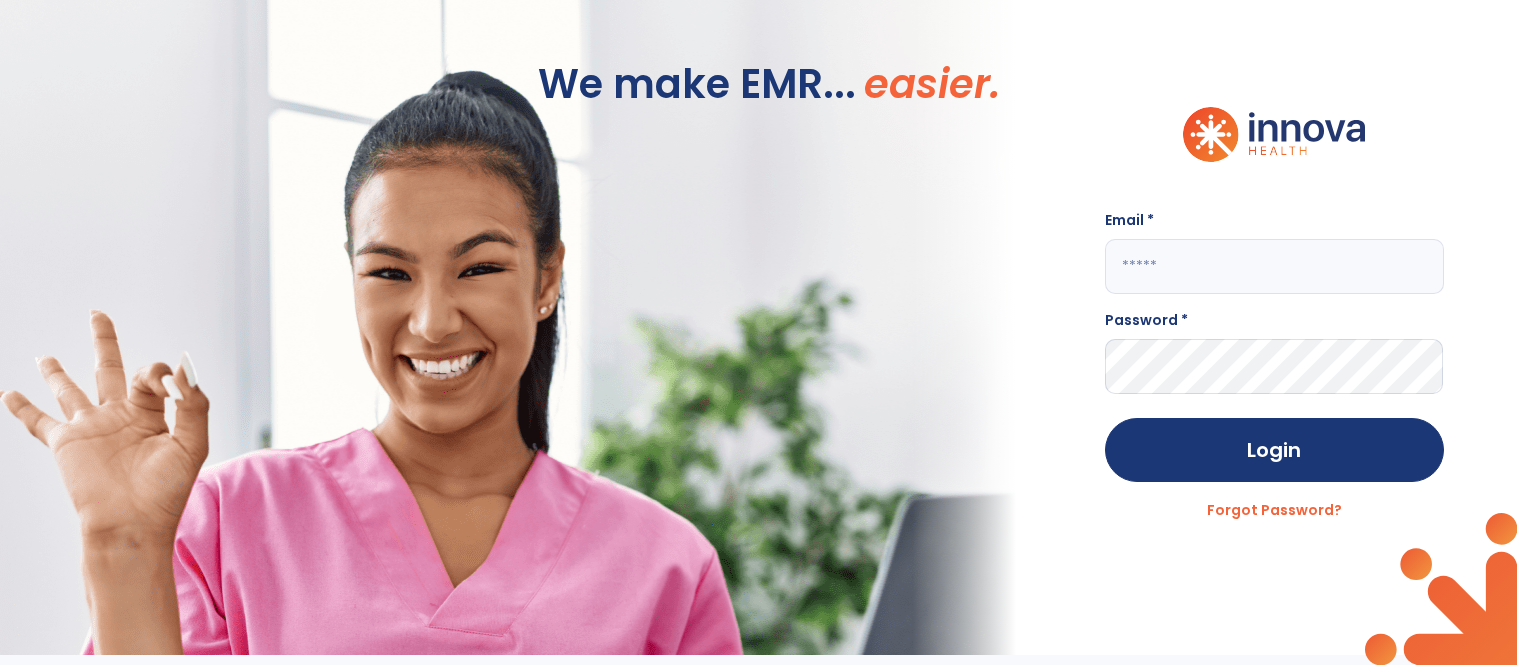 scroll, scrollTop: 0, scrollLeft: 0, axis: both 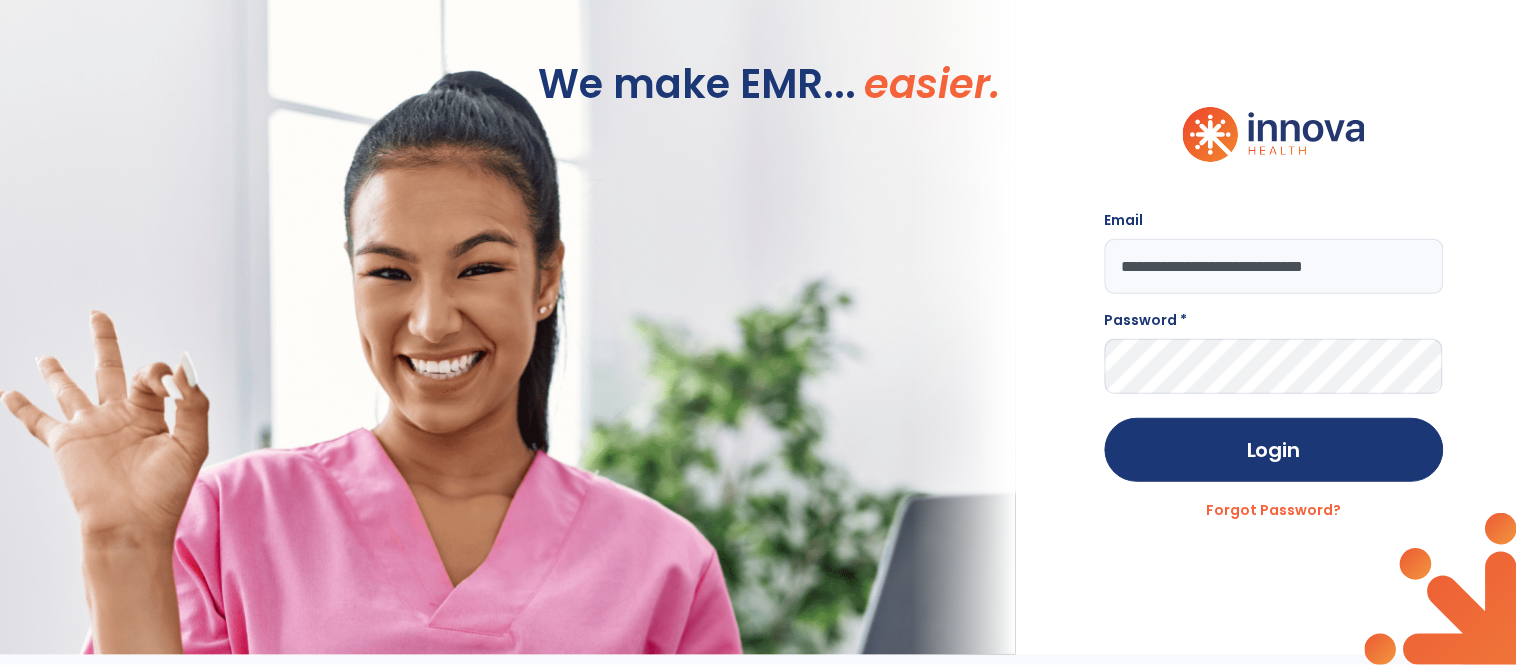 type on "**********" 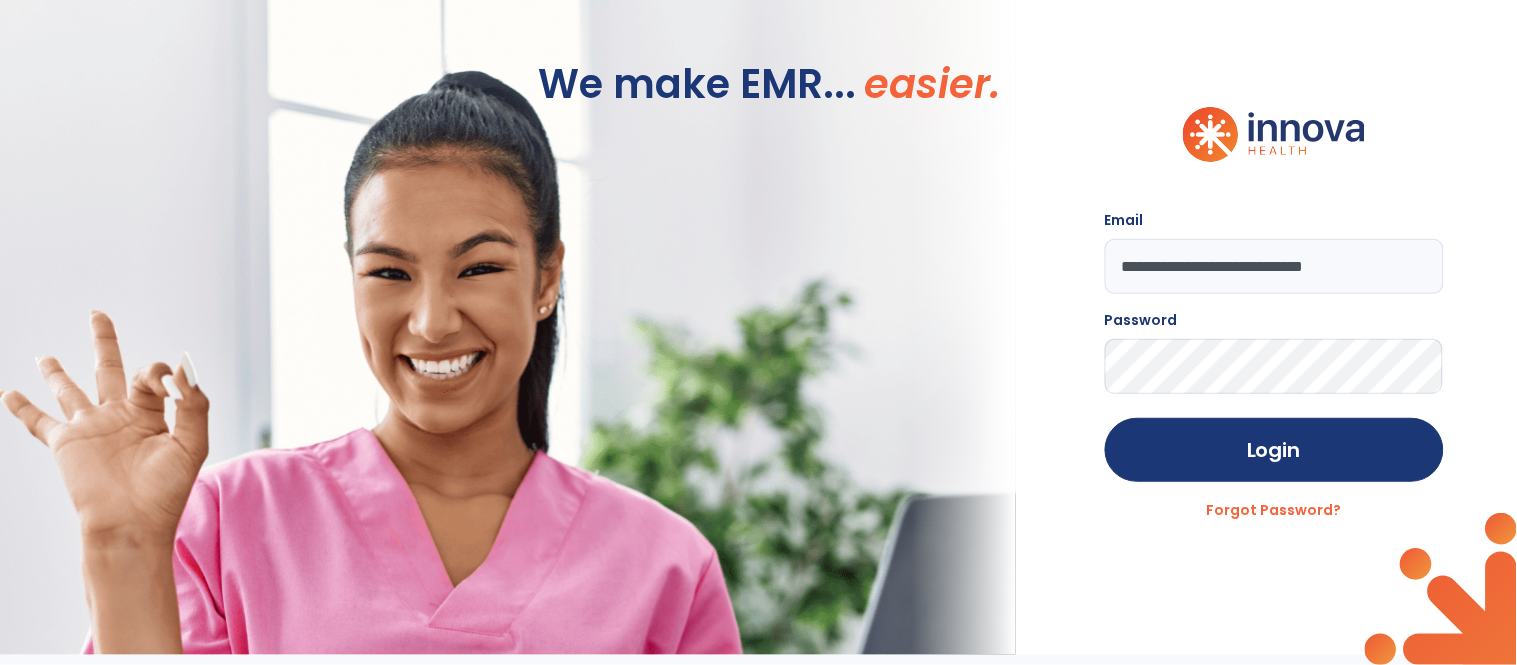 click on "Login" 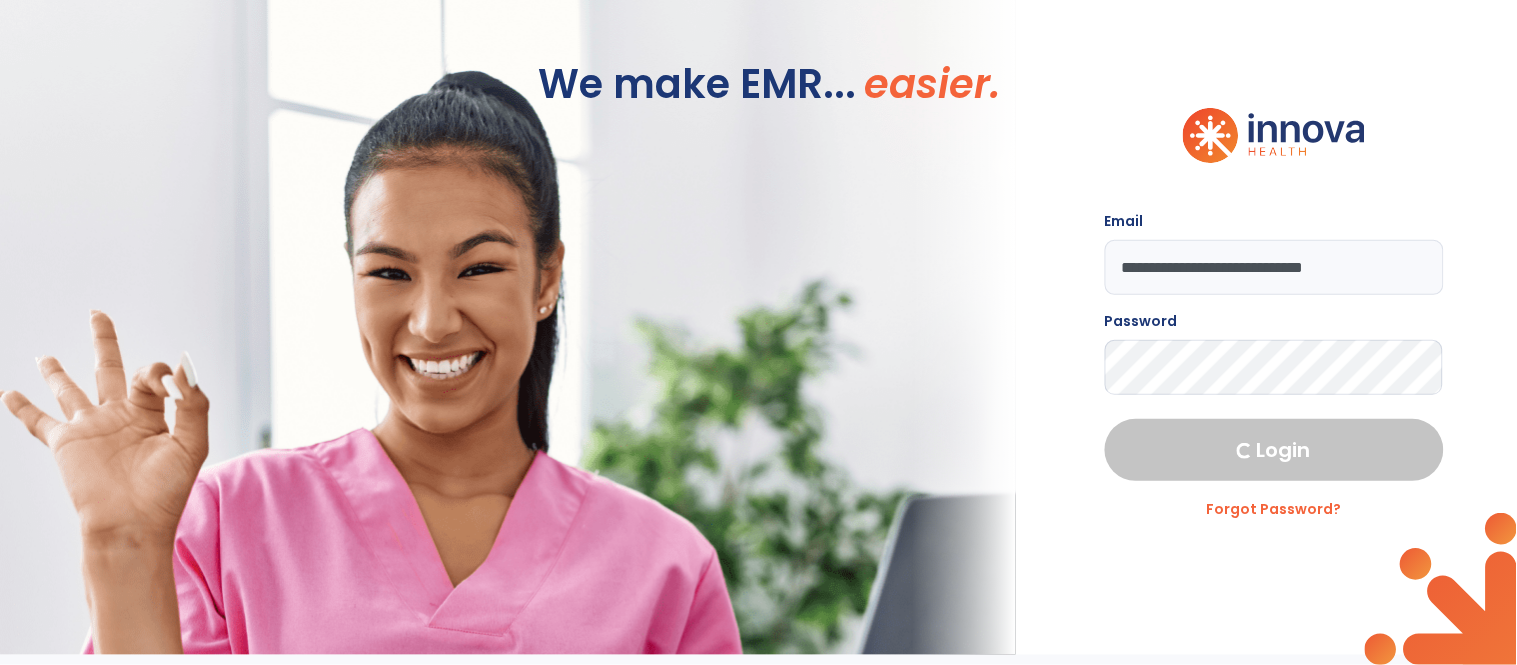 select on "***" 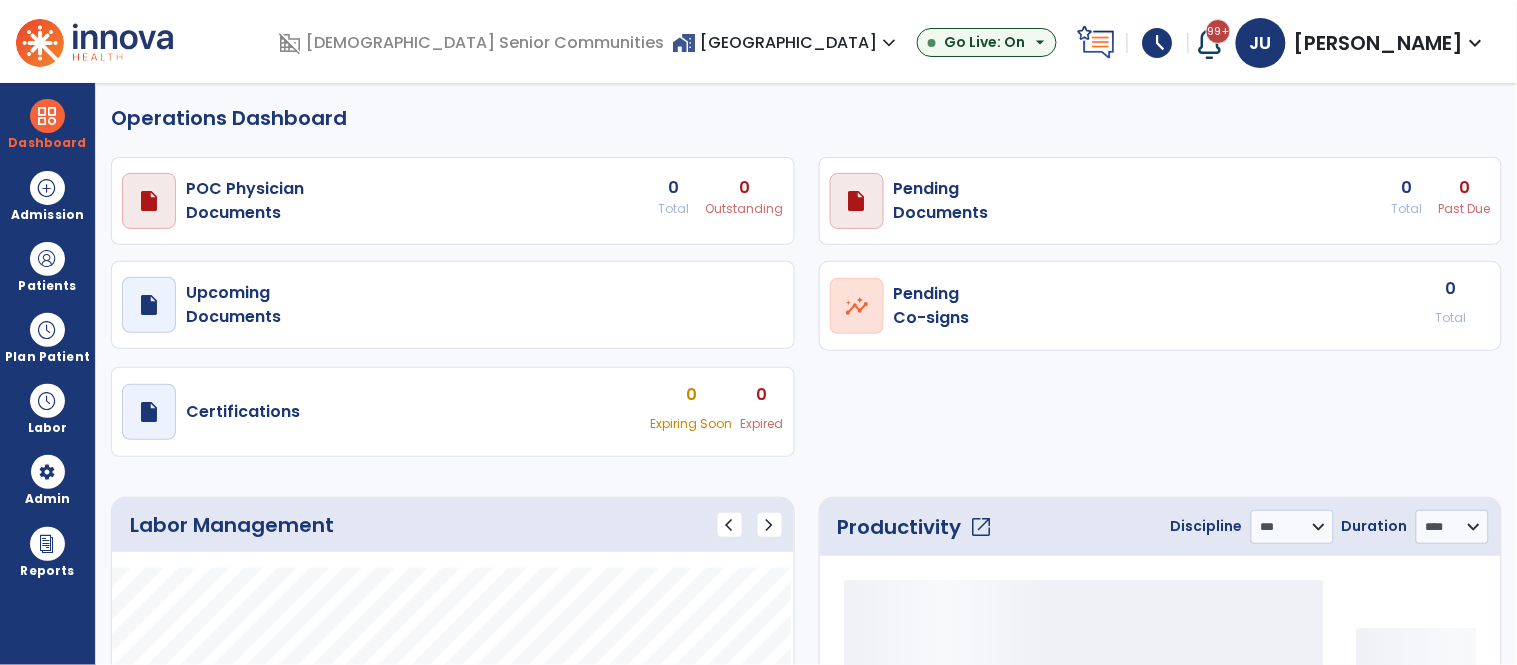 select on "***" 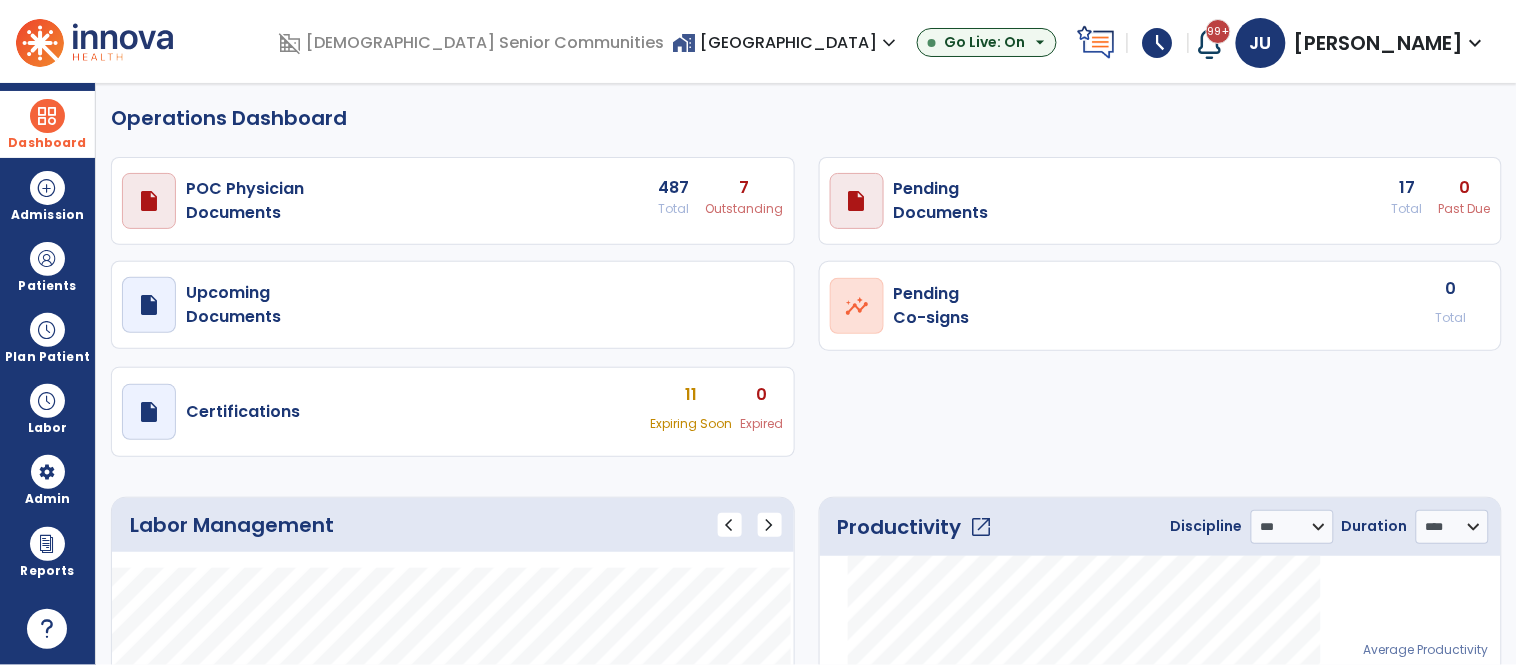 click at bounding box center (47, 116) 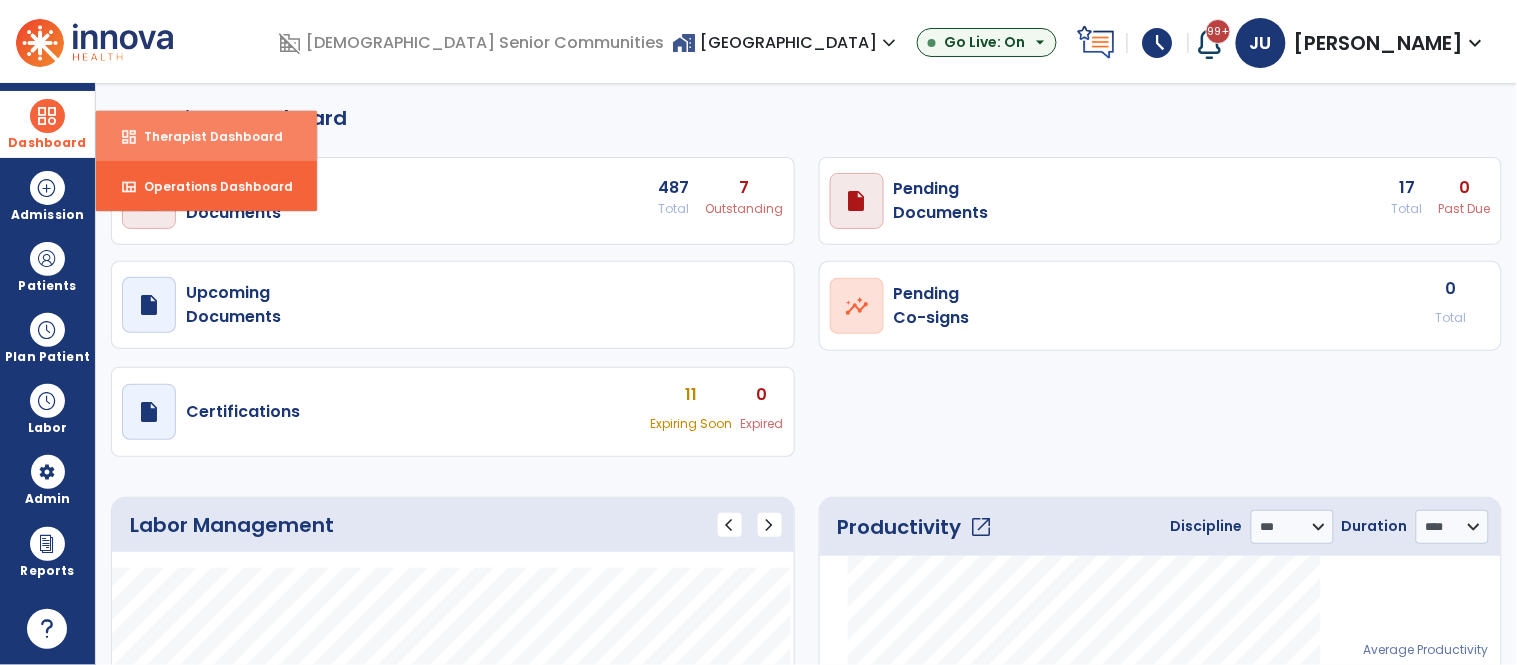 click on "Therapist Dashboard" at bounding box center [205, 136] 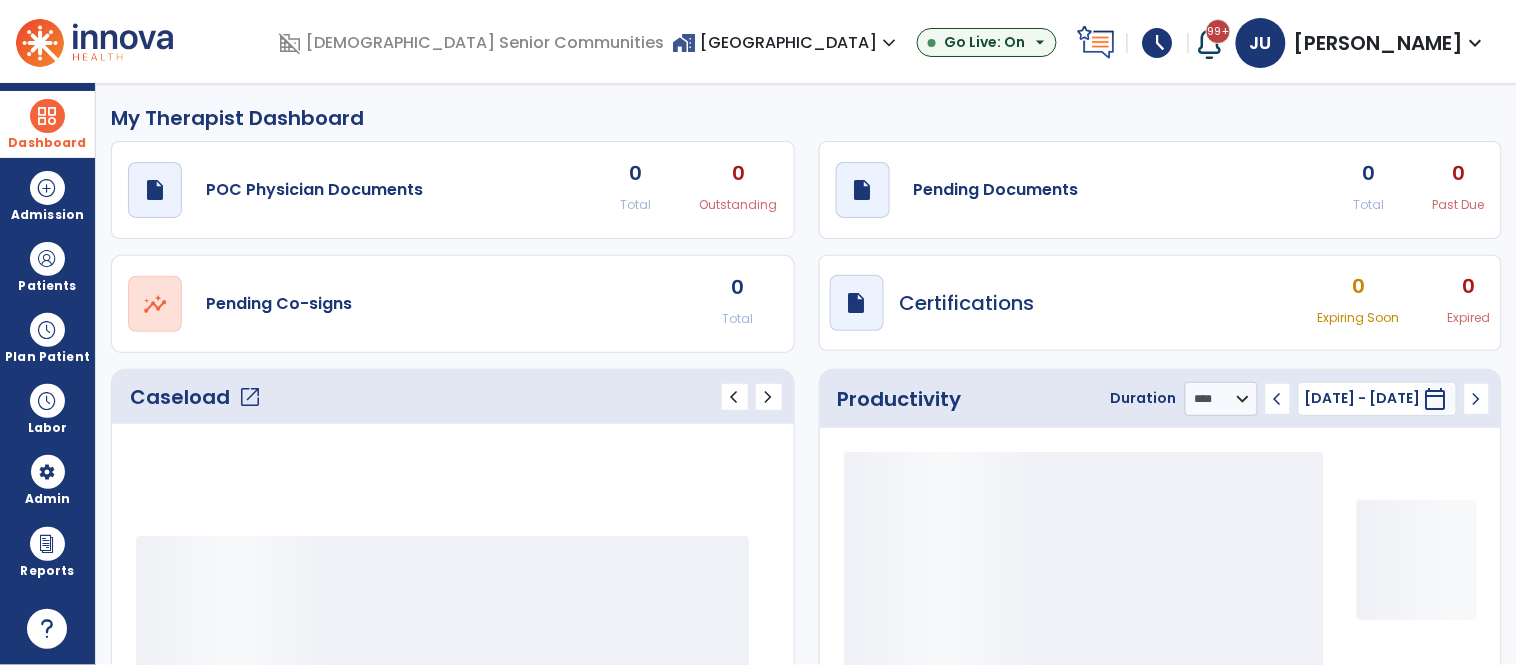 click on "open_in_new" 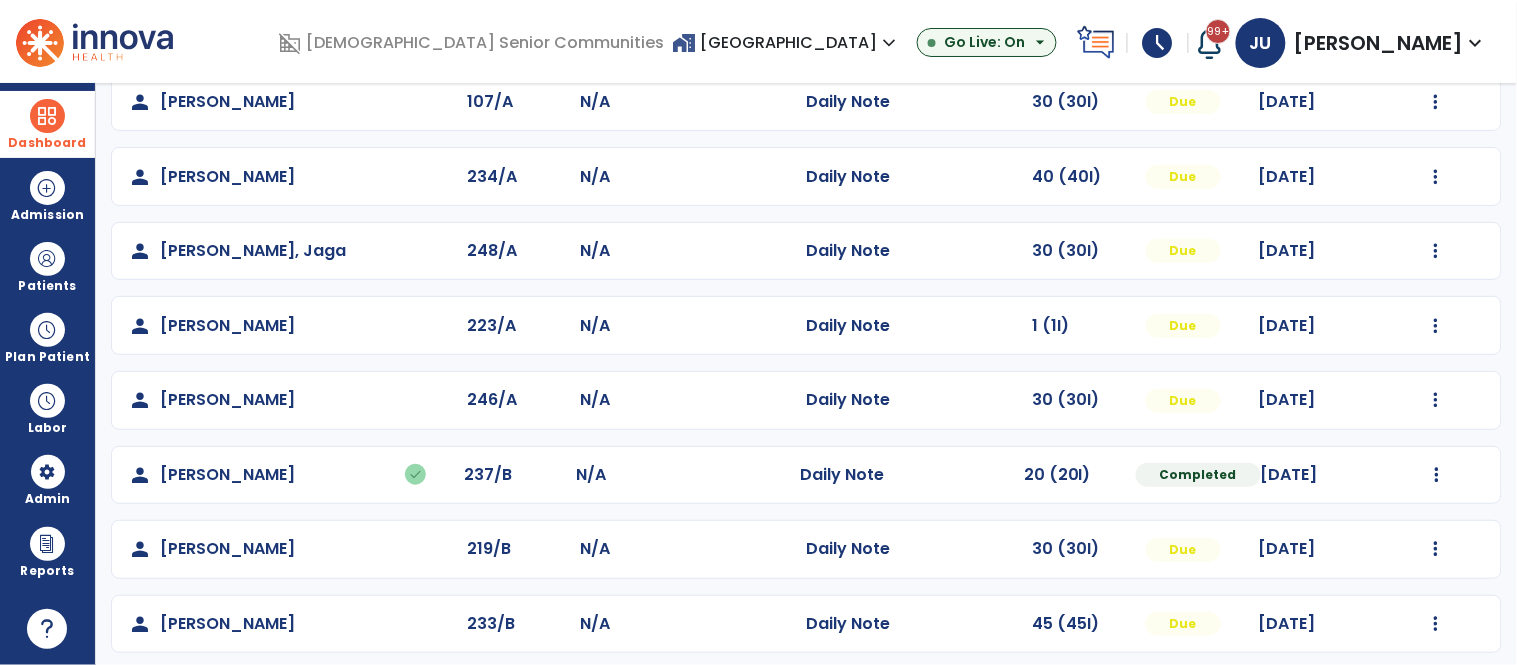 scroll, scrollTop: 171, scrollLeft: 0, axis: vertical 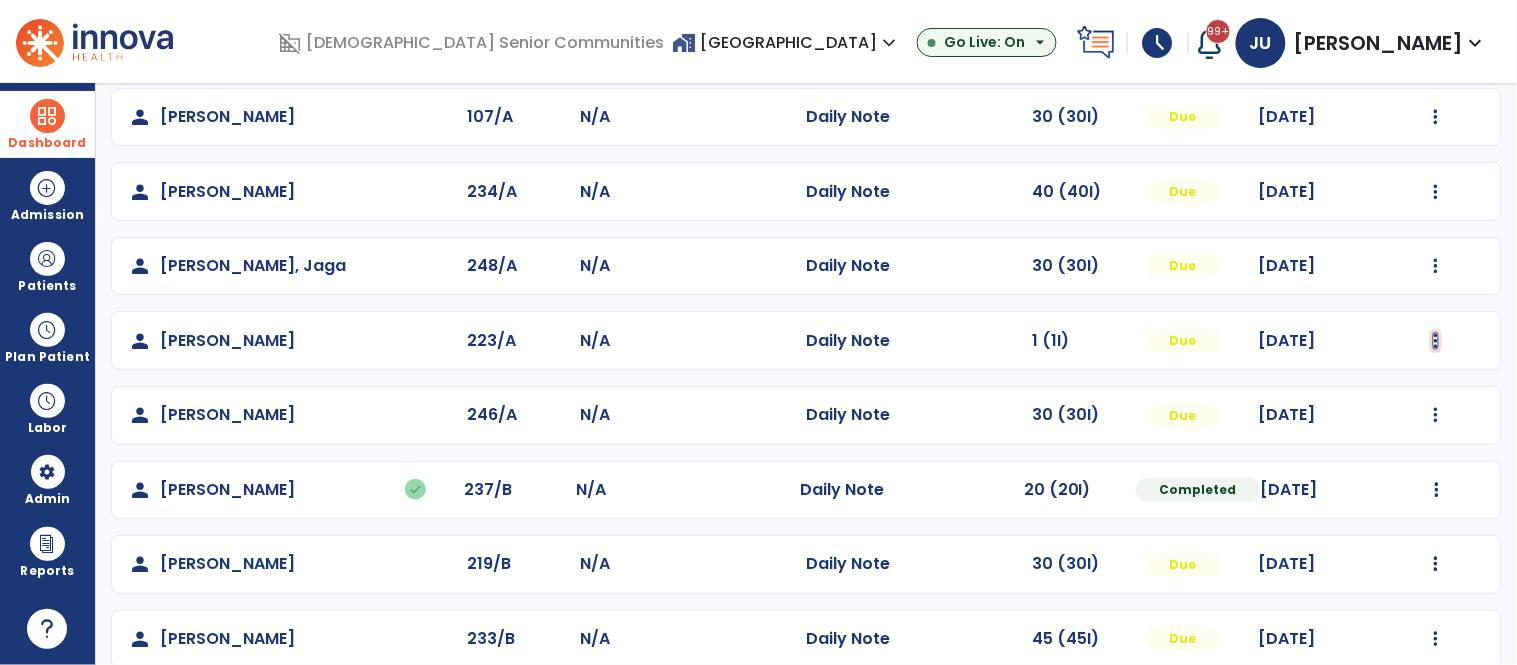 click at bounding box center [1436, 117] 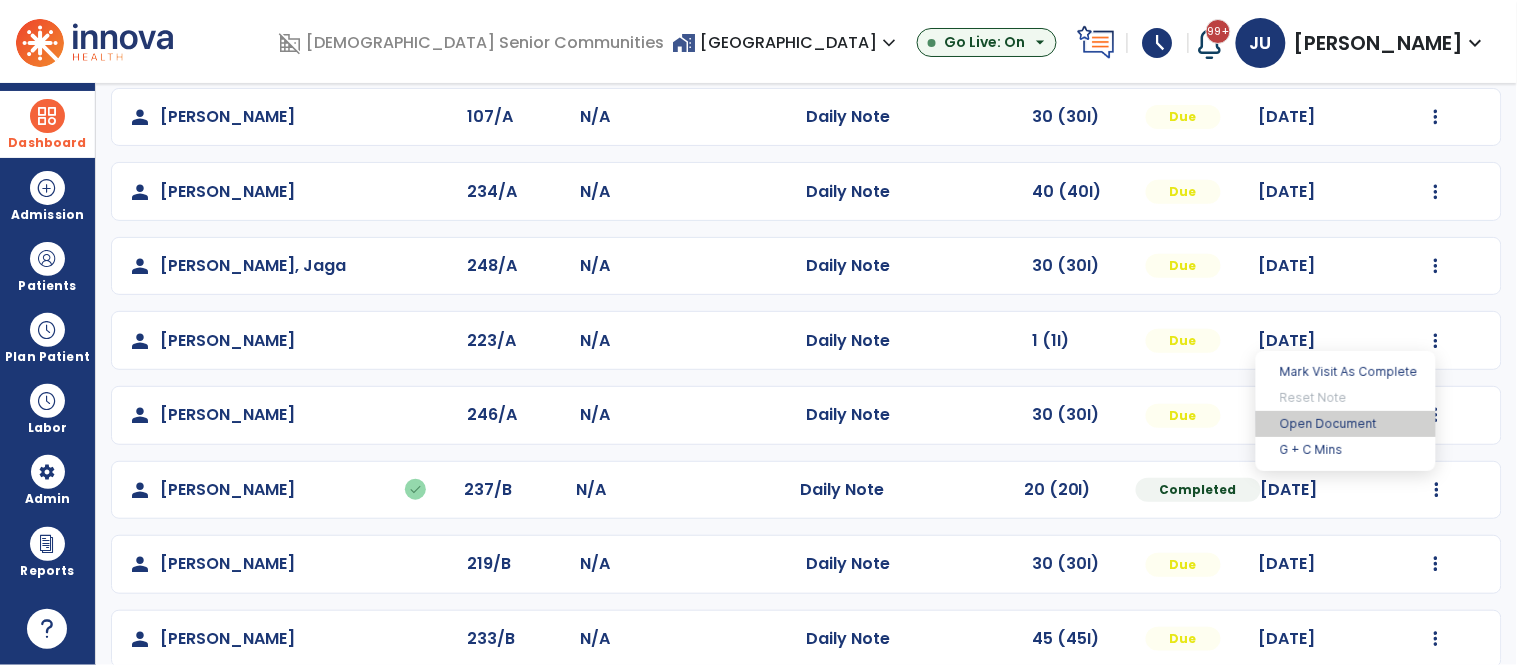 click on "Open Document" at bounding box center [1346, 424] 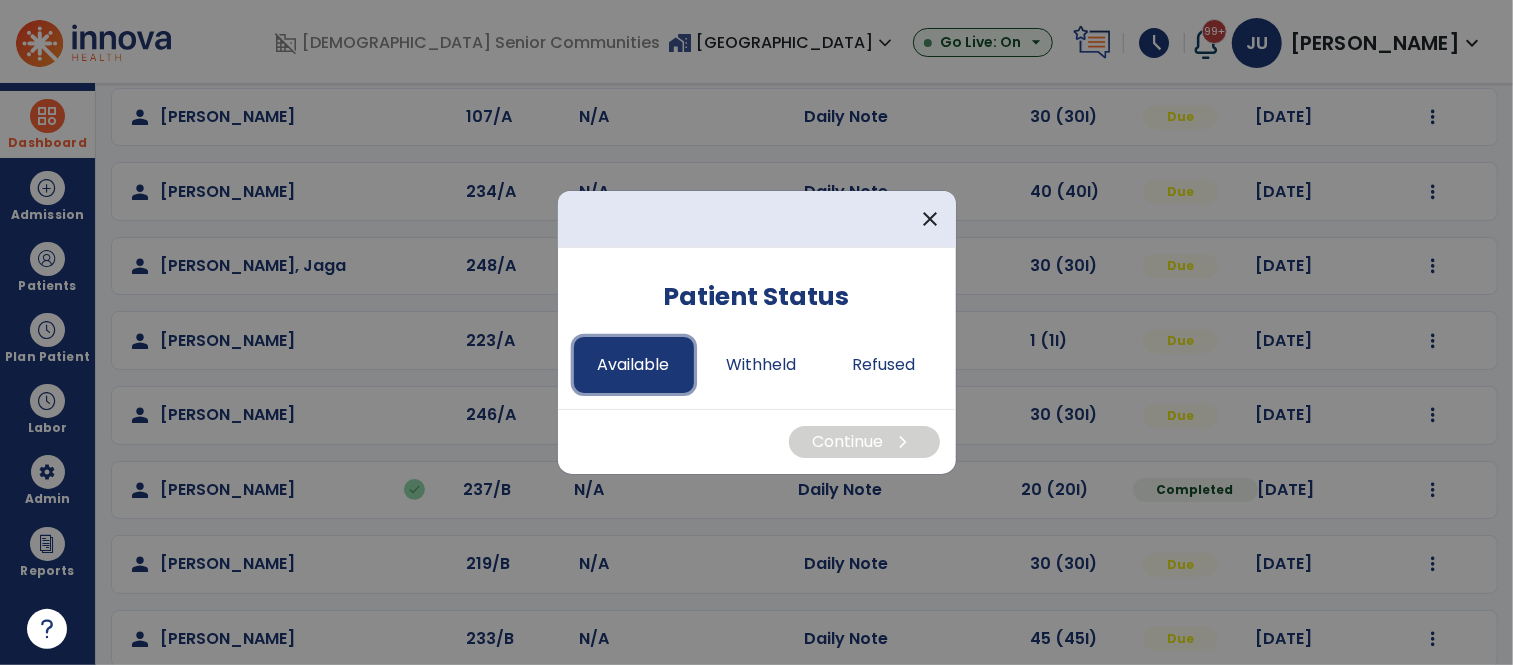 click on "Available" at bounding box center (634, 365) 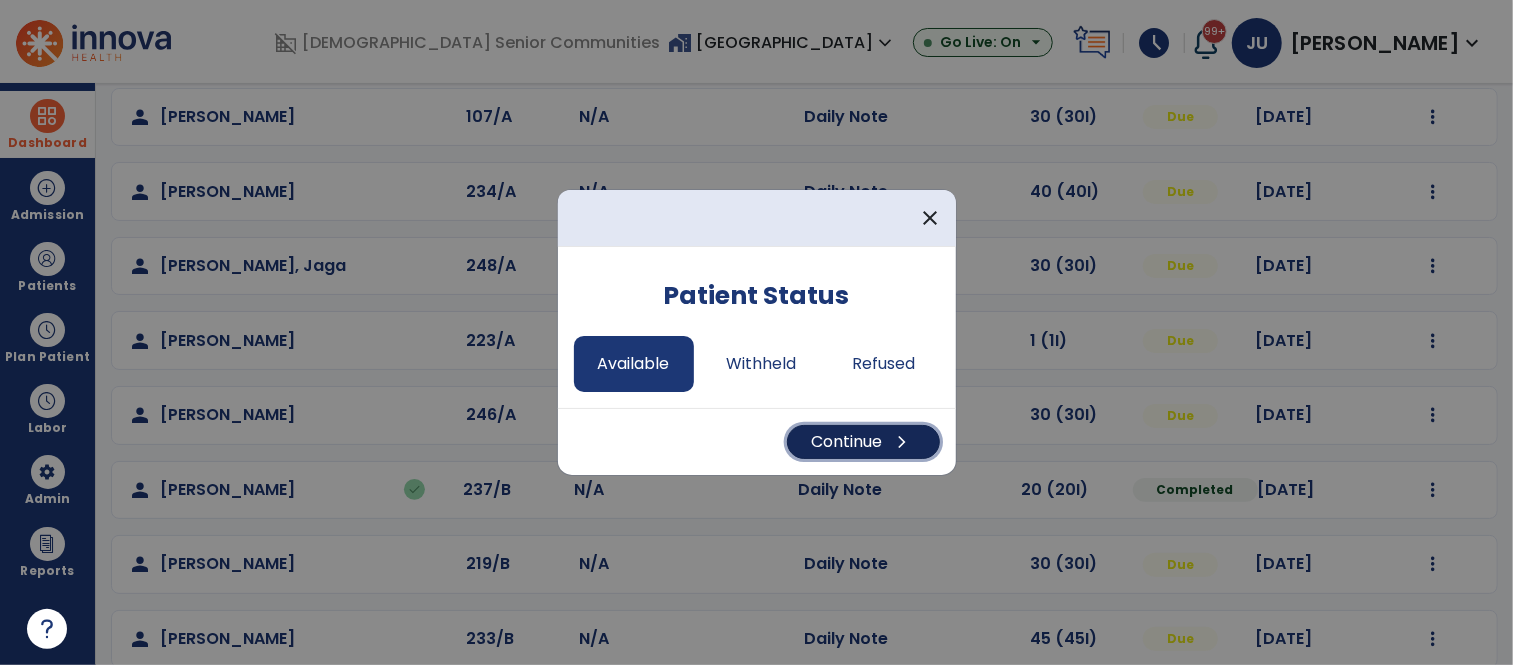 click on "Continue   chevron_right" at bounding box center [863, 442] 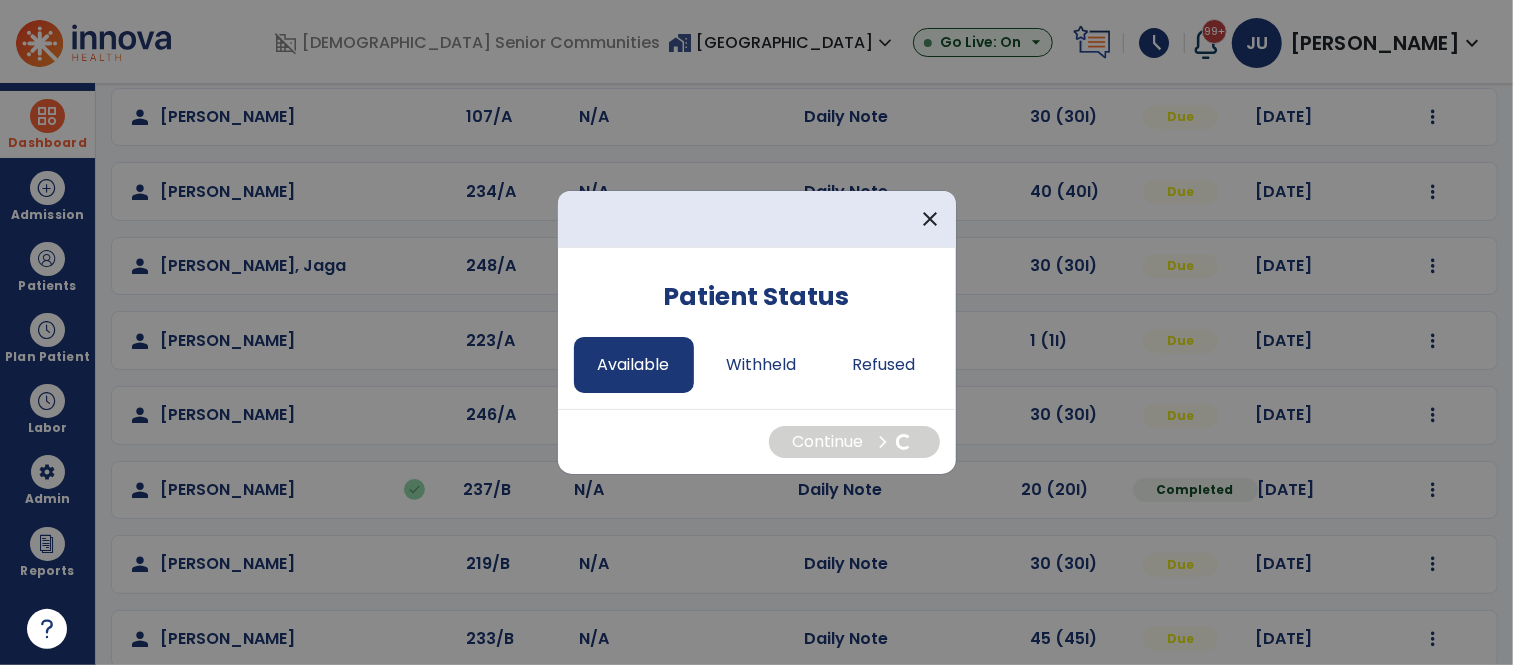 select on "*" 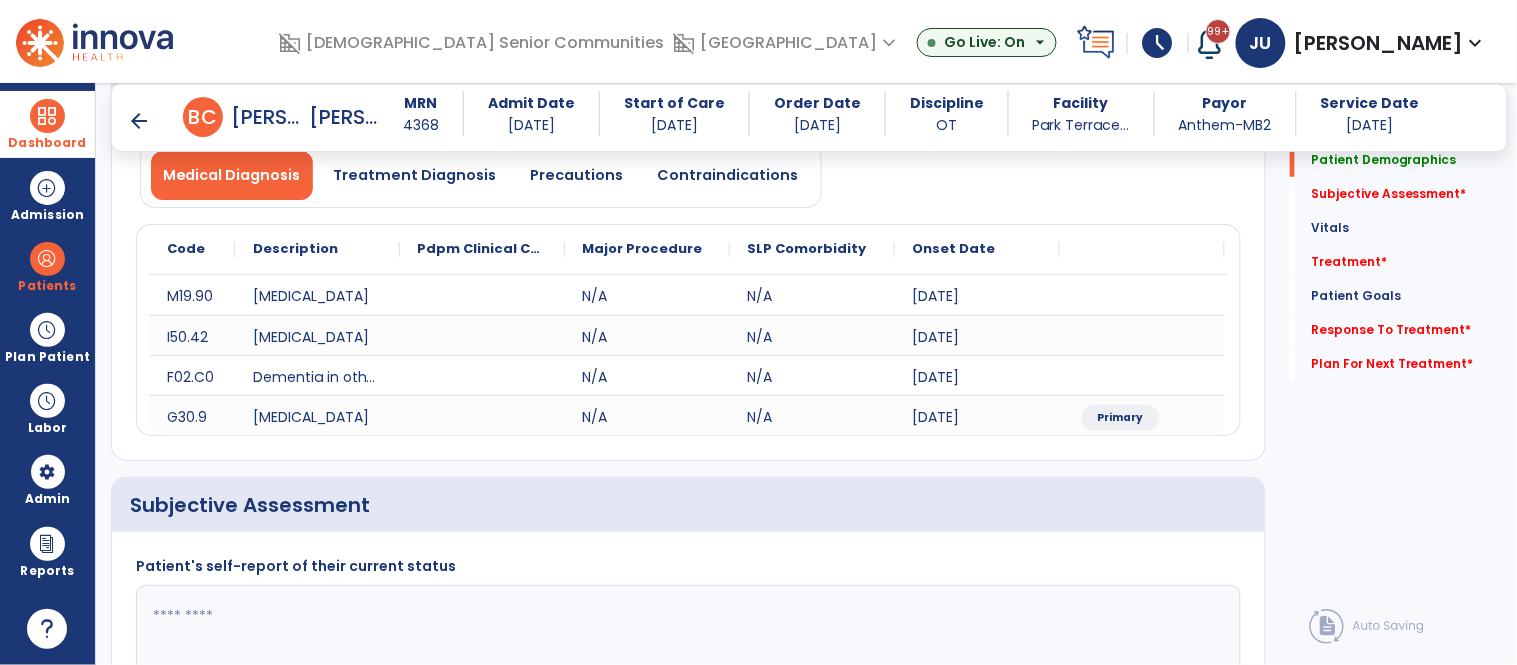 scroll, scrollTop: 433, scrollLeft: 0, axis: vertical 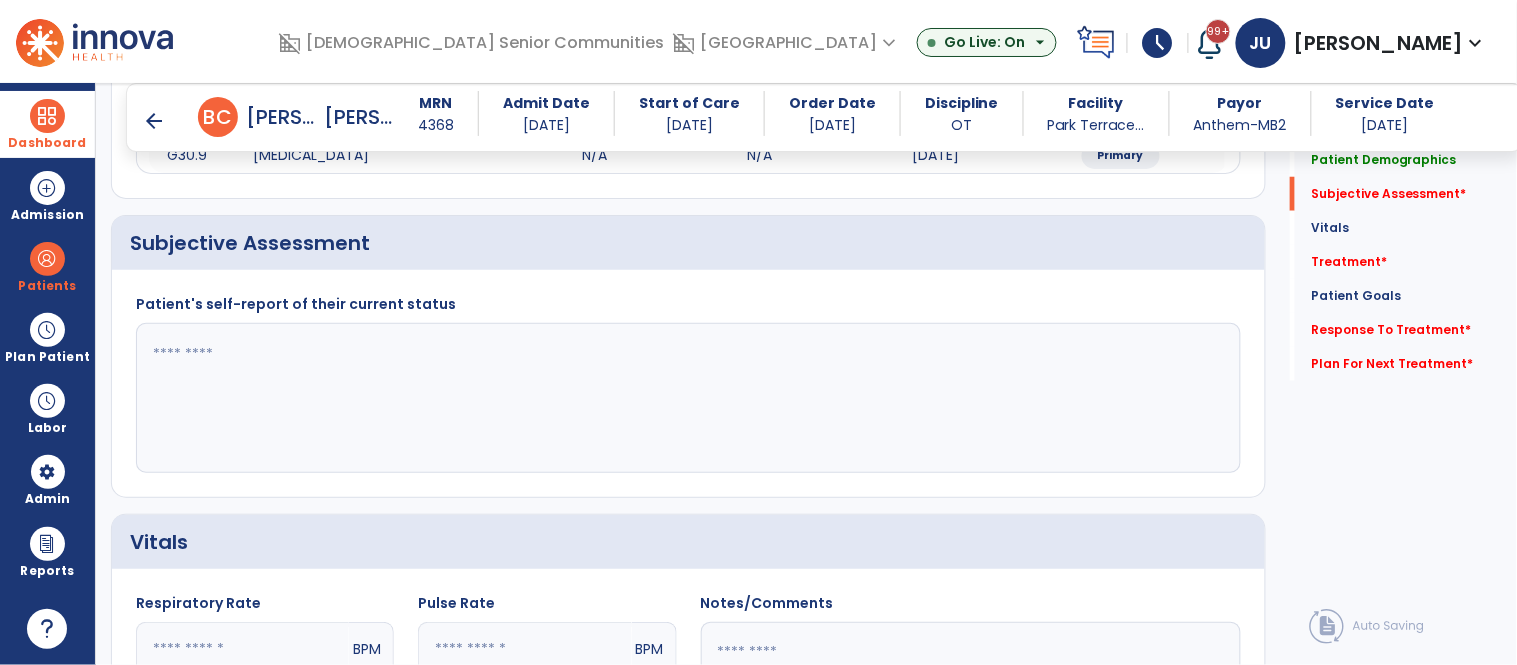 click 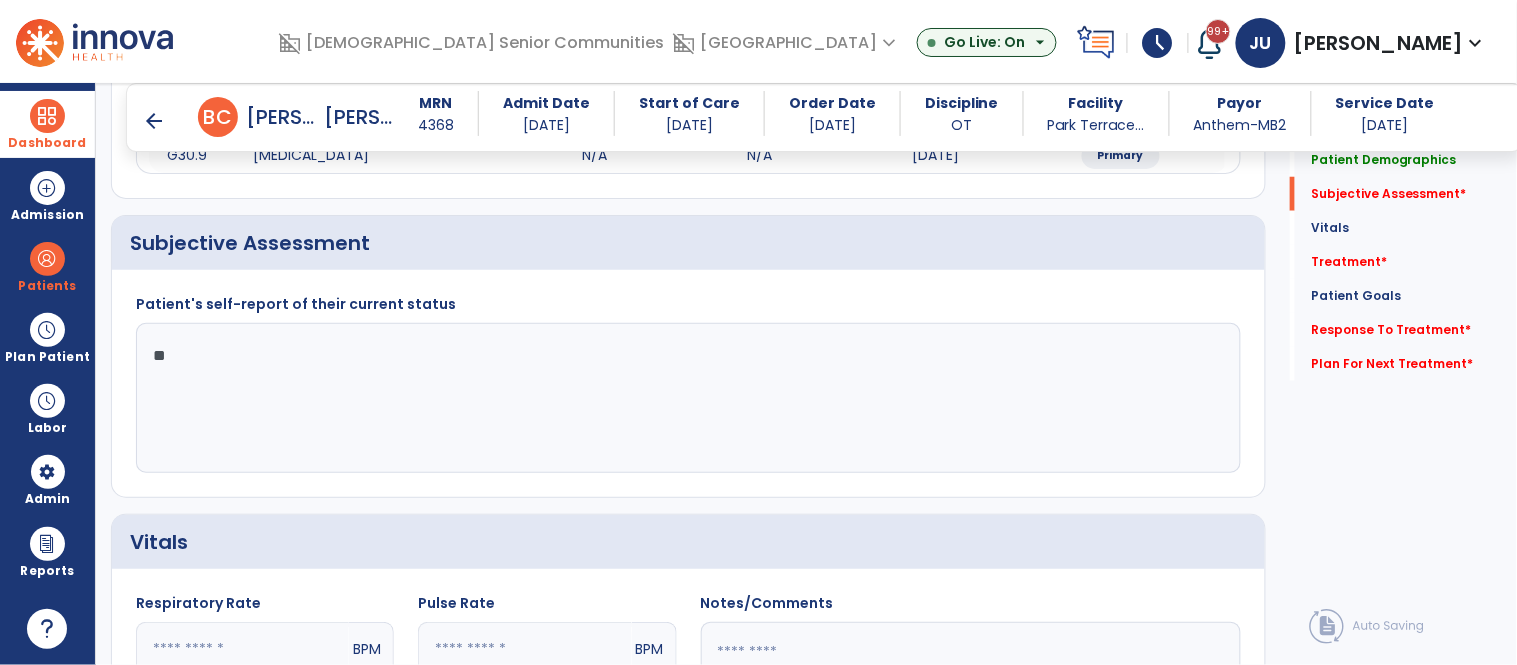 type on "*" 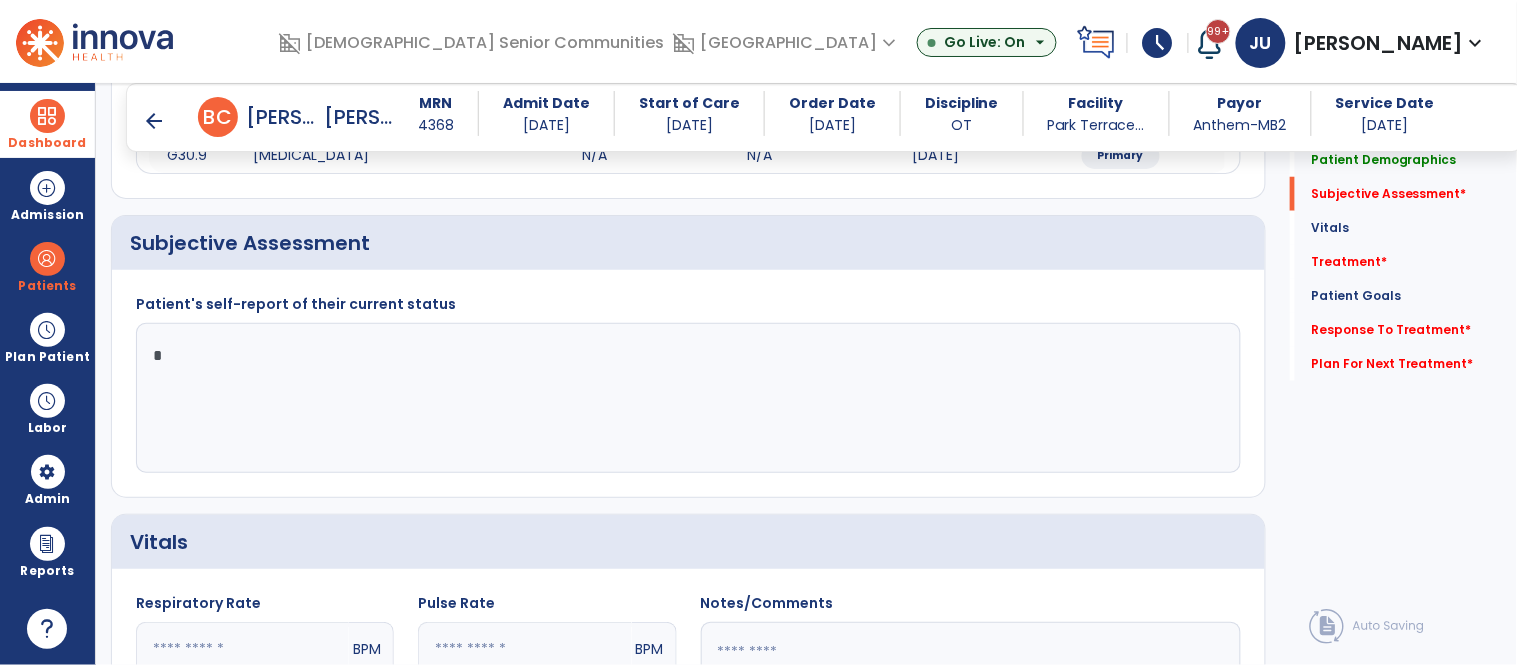 type 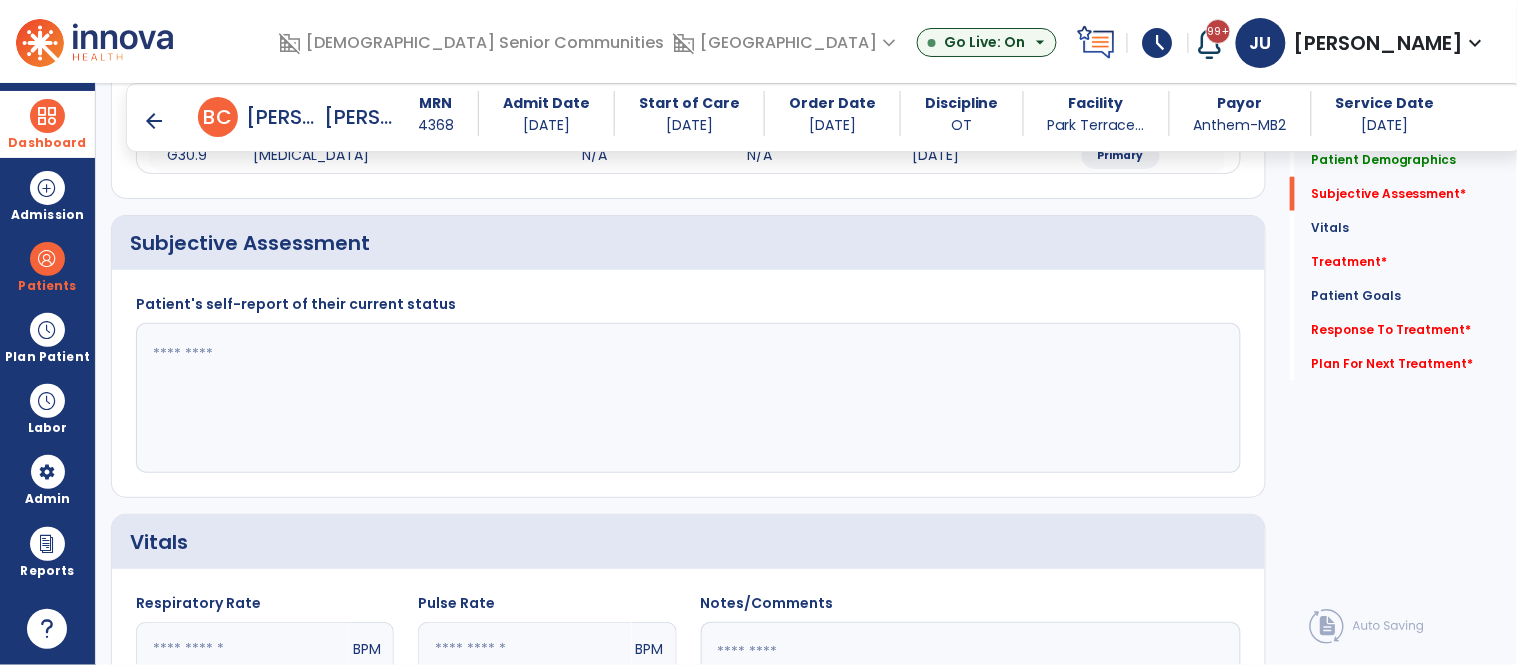 click on "arrow_back" at bounding box center (154, 121) 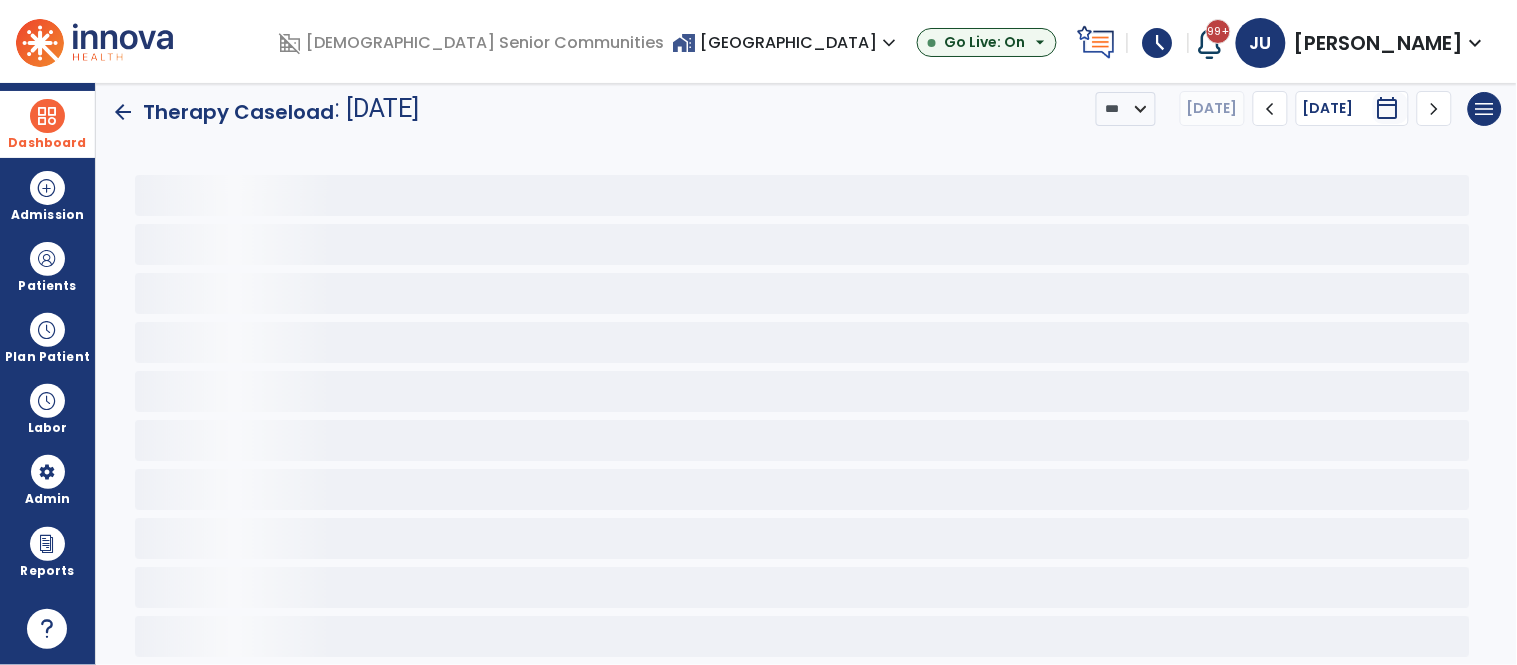 scroll, scrollTop: 15, scrollLeft: 0, axis: vertical 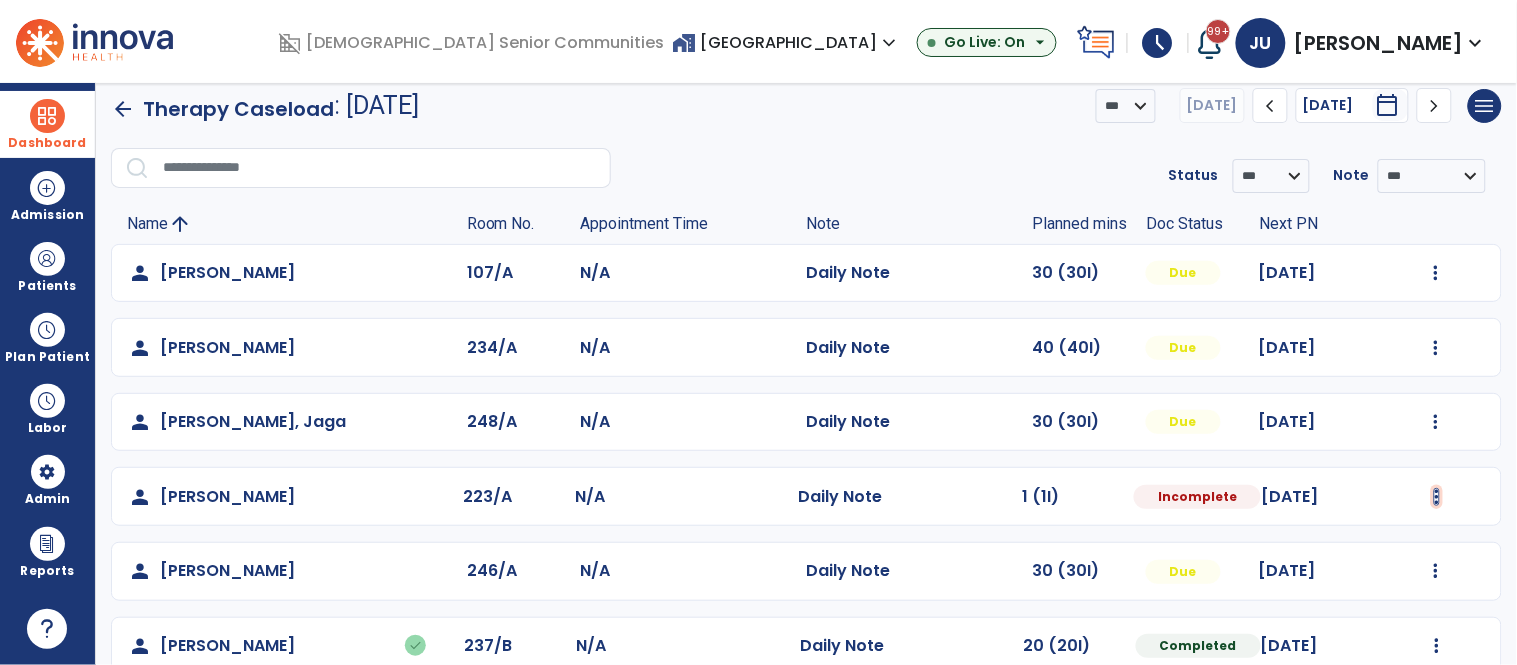 click at bounding box center (1436, 273) 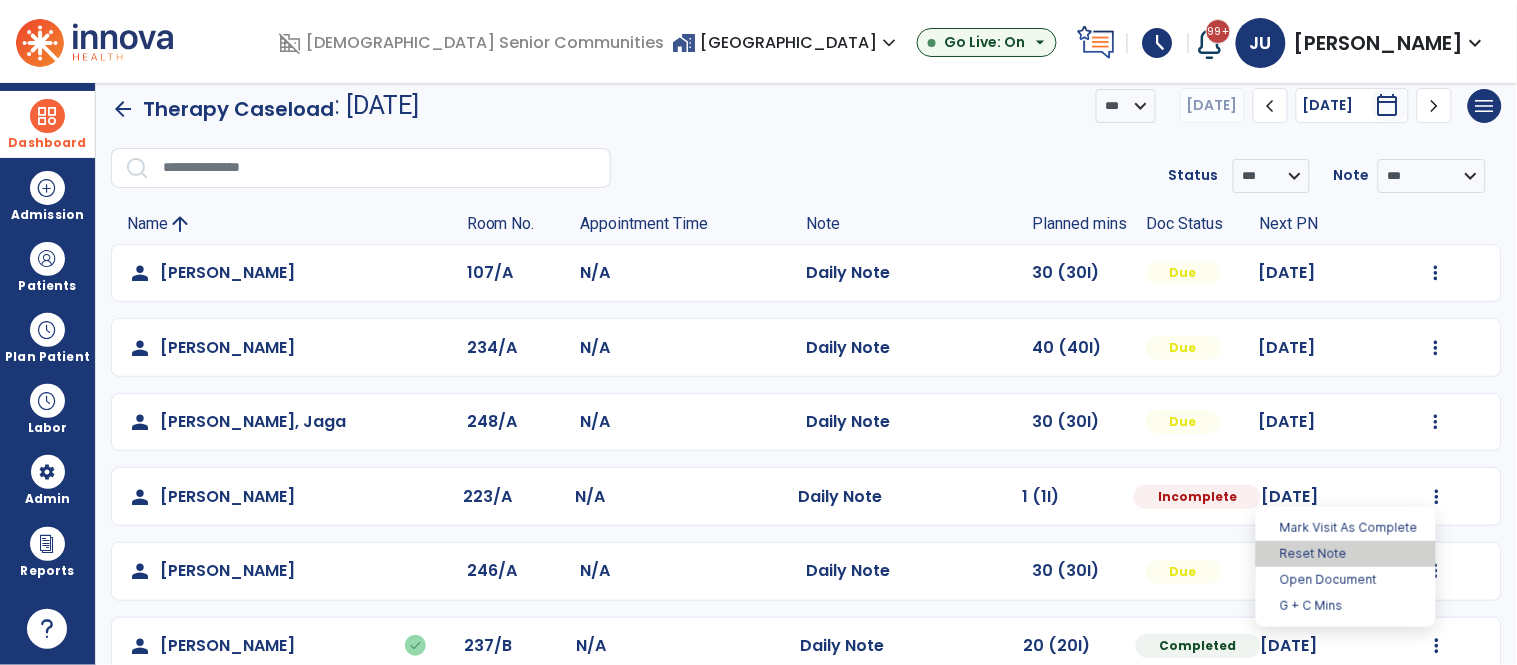 click on "Reset Note" at bounding box center [1346, 554] 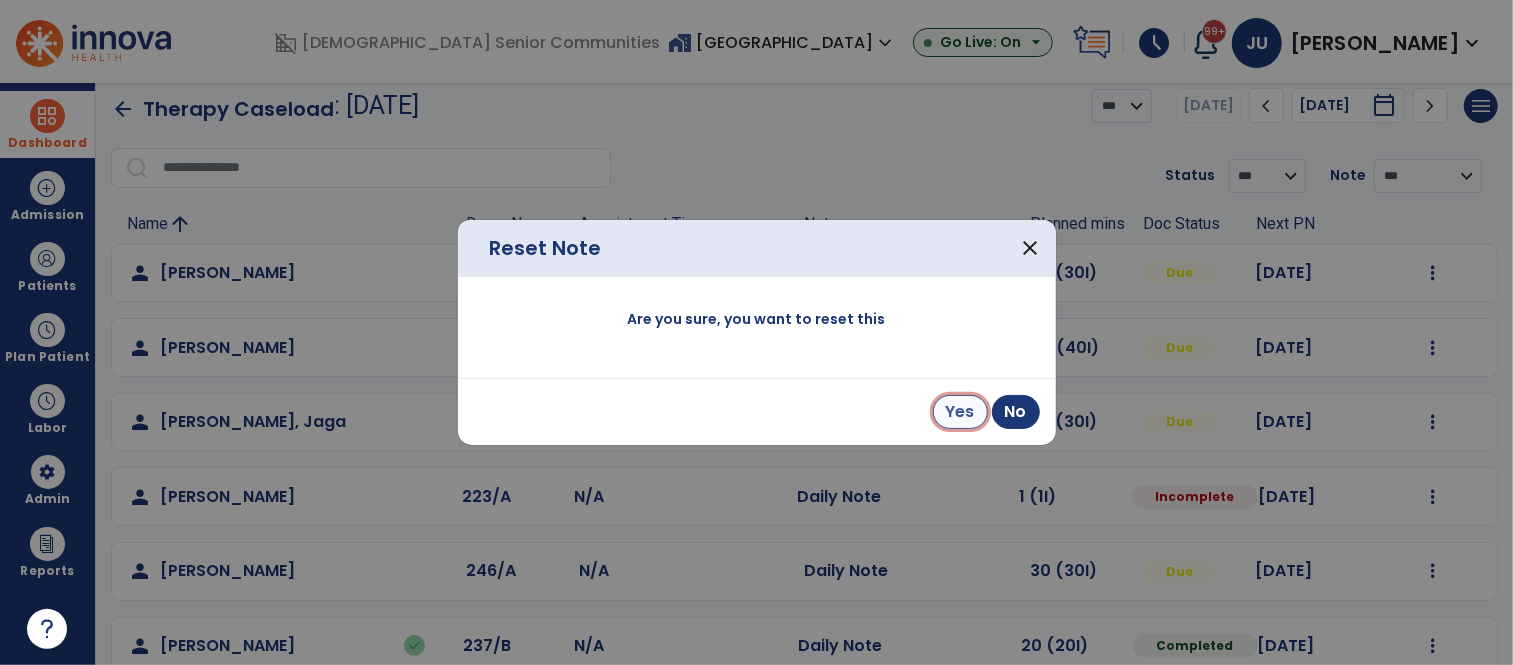 click on "Yes" at bounding box center [960, 412] 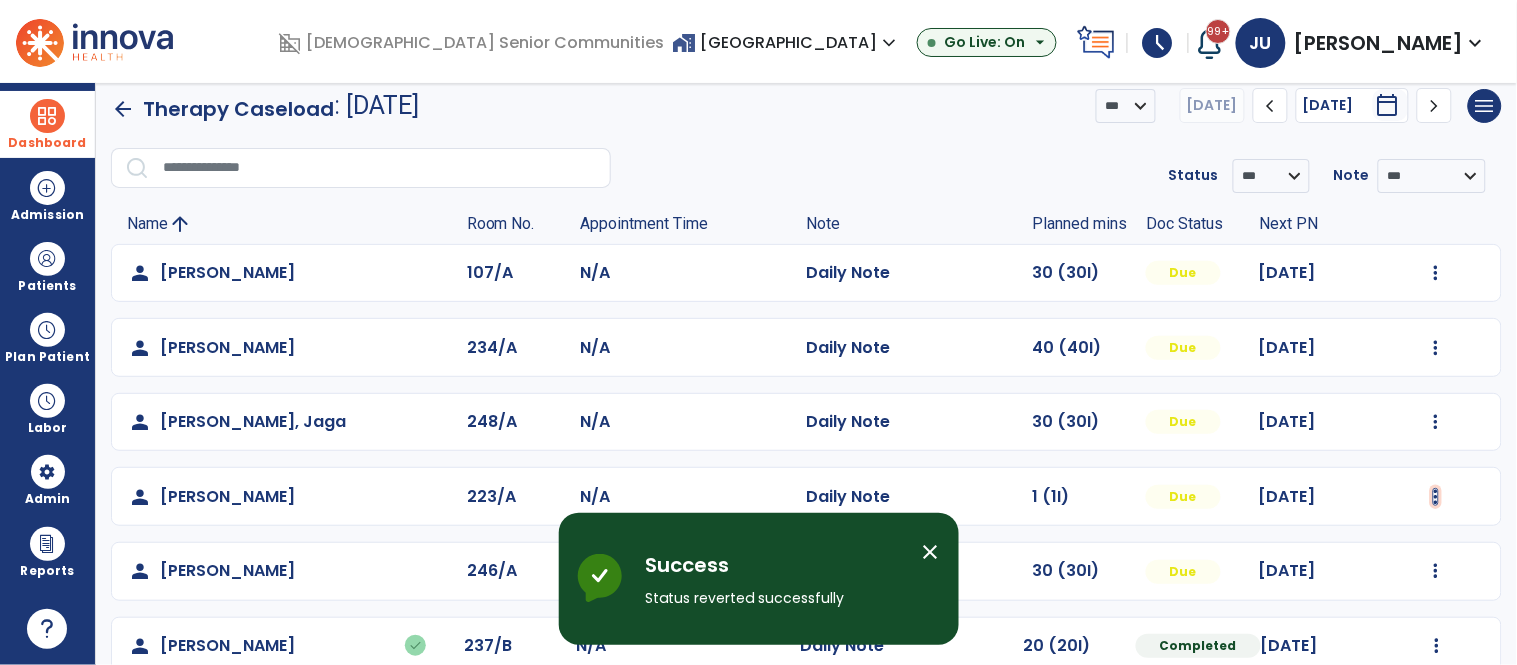 click at bounding box center [1436, 273] 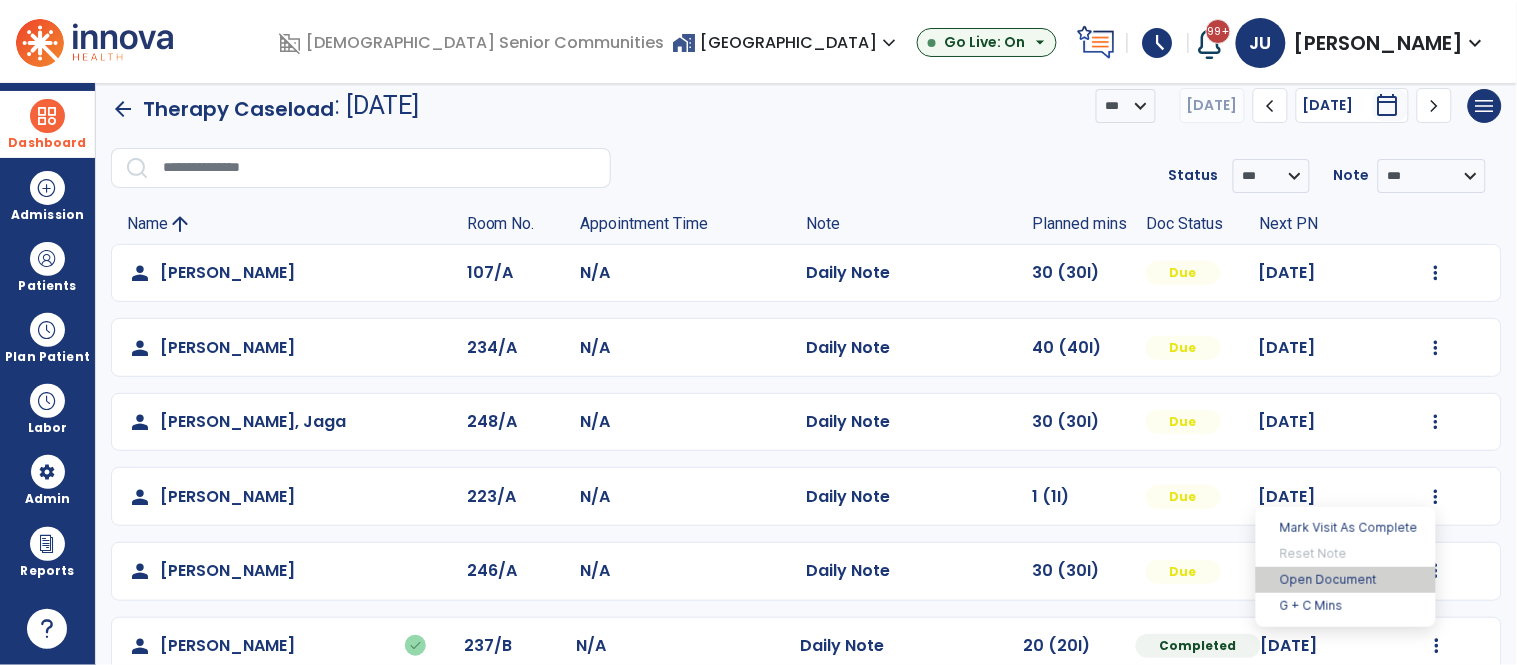 click on "Open Document" at bounding box center (1346, 580) 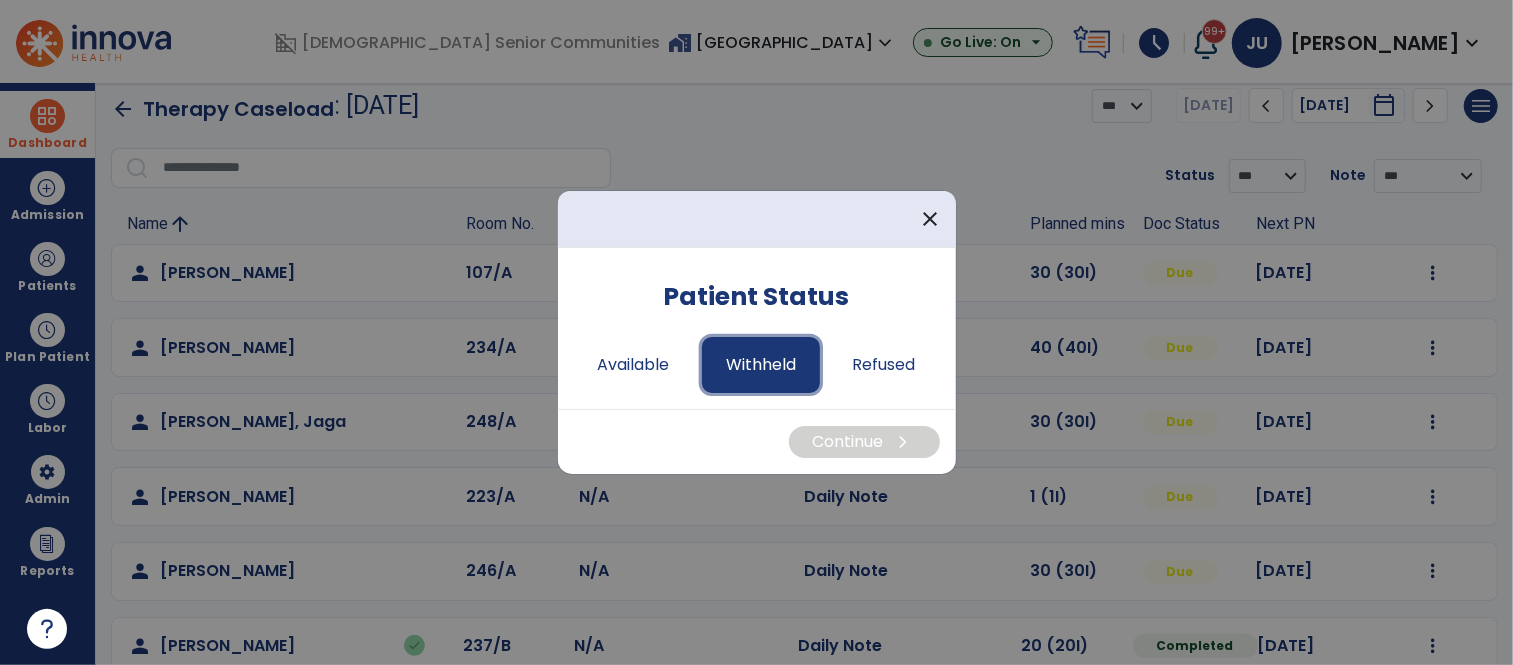 click on "Withheld" at bounding box center [761, 365] 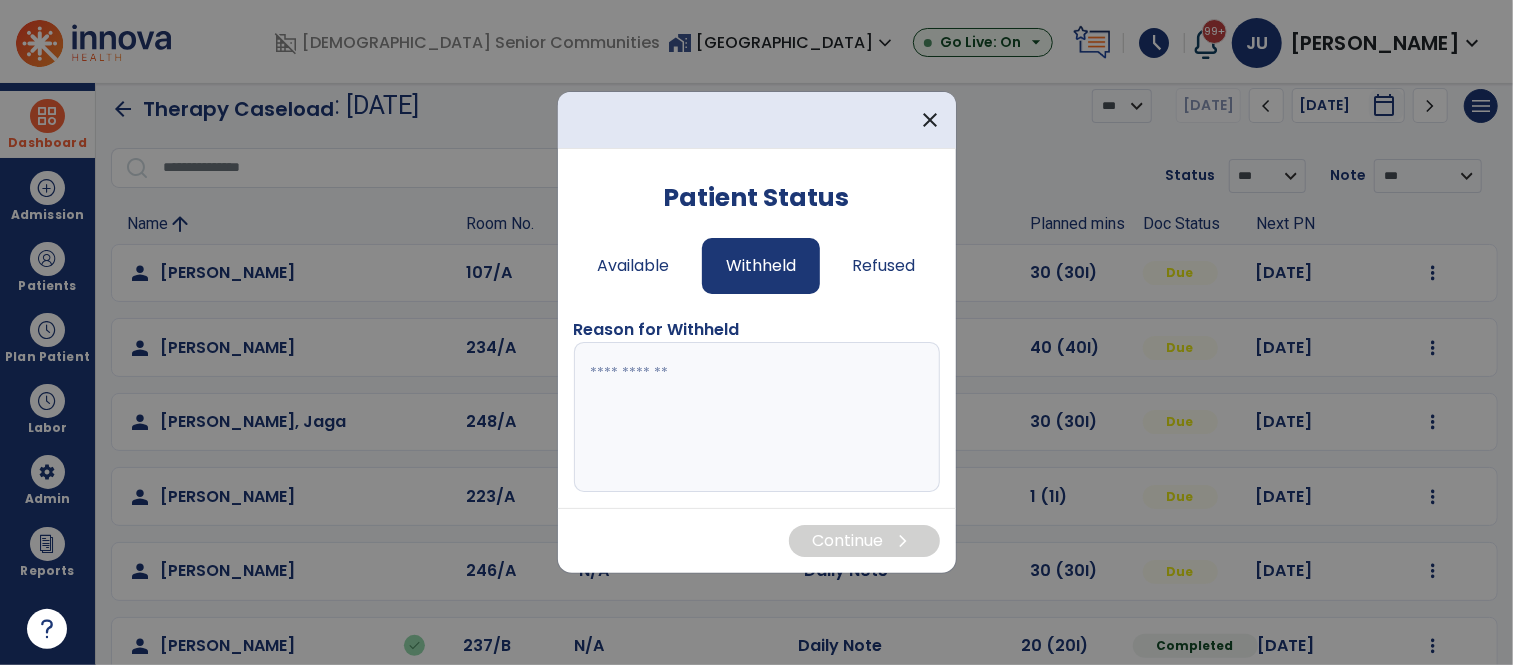 click at bounding box center [757, 417] 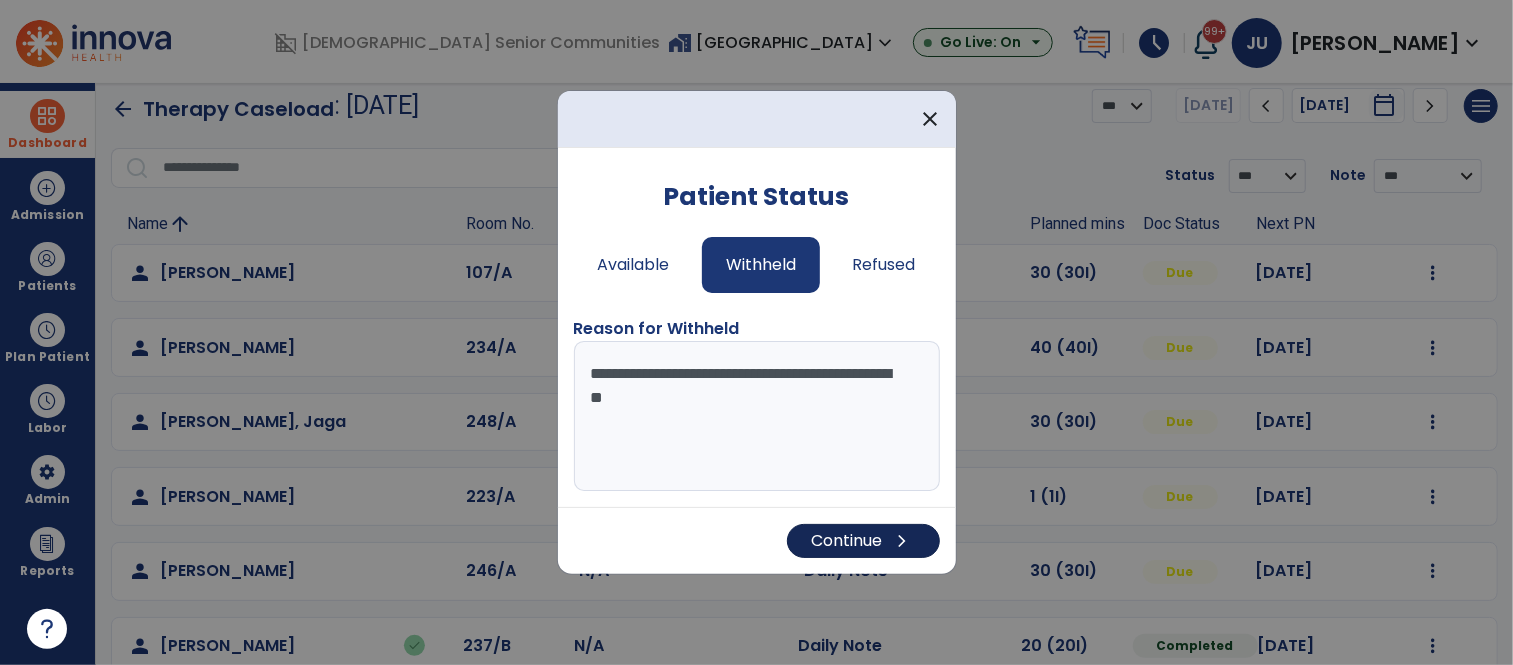 type on "**********" 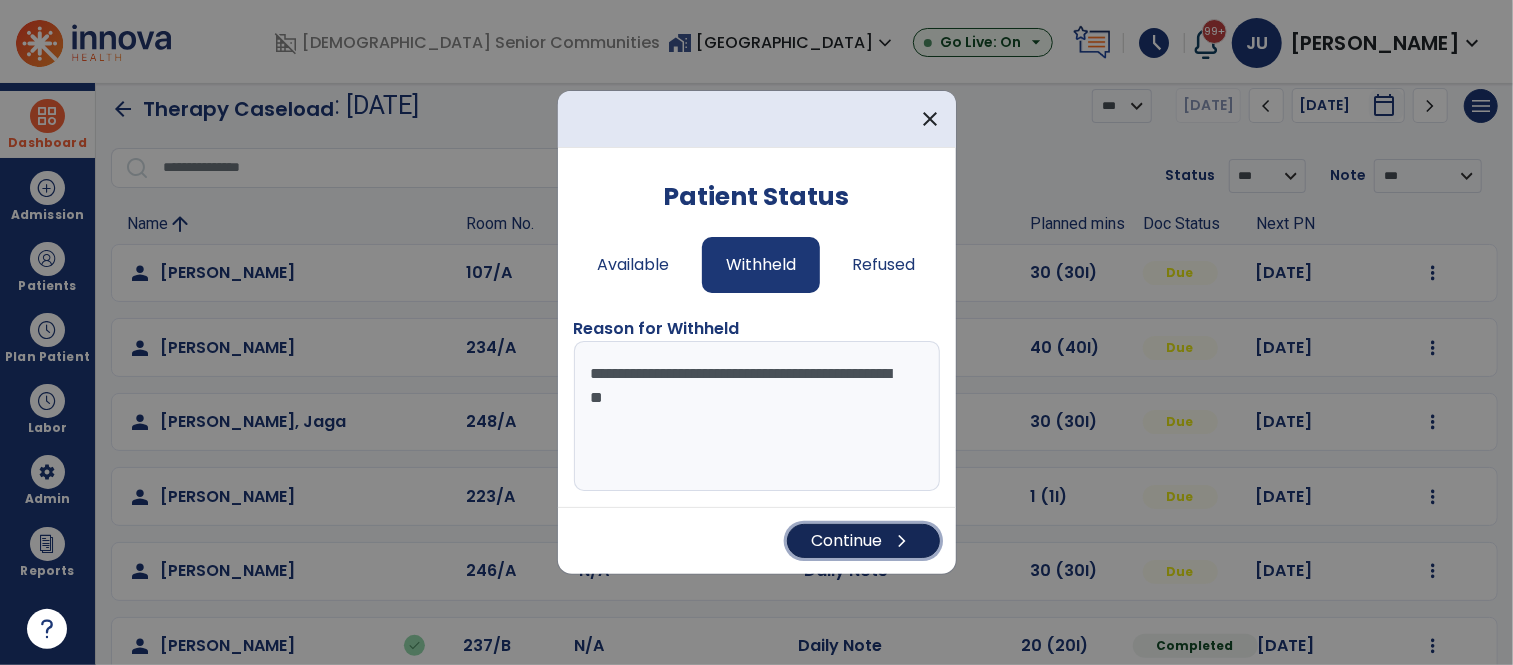 click on "Continue   chevron_right" at bounding box center (863, 541) 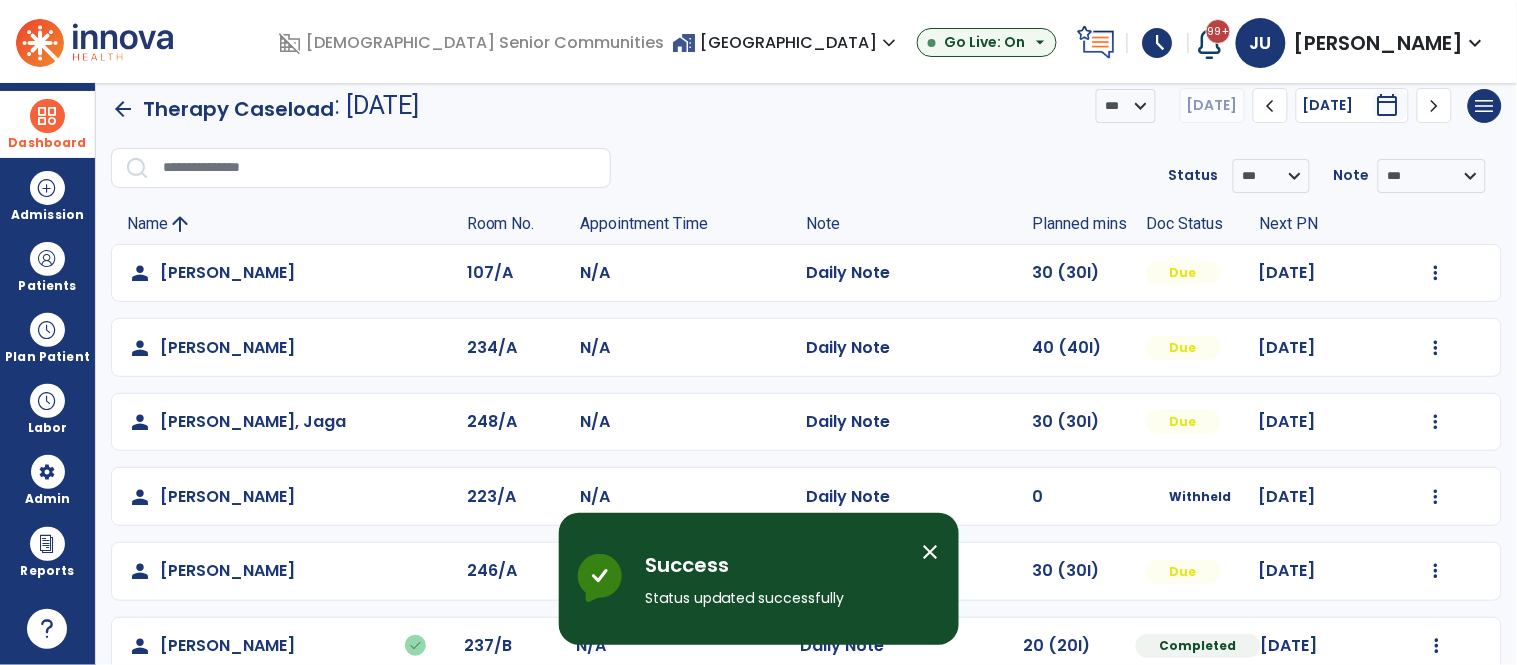 click on "close" at bounding box center [931, 552] 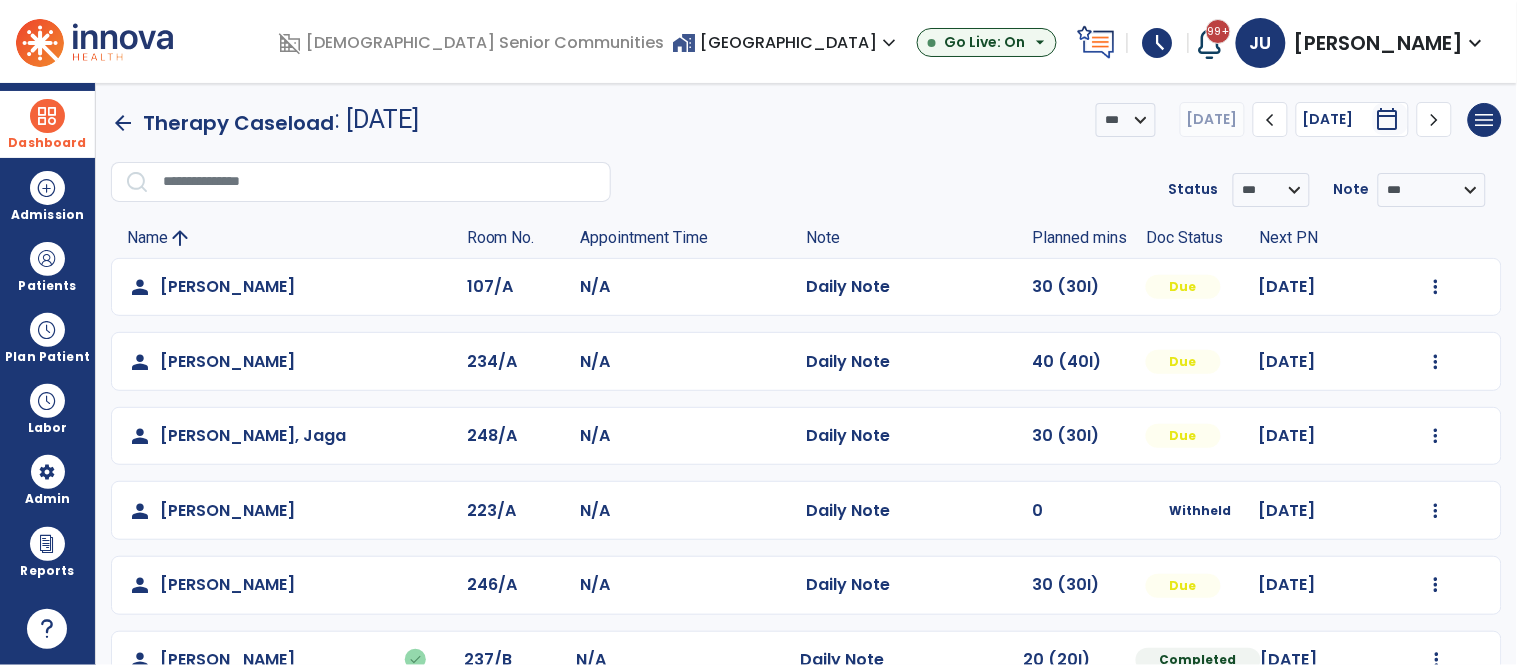 scroll, scrollTop: 0, scrollLeft: 0, axis: both 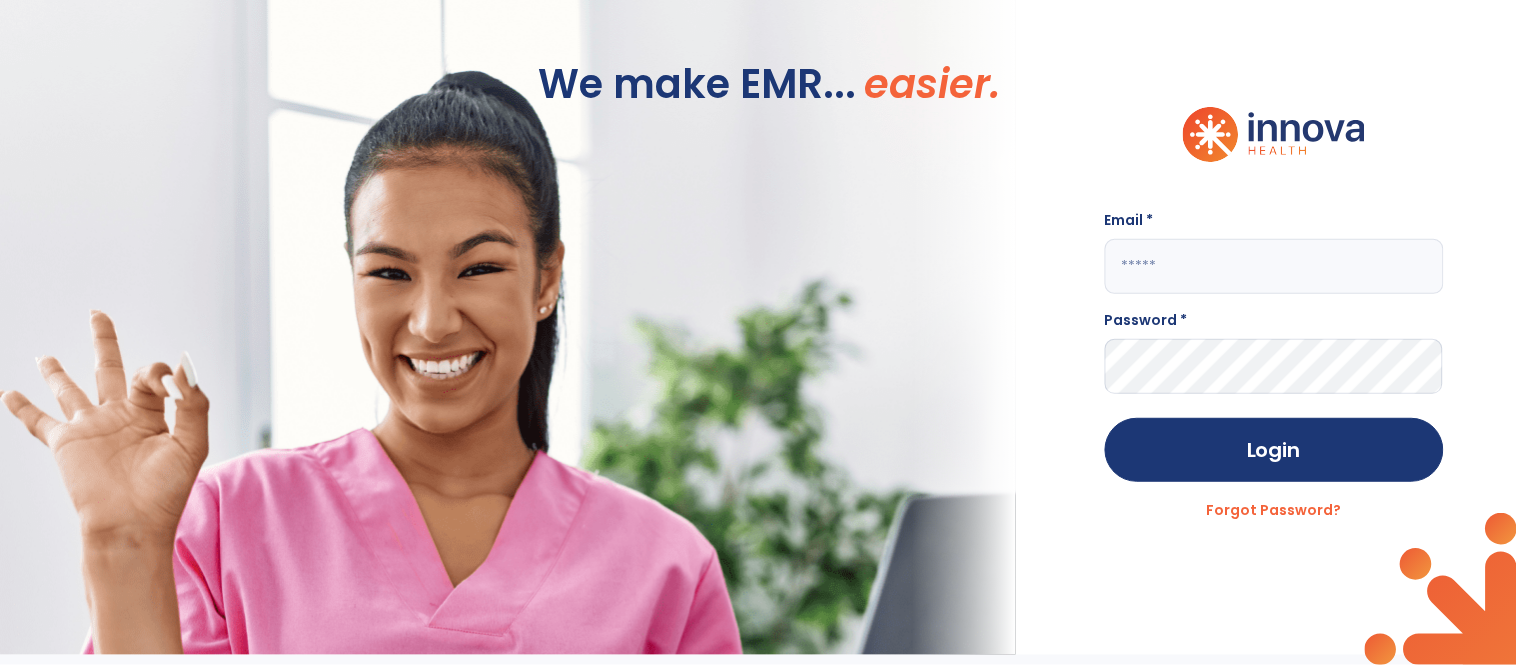 click 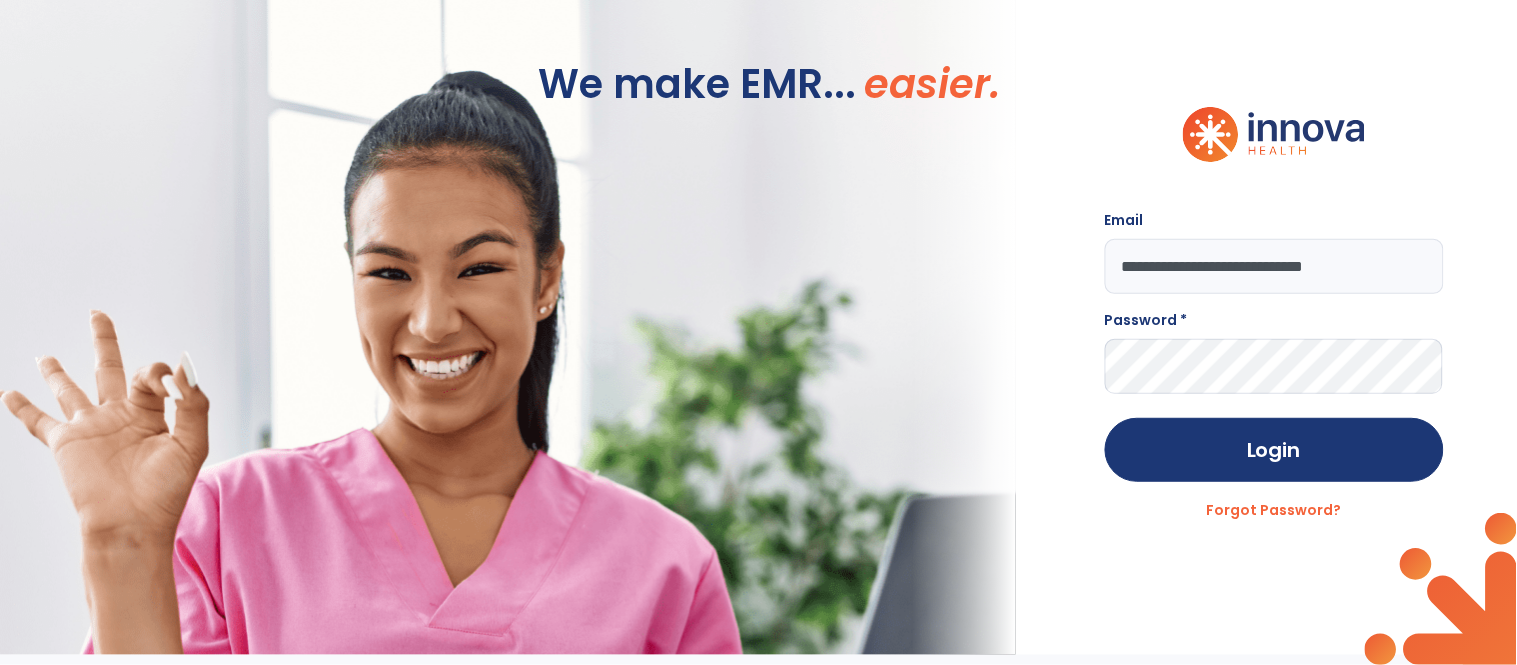 type on "**********" 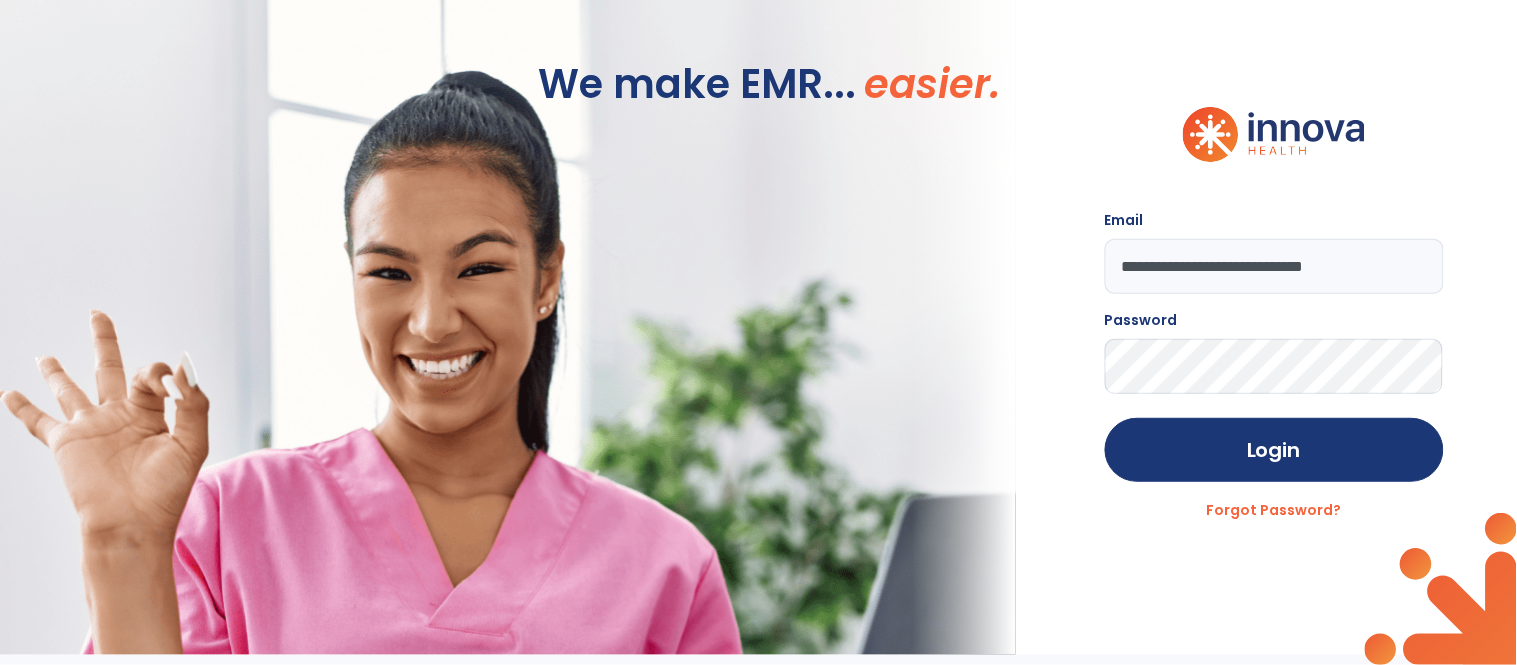 click on "Login" 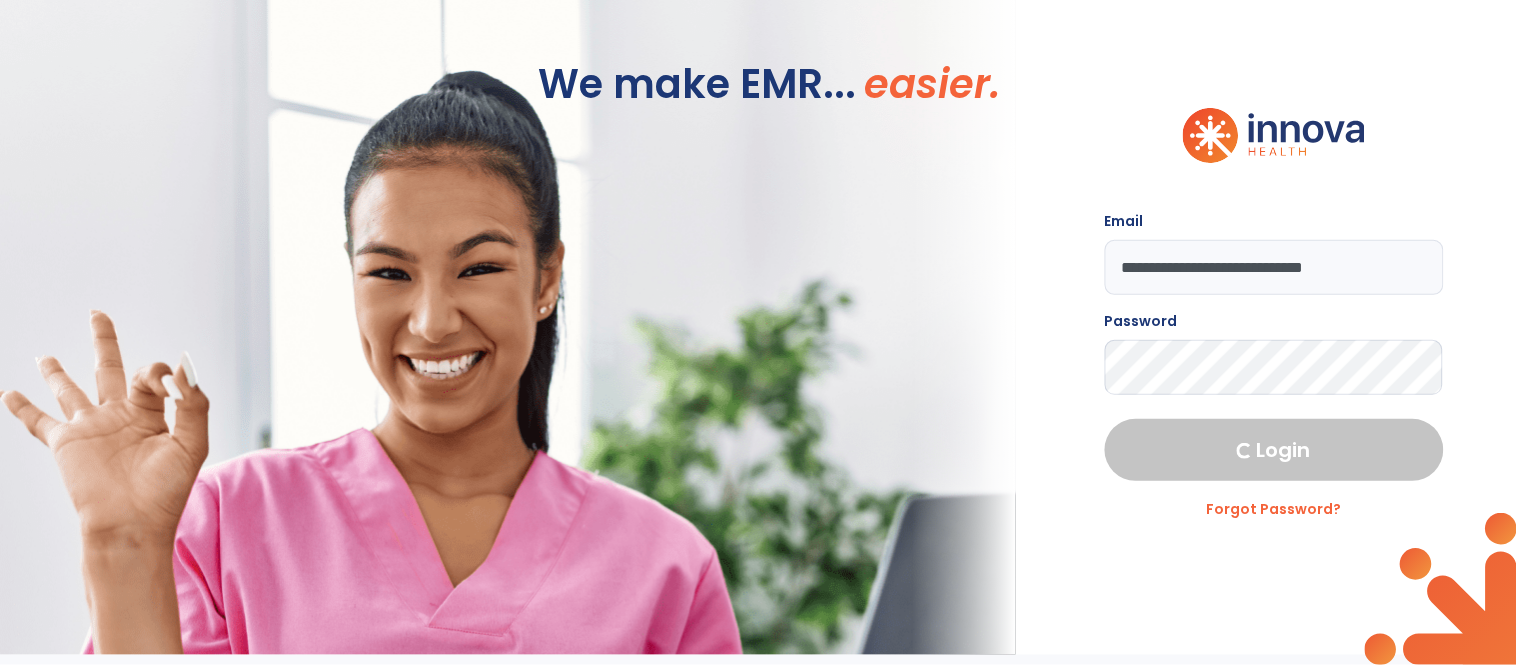 select on "***" 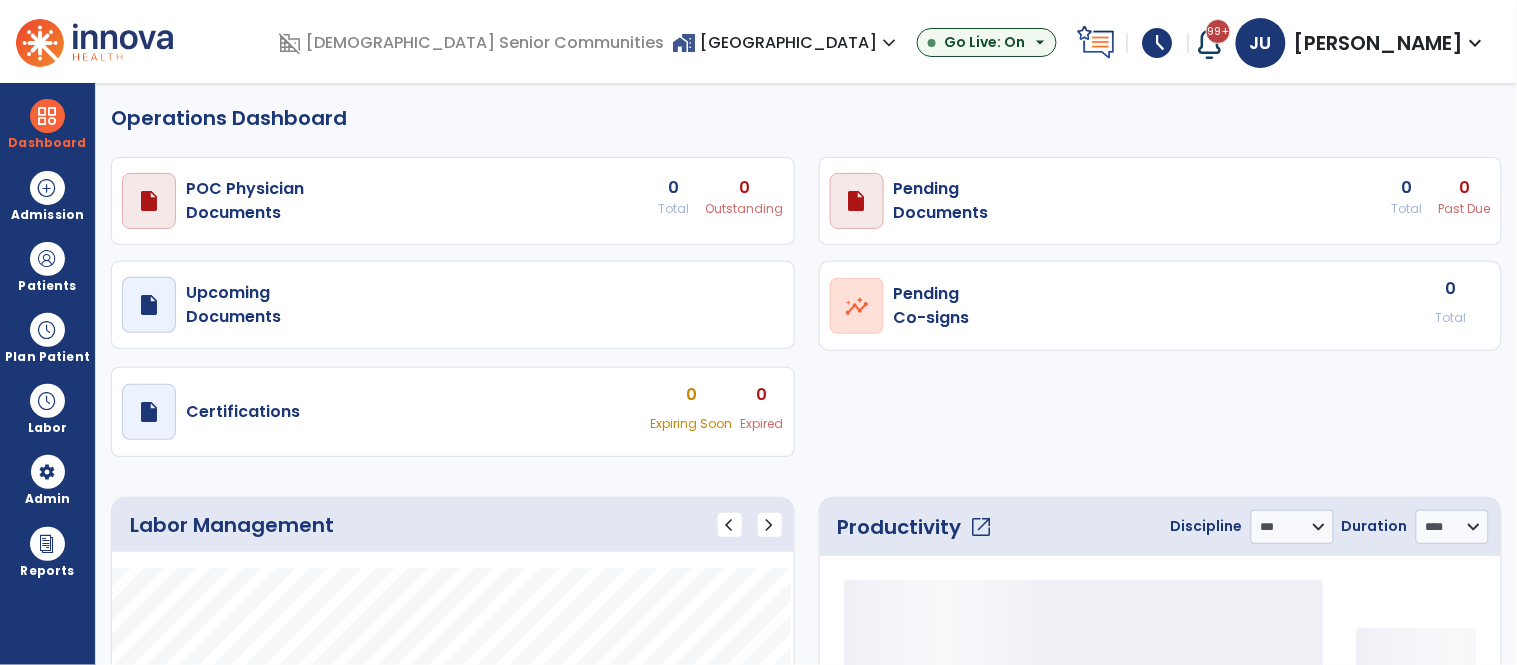 select on "***" 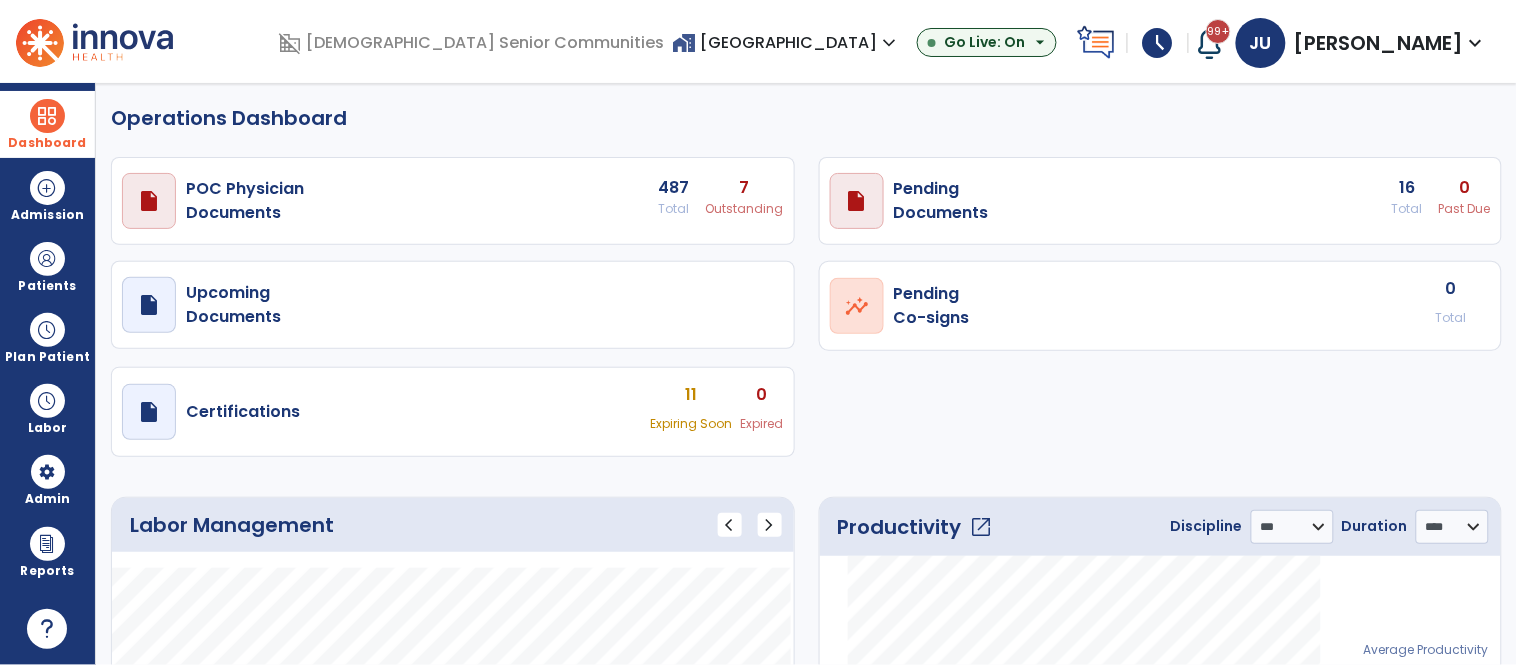 click at bounding box center (47, 116) 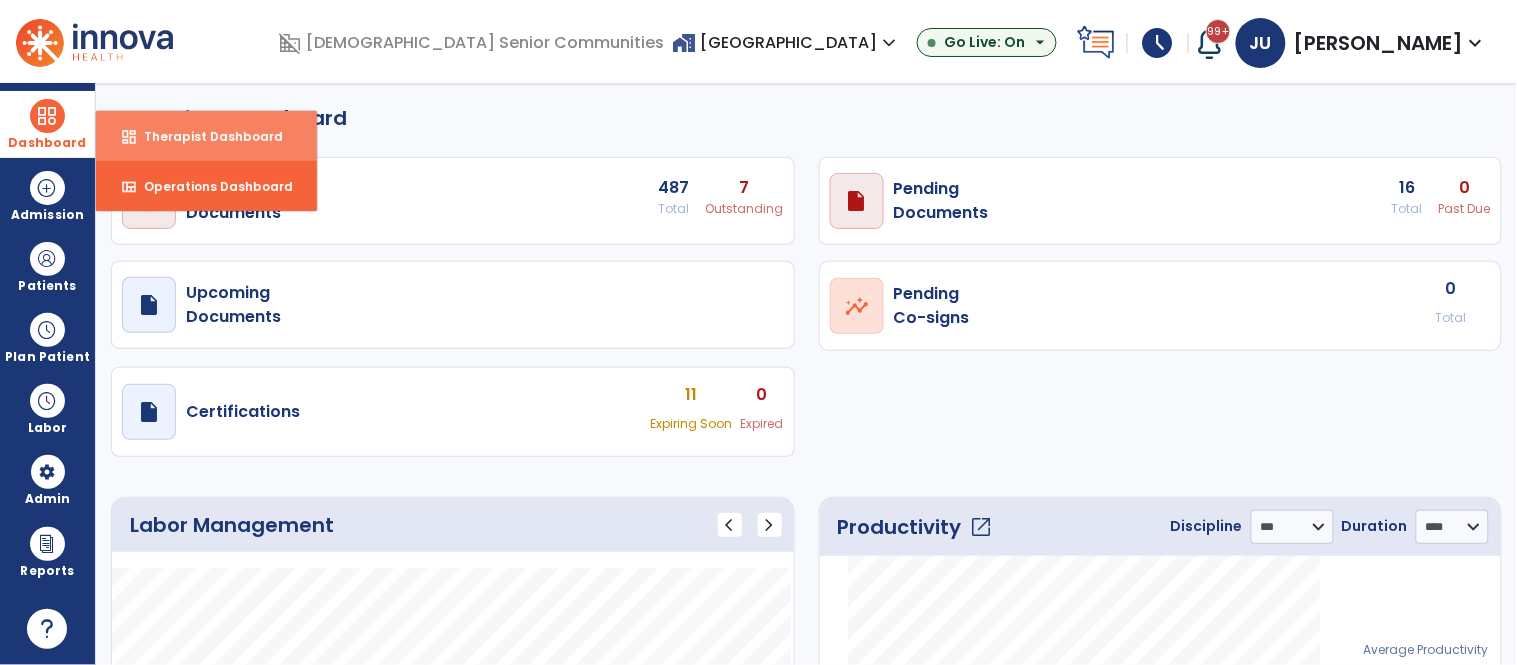 click on "Therapist Dashboard" at bounding box center [205, 136] 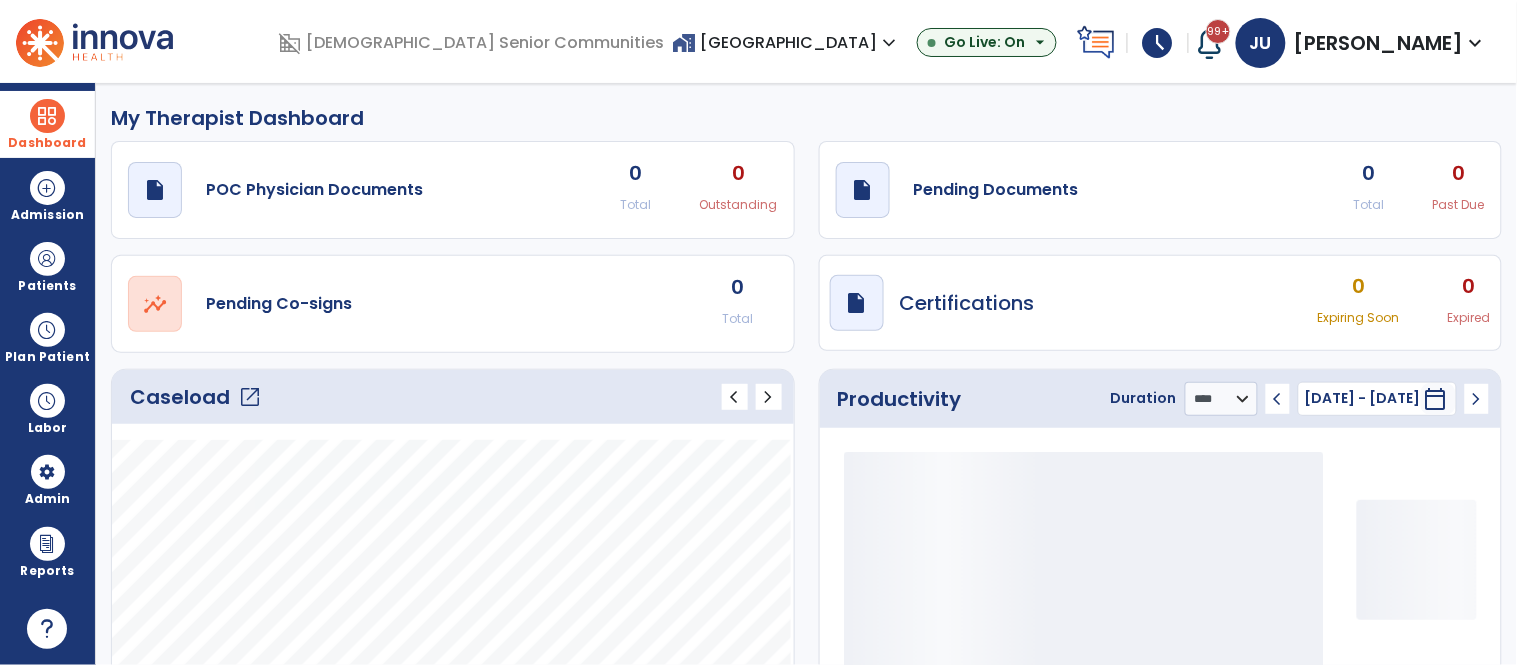click on "open_in_new" 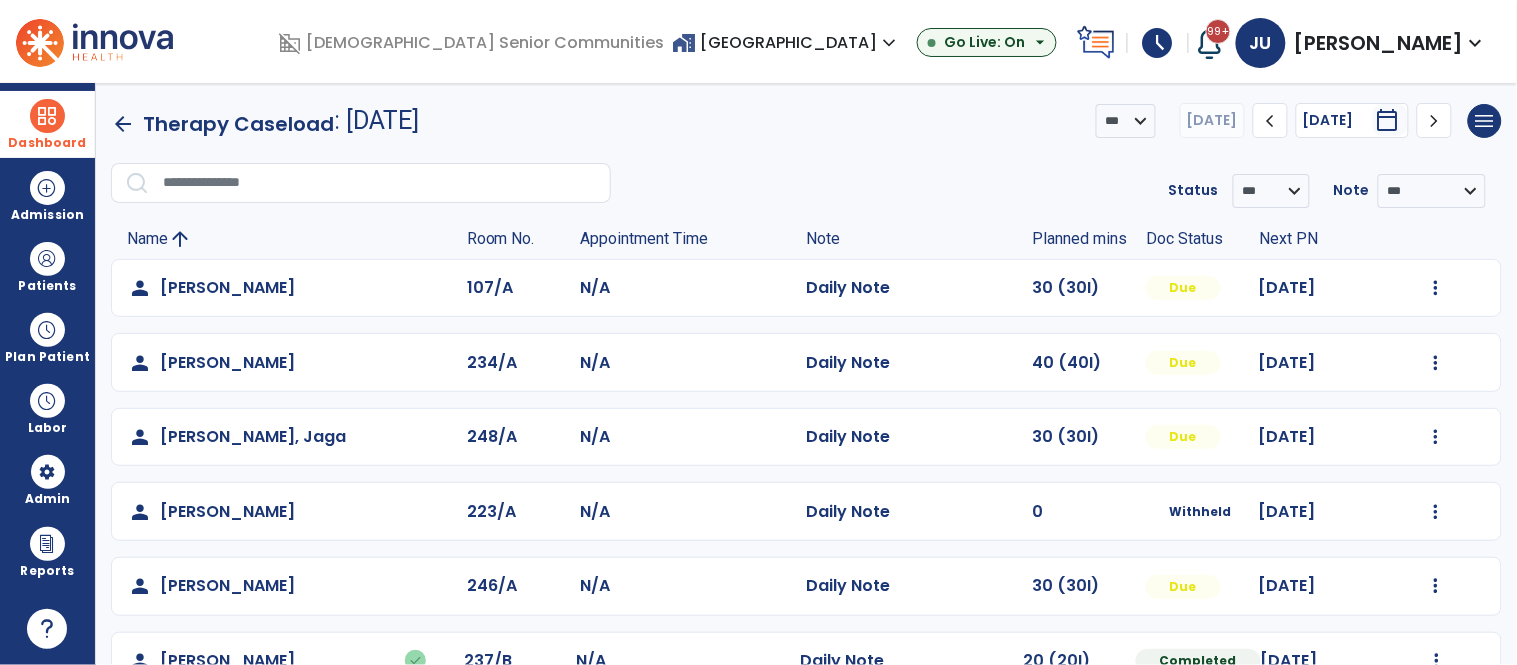 click on "home_work   Park Terrace Village   expand_more" at bounding box center (786, 42) 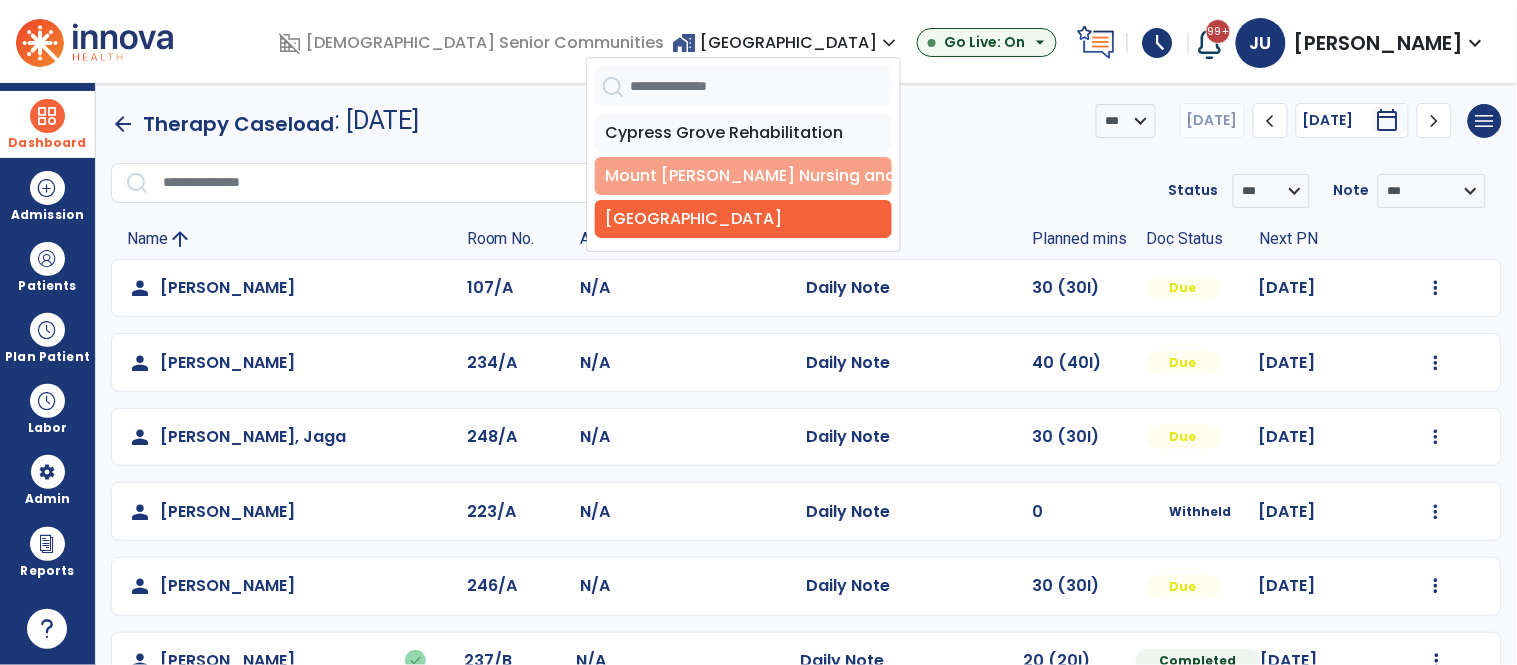 click on "Mount [PERSON_NAME] Nursing and Rehab" at bounding box center [743, 176] 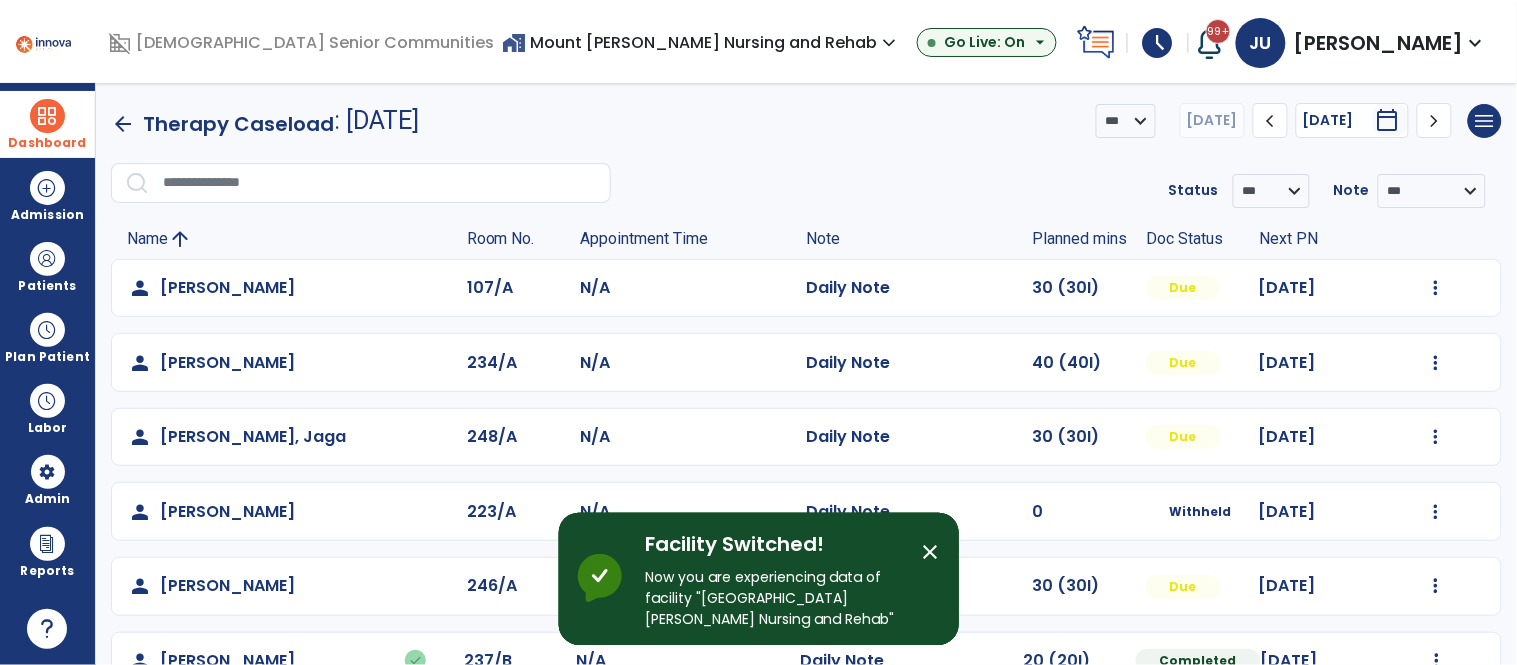 click on "close" at bounding box center (931, 552) 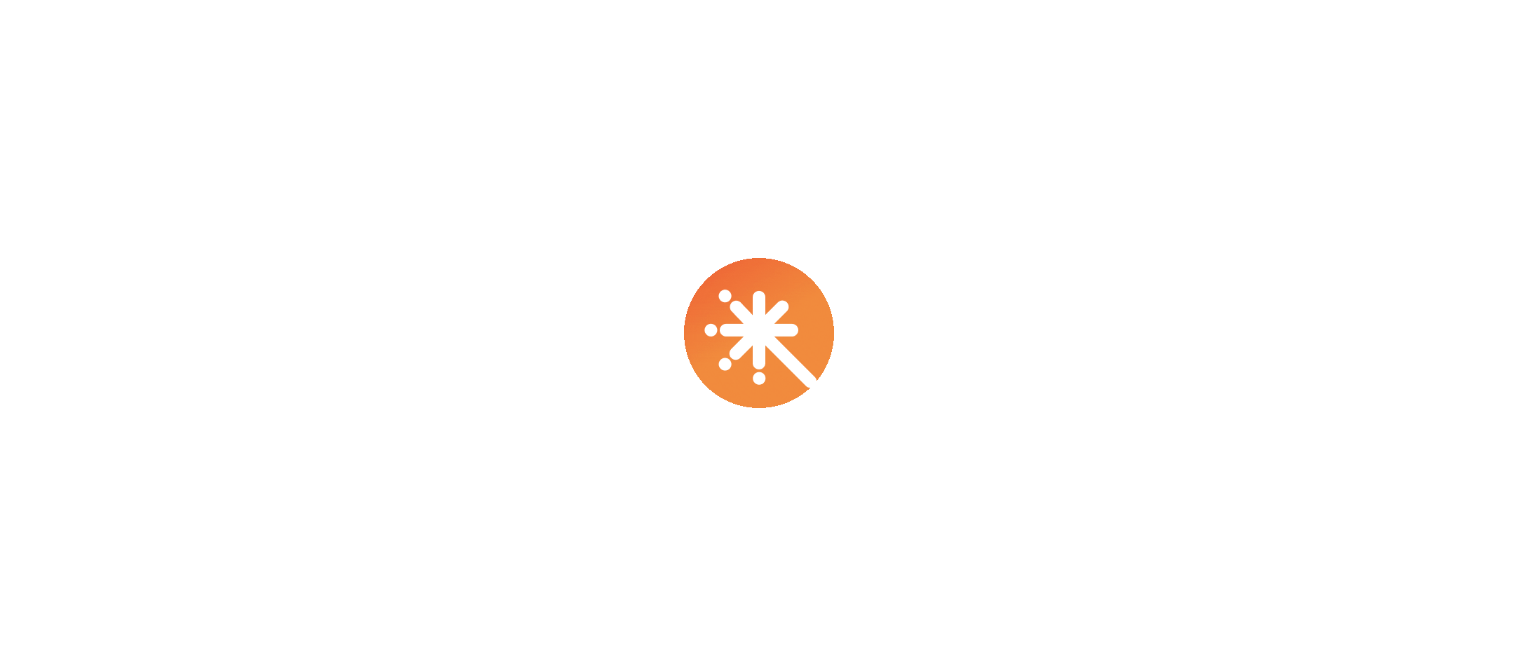 scroll, scrollTop: 0, scrollLeft: 0, axis: both 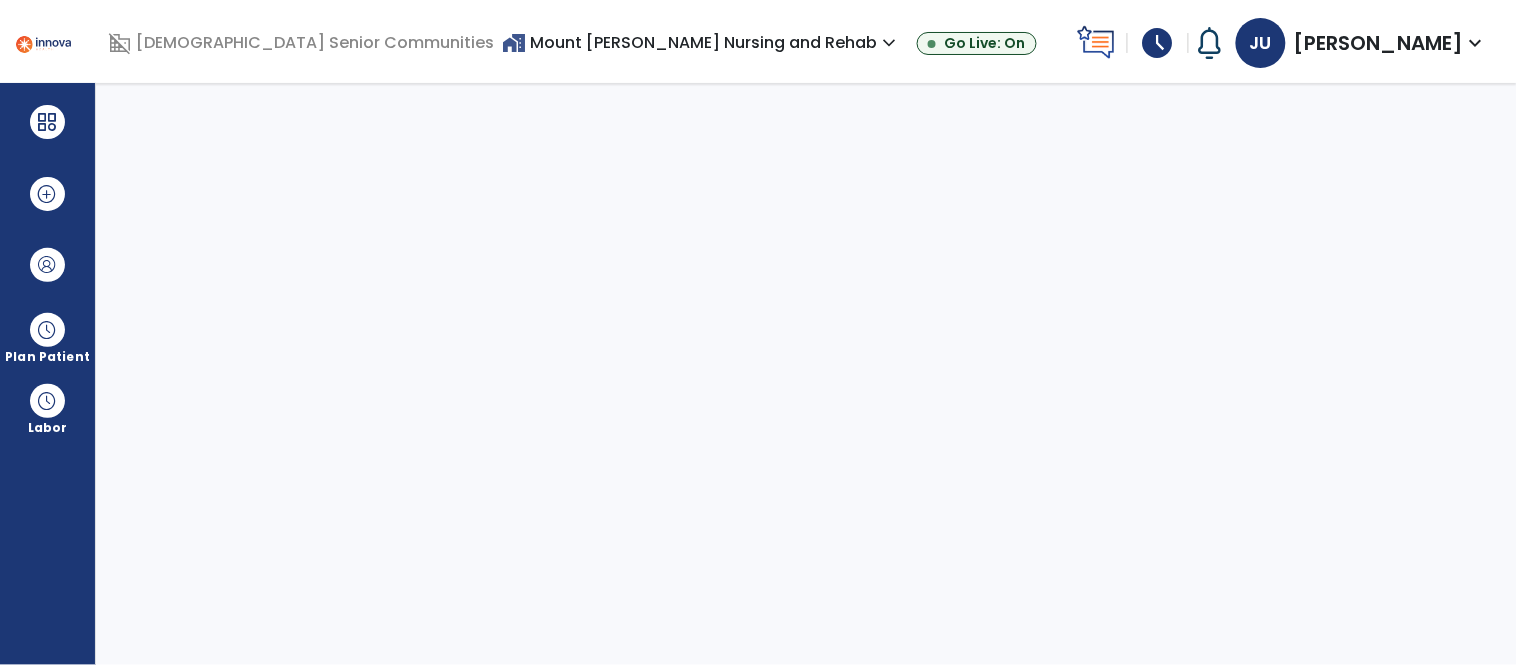 select on "****" 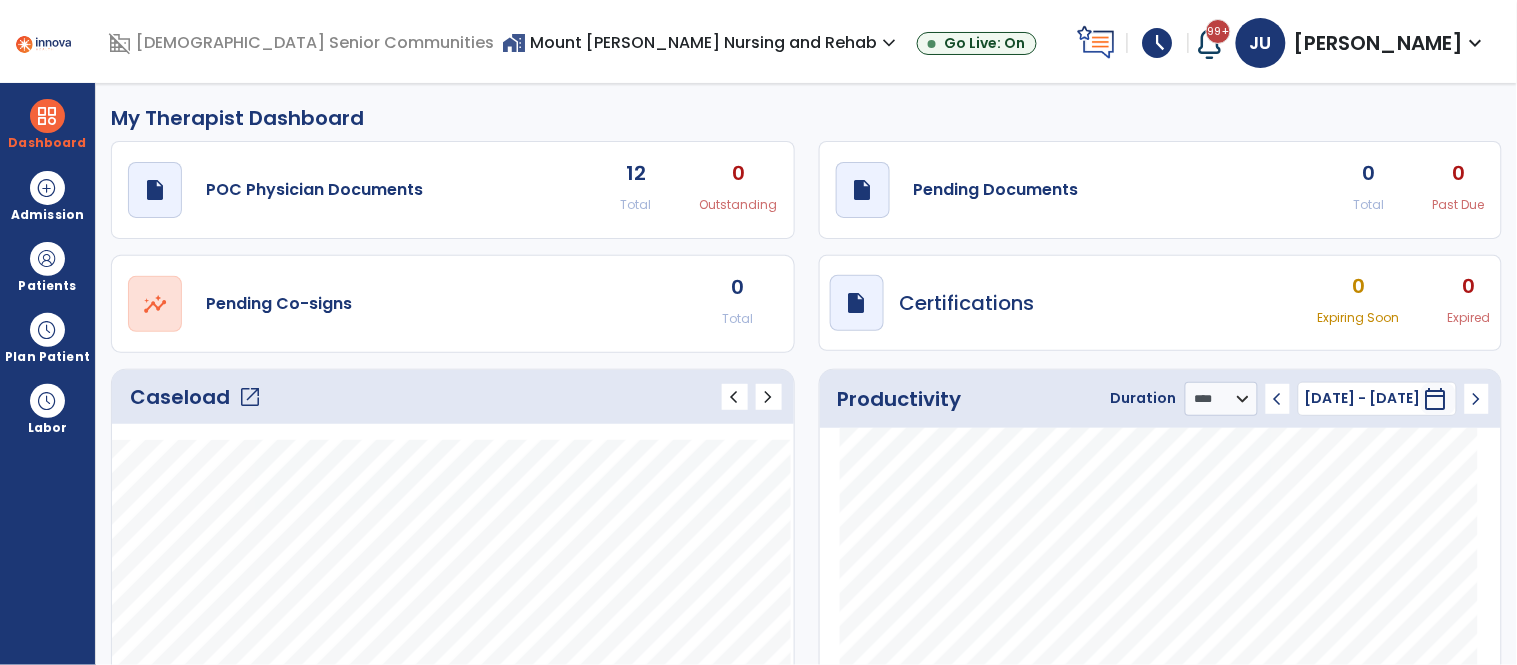 click on "schedule" at bounding box center (1158, 43) 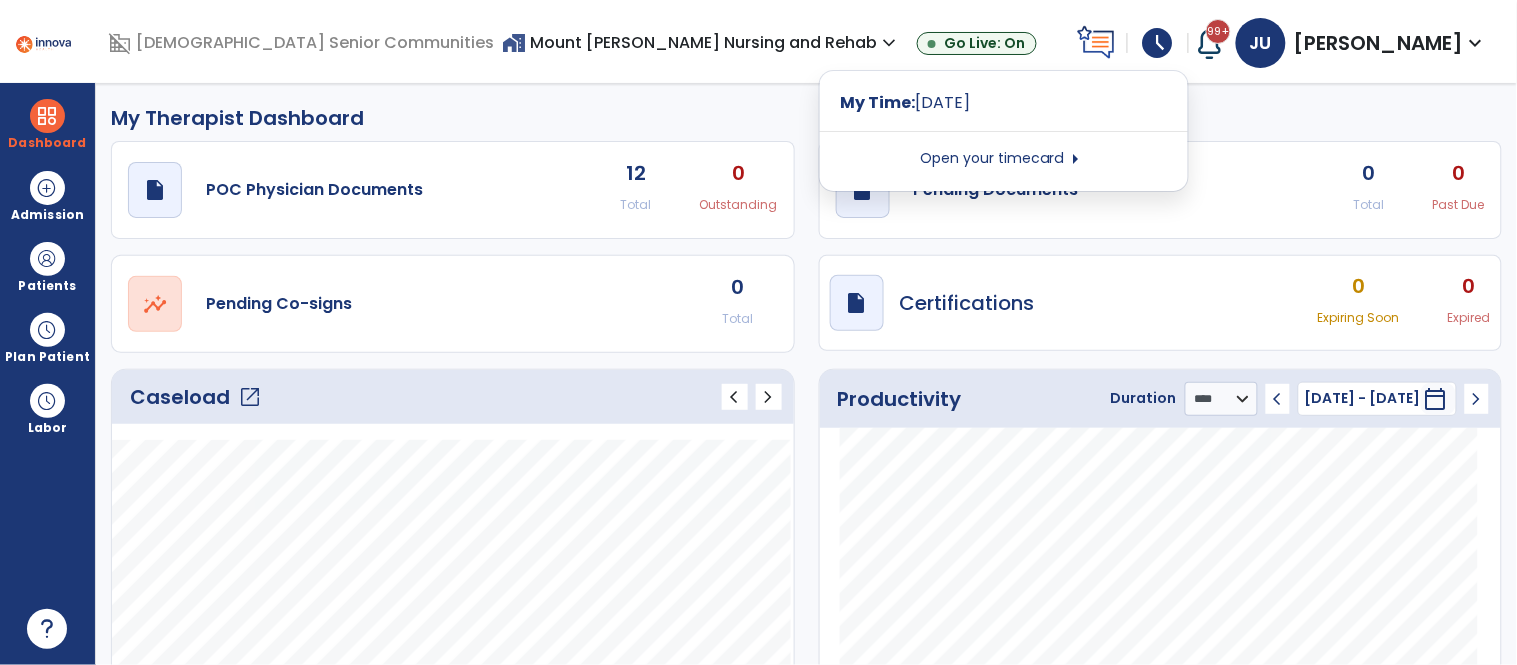 click on "Open your timecard  arrow_right" at bounding box center (1004, 159) 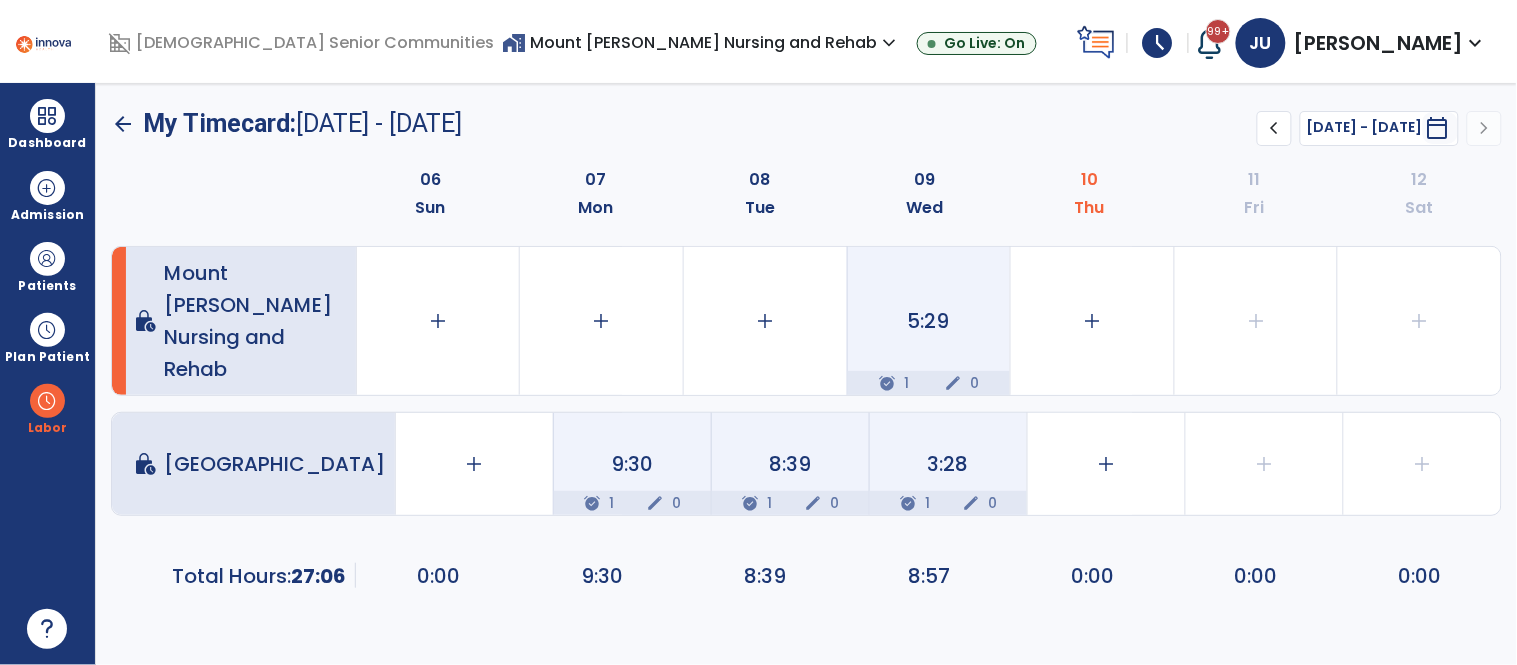 click on "arrow_back" 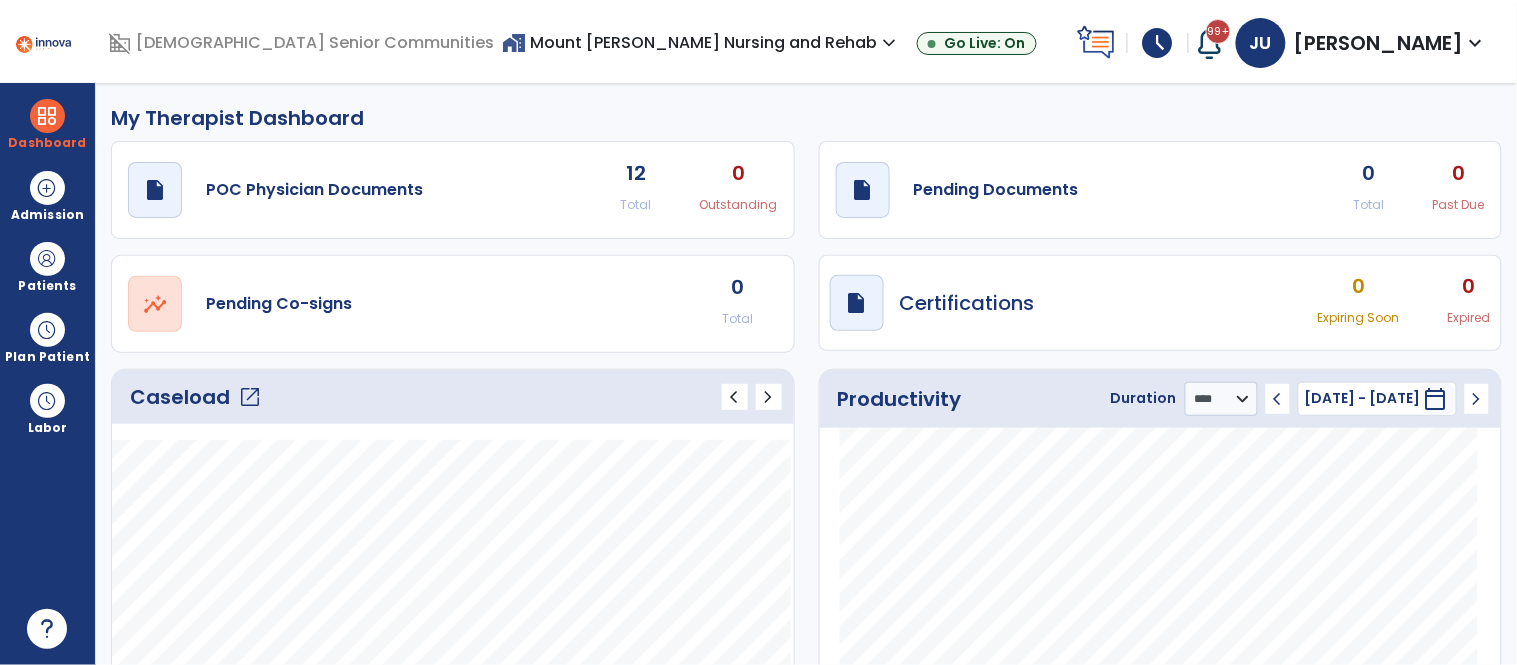 click on "schedule" at bounding box center [1158, 43] 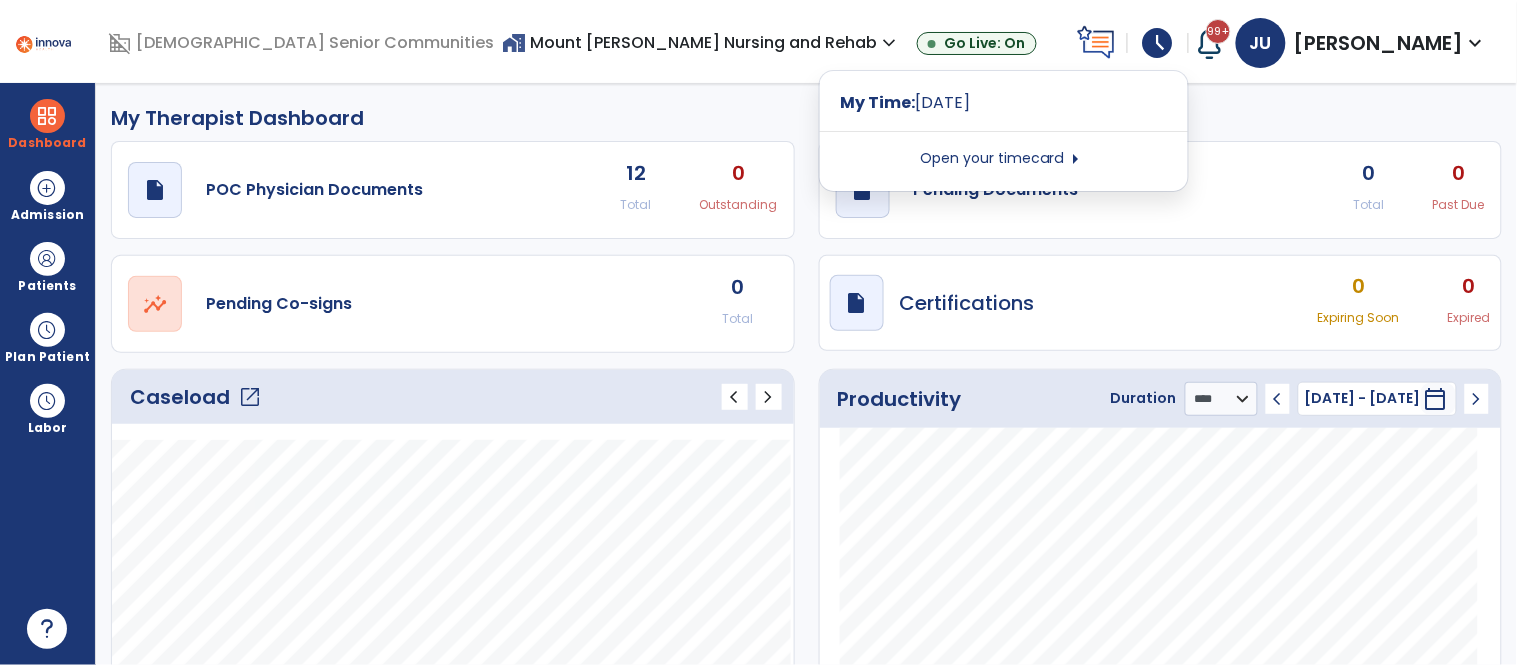 click on "My Time:   Thursday, Jul 10" at bounding box center (1004, 103) 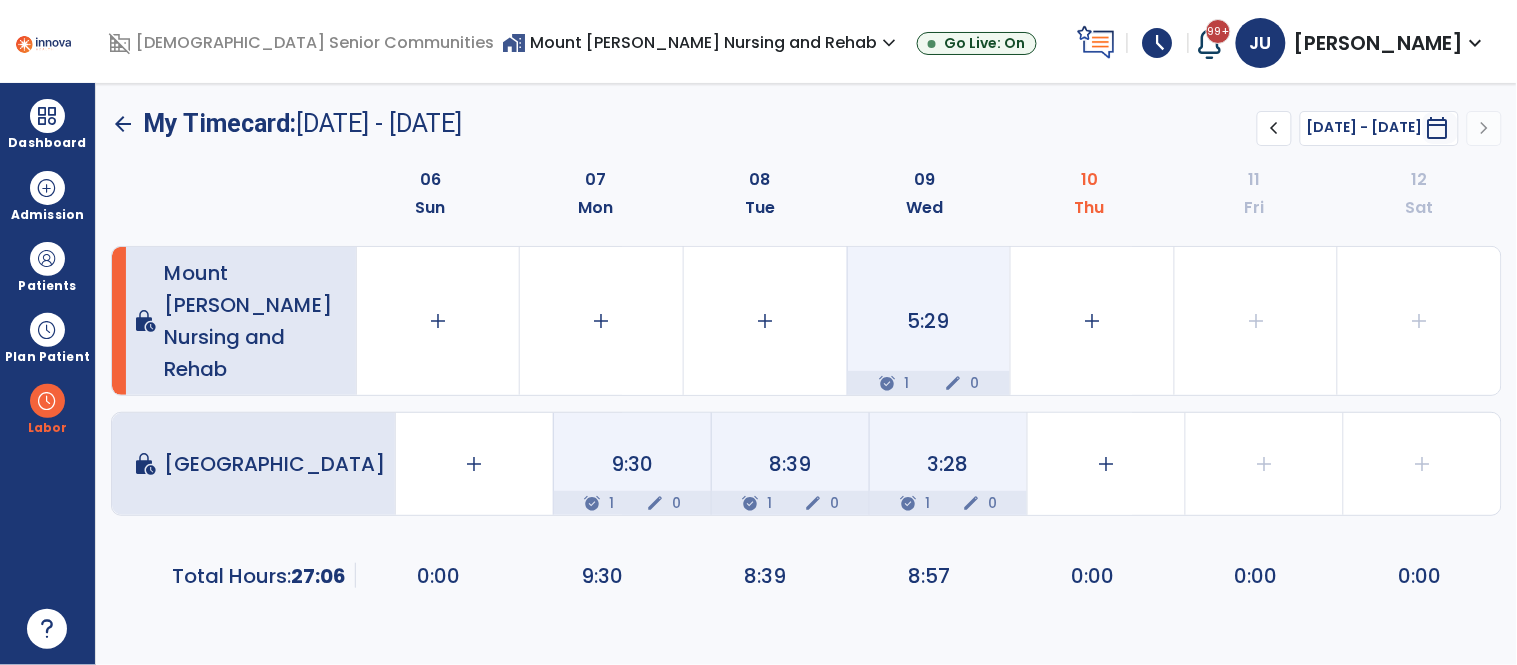 click on "chevron_left" 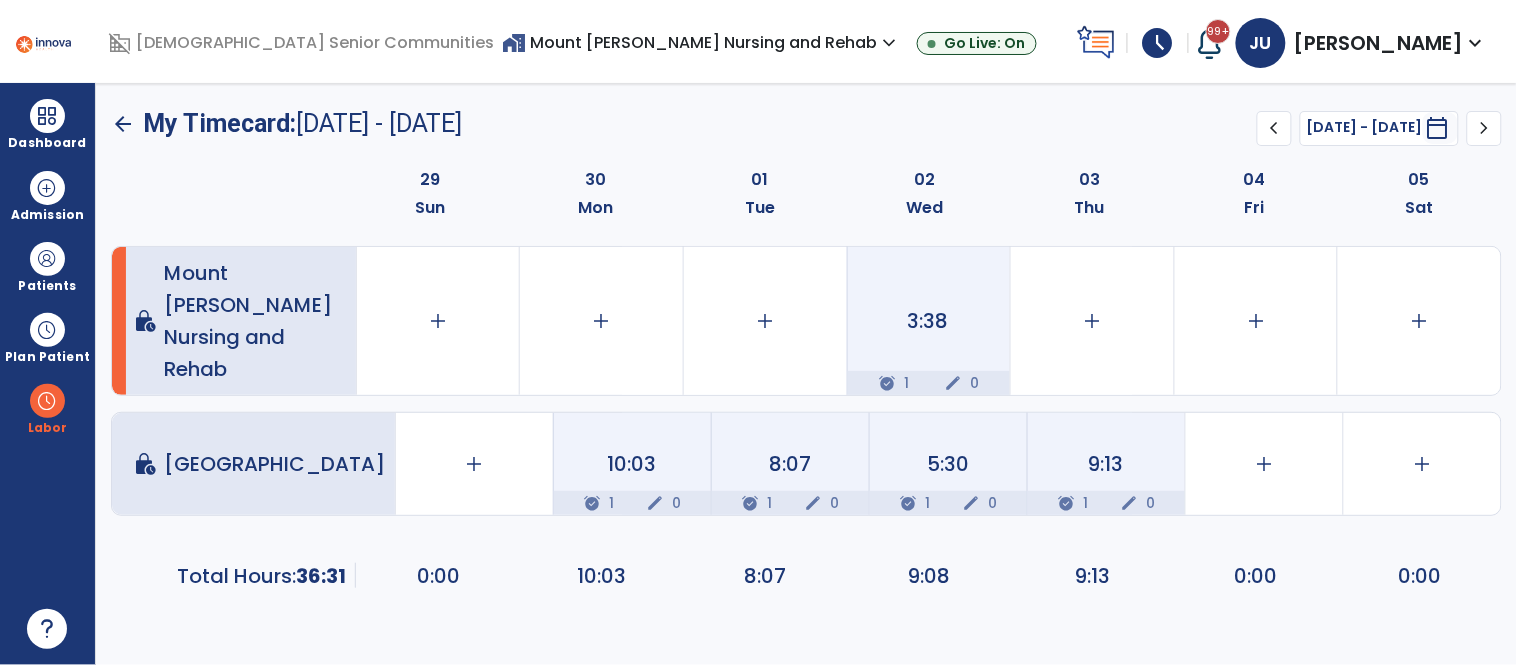 click on "chevron_left" 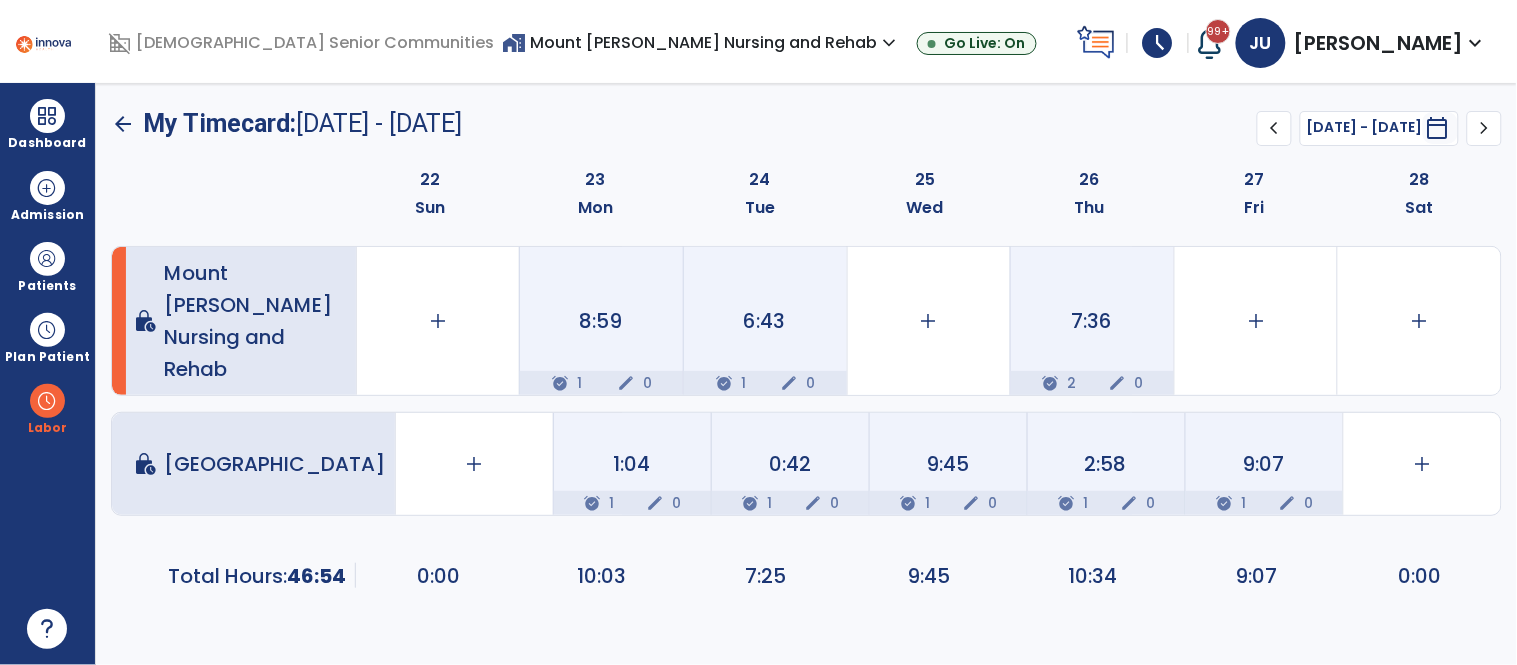 click on "6:43" 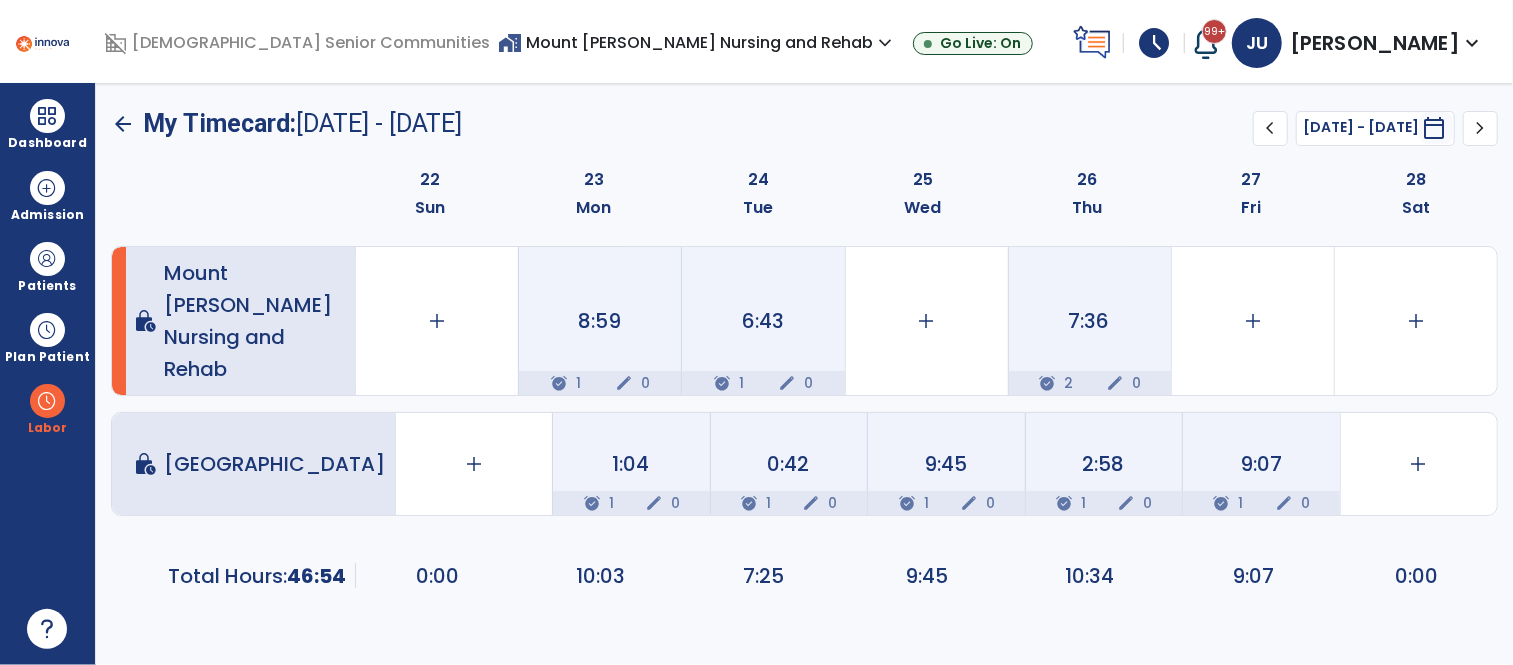 select on "**********" 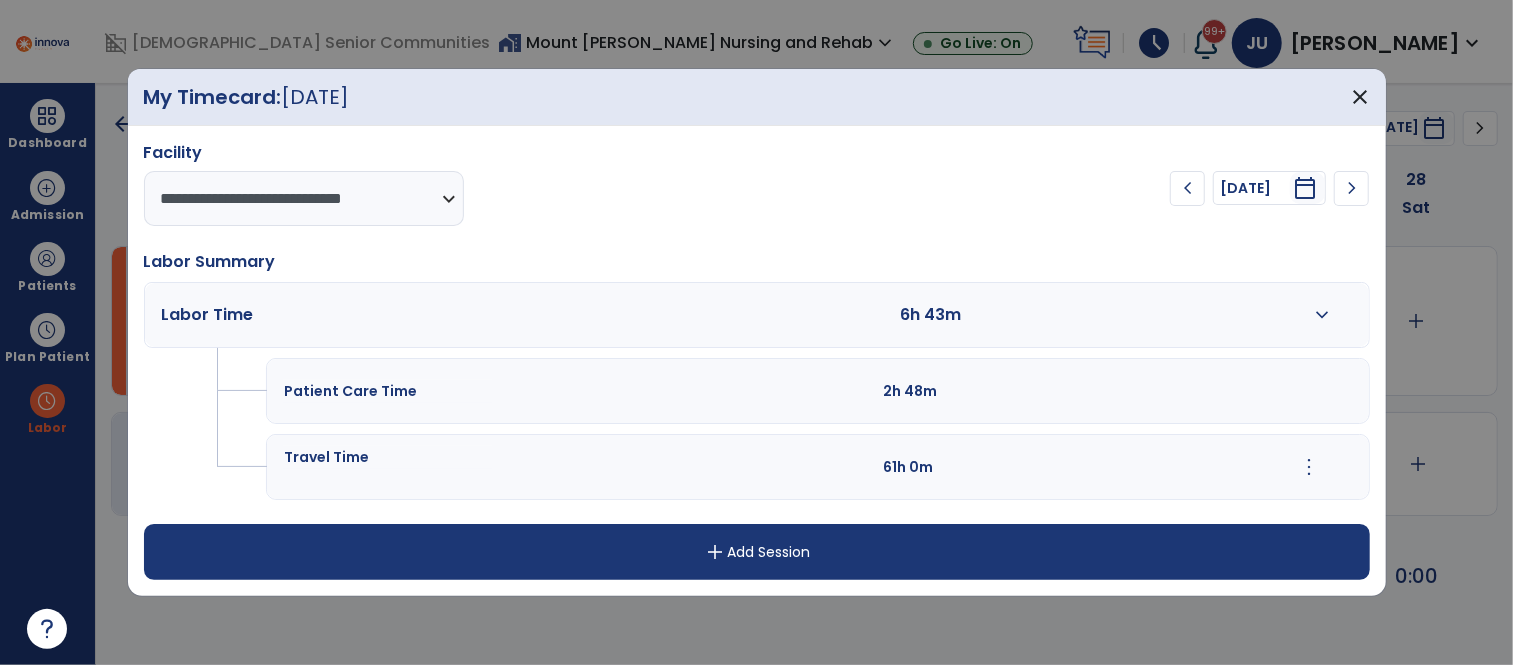 click on "more_vert" at bounding box center (1309, 467) 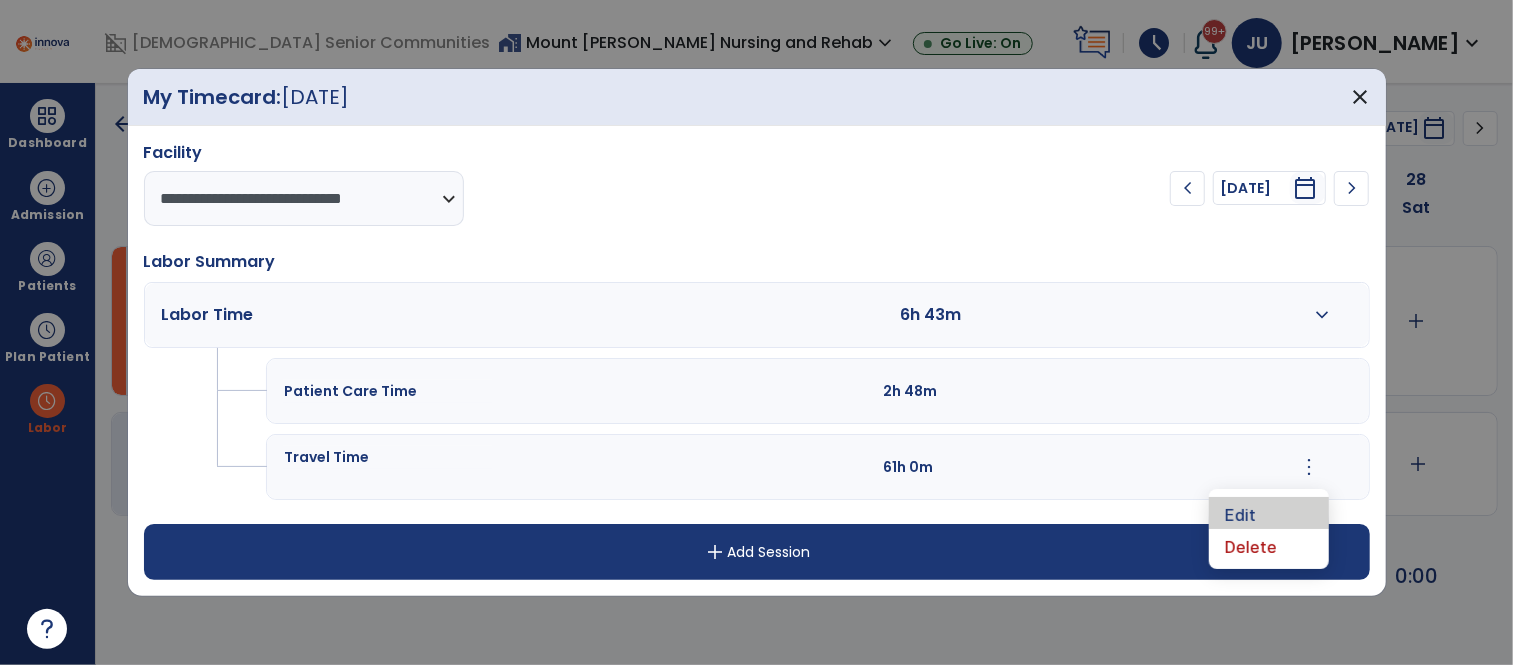 click on "Edit" at bounding box center [1269, 513] 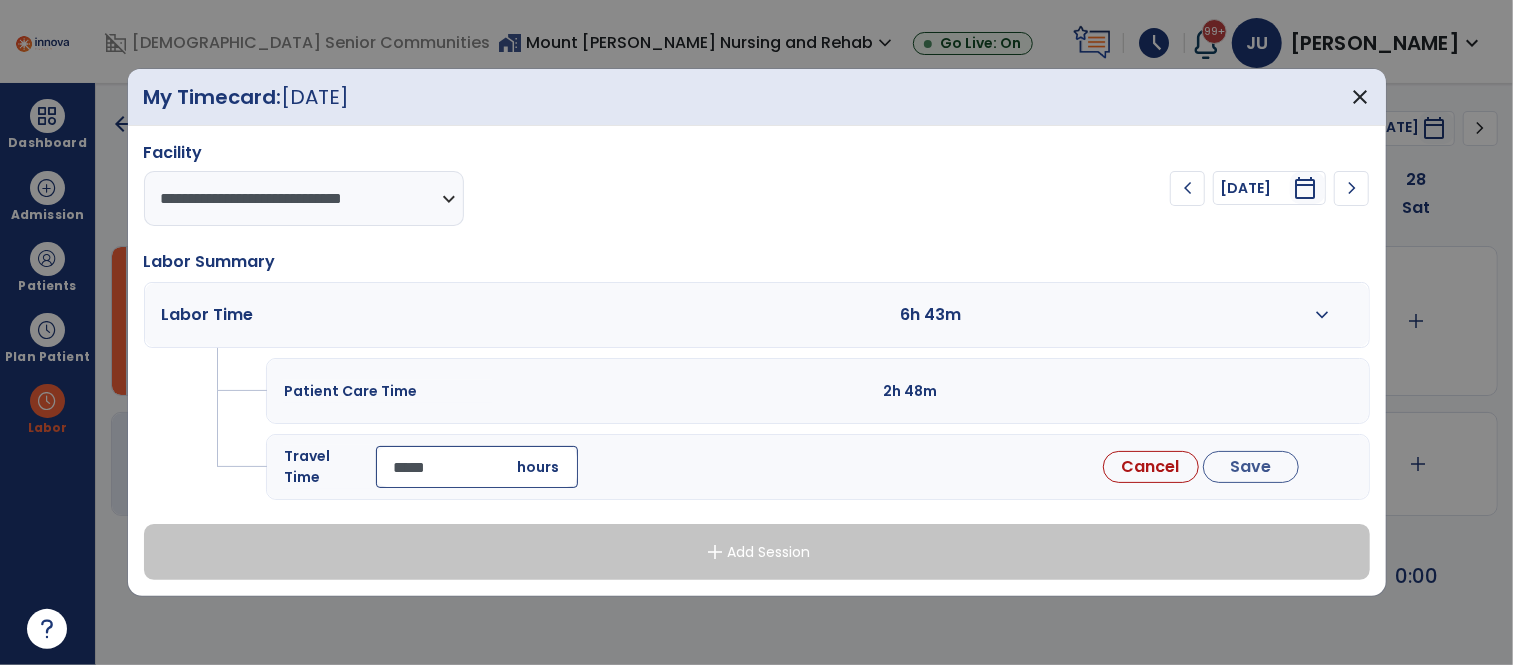 click on "*****" at bounding box center [477, 467] 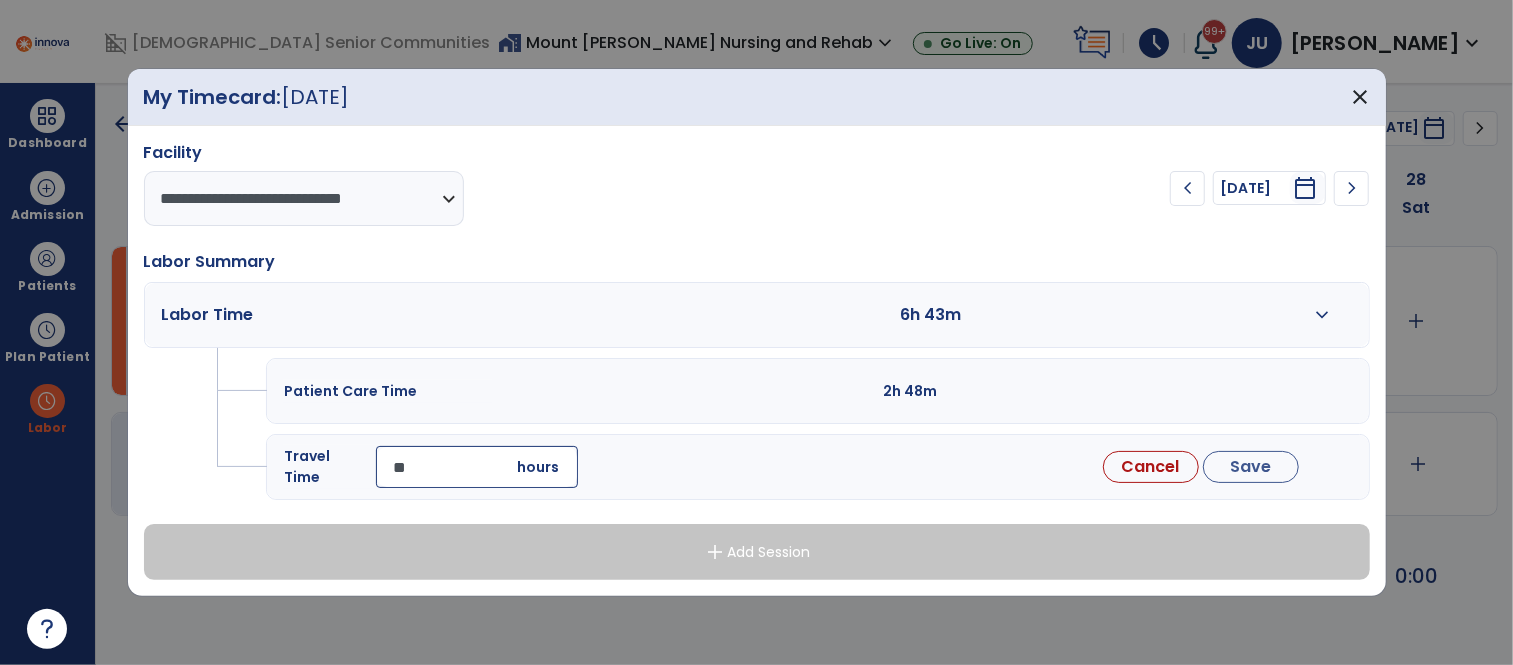 type on "*" 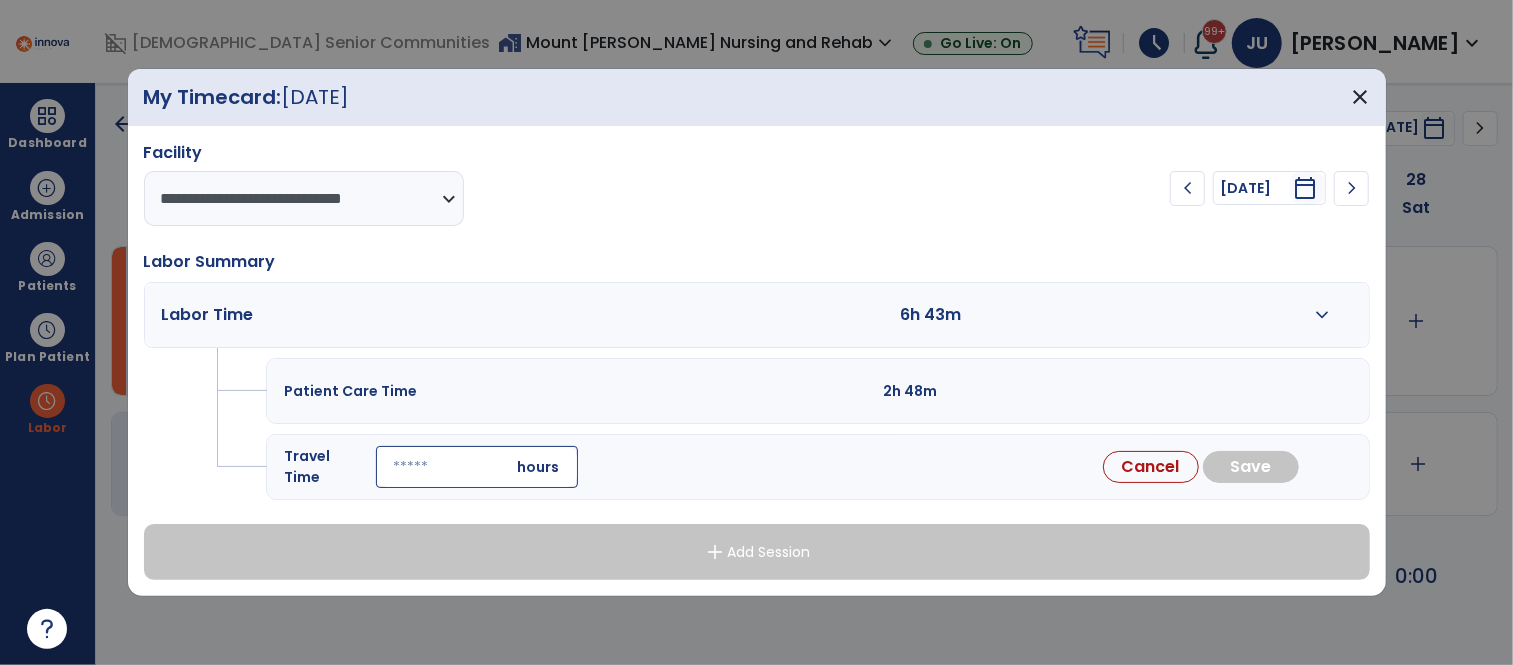 type on "*" 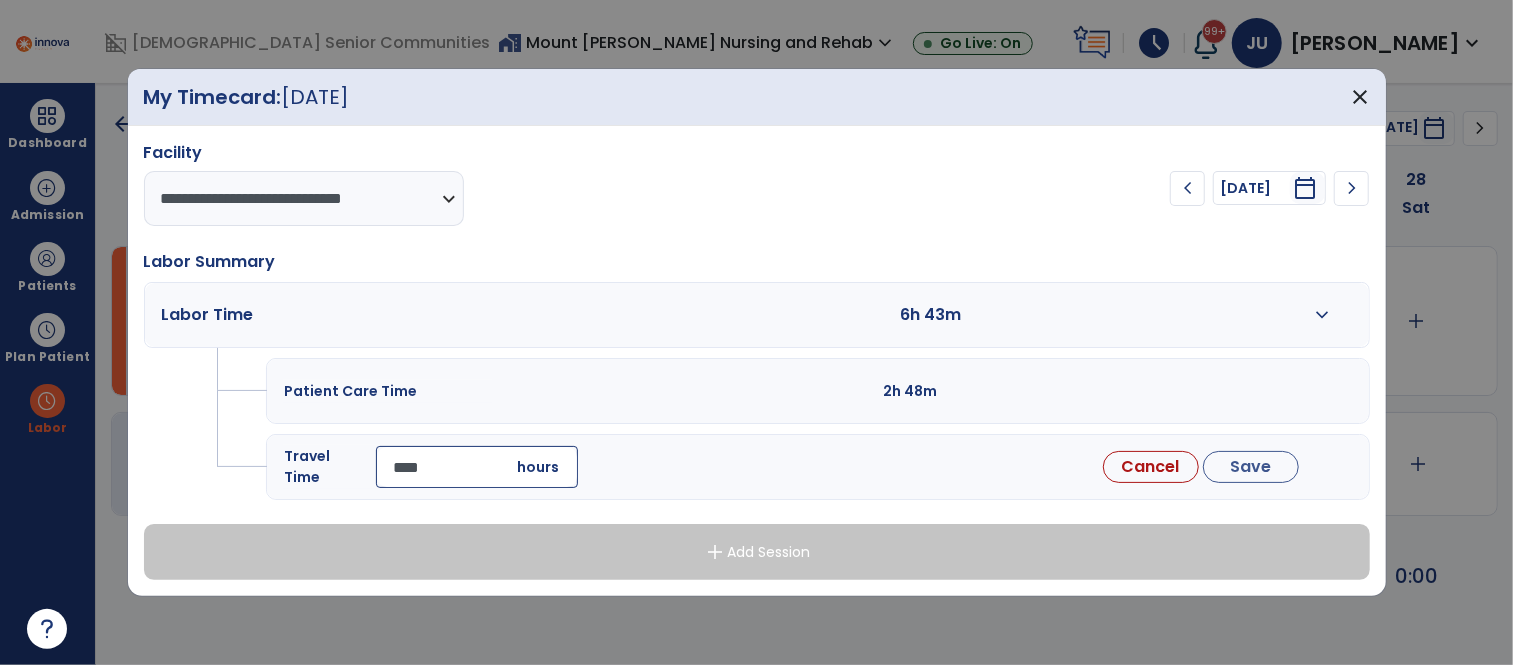 type on "*****" 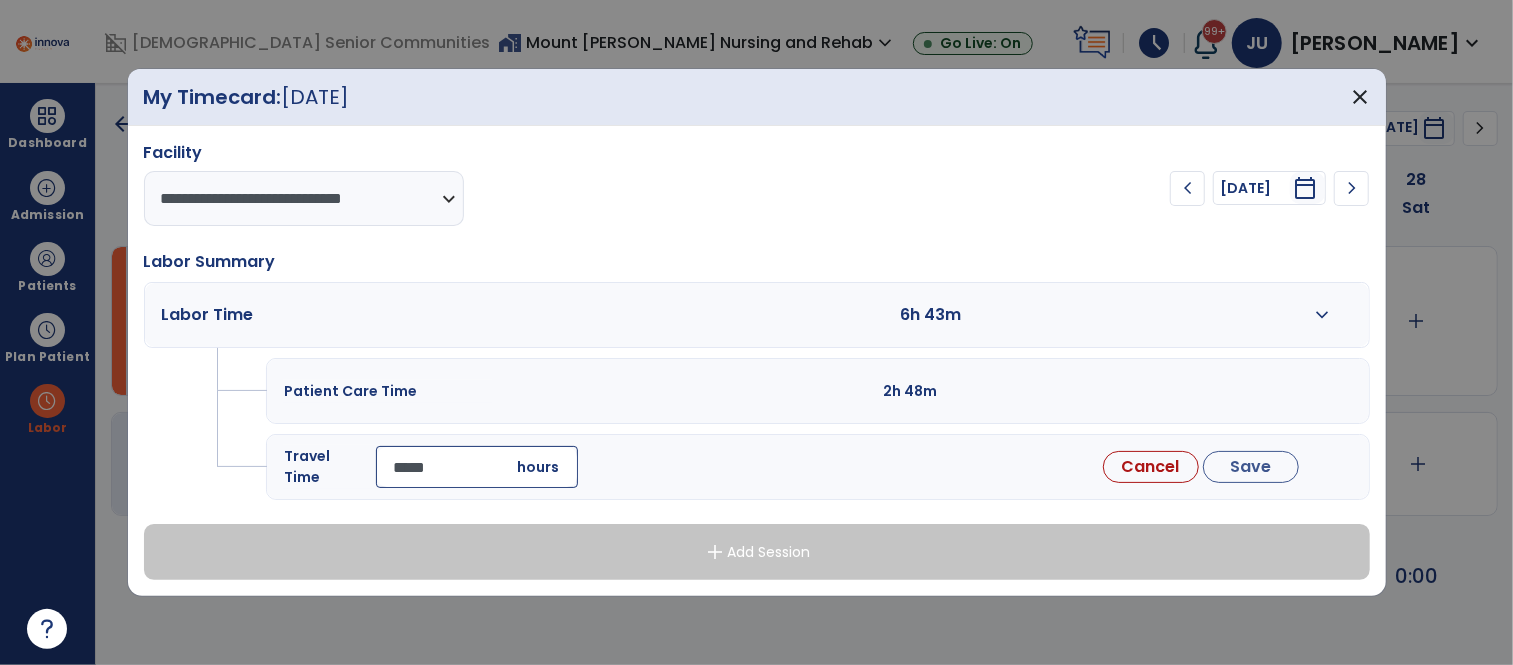 click on "Save" at bounding box center (1251, 467) 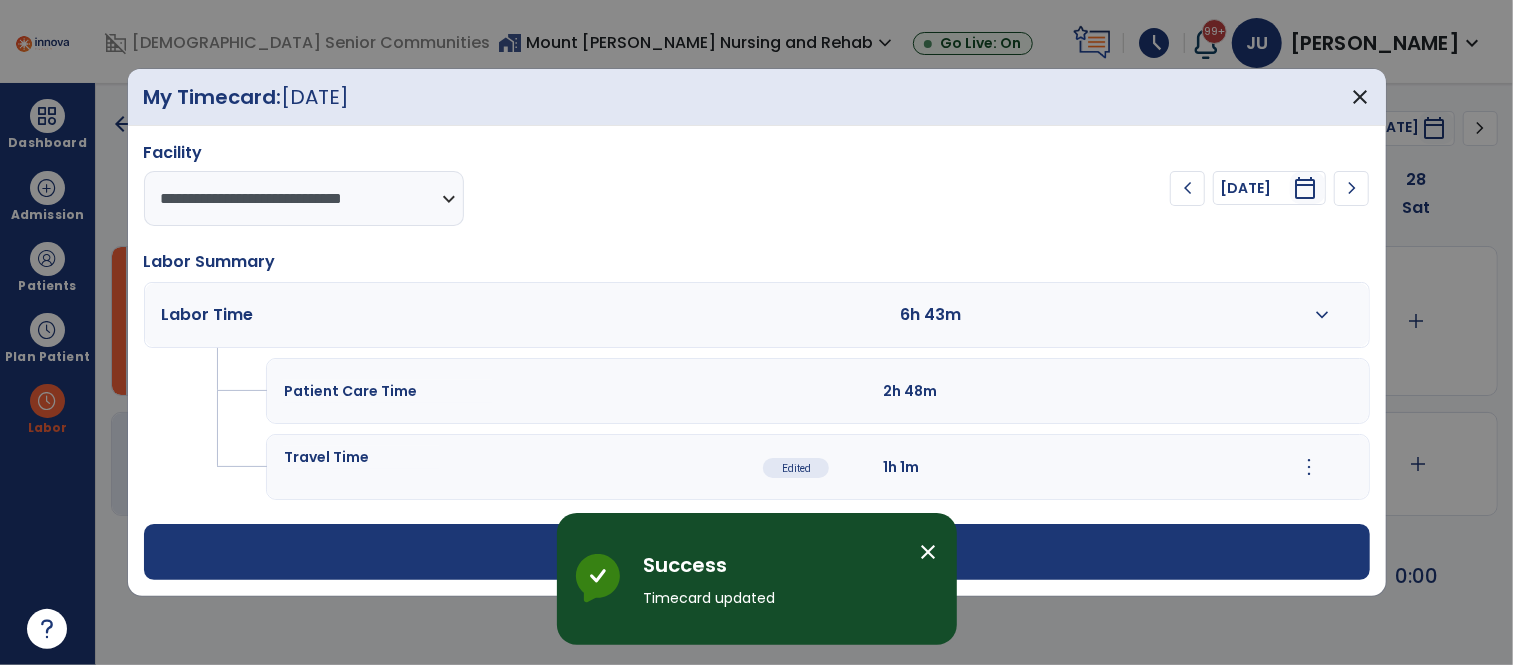 click on "close" at bounding box center [929, 552] 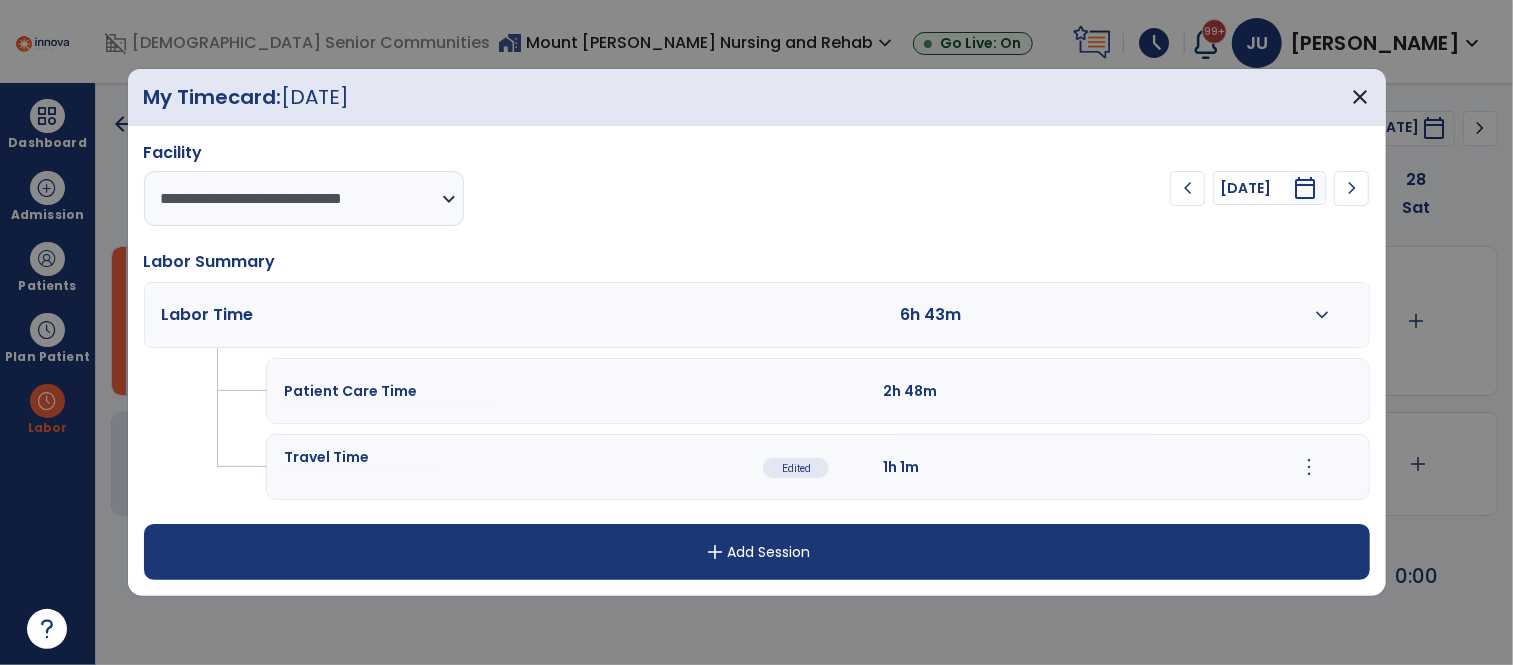 click on "chevron_left" at bounding box center [1188, 188] 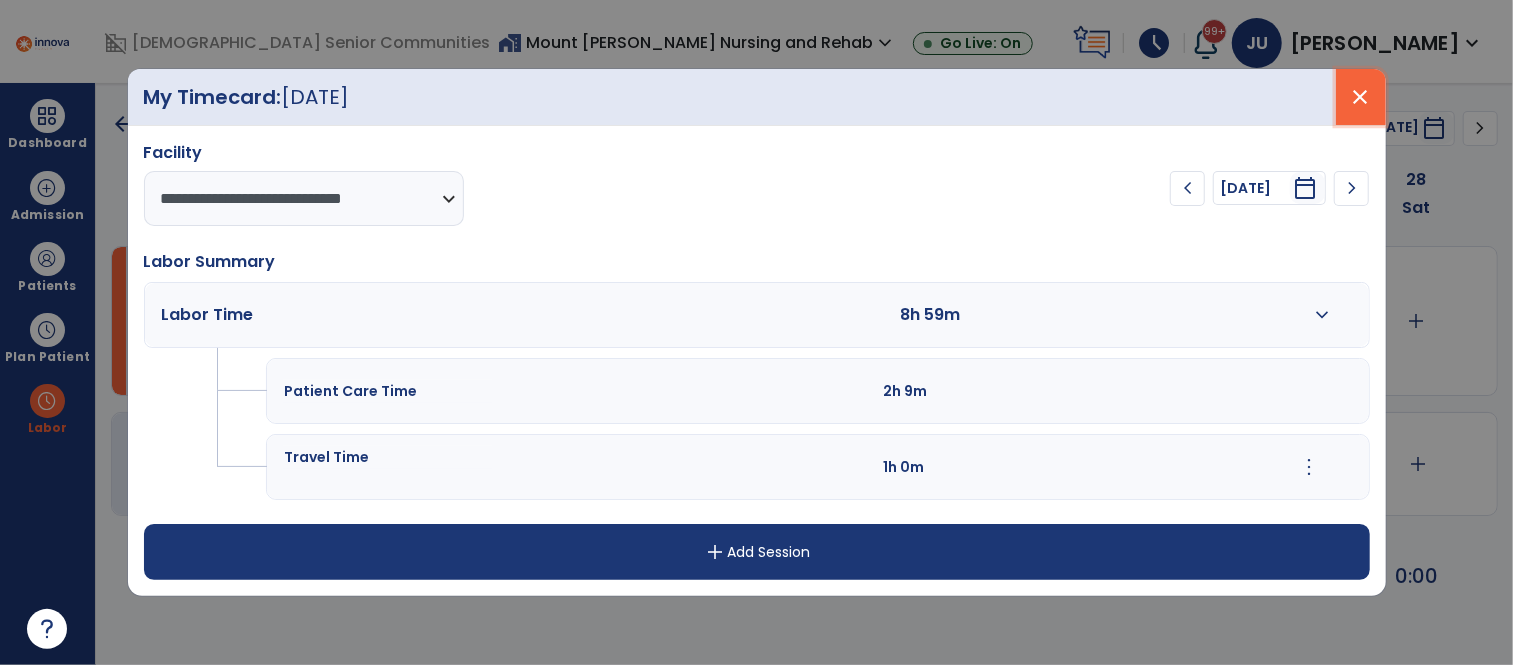 click on "close" at bounding box center [1361, 97] 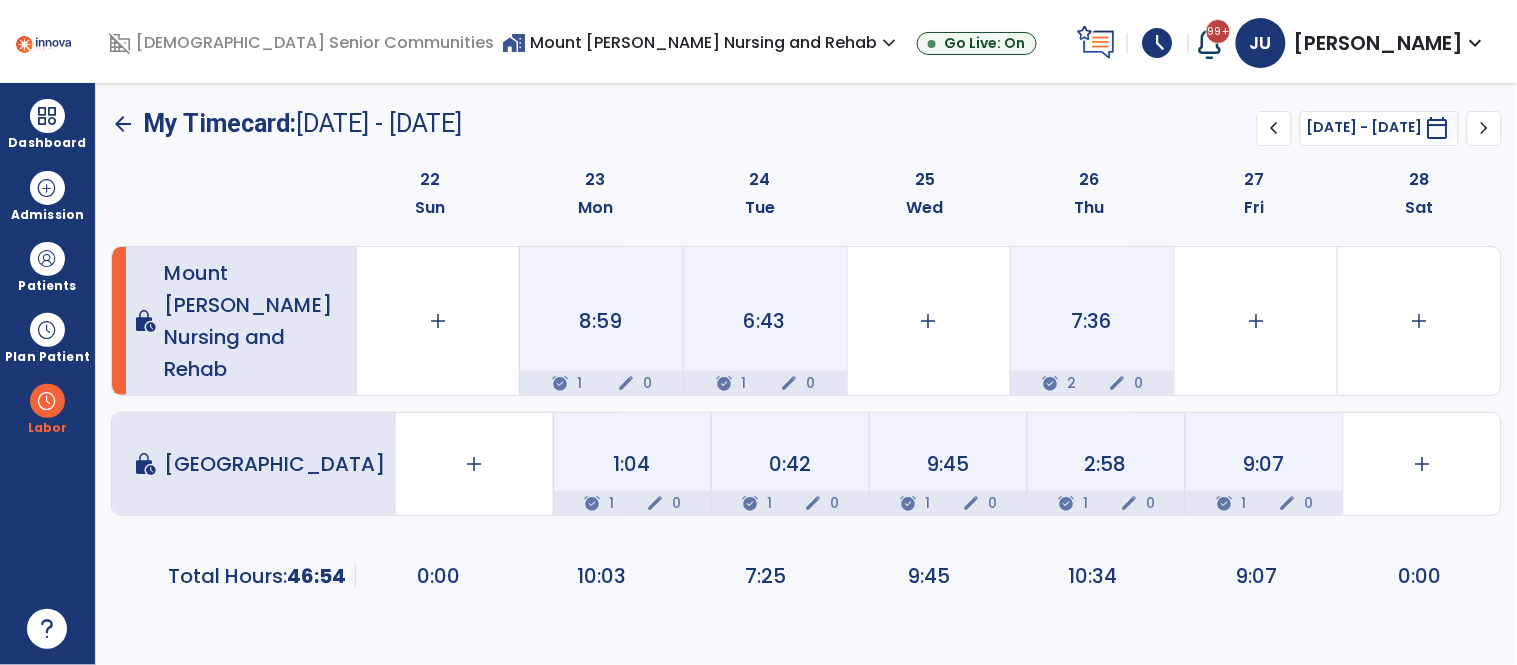 click on "6:43" 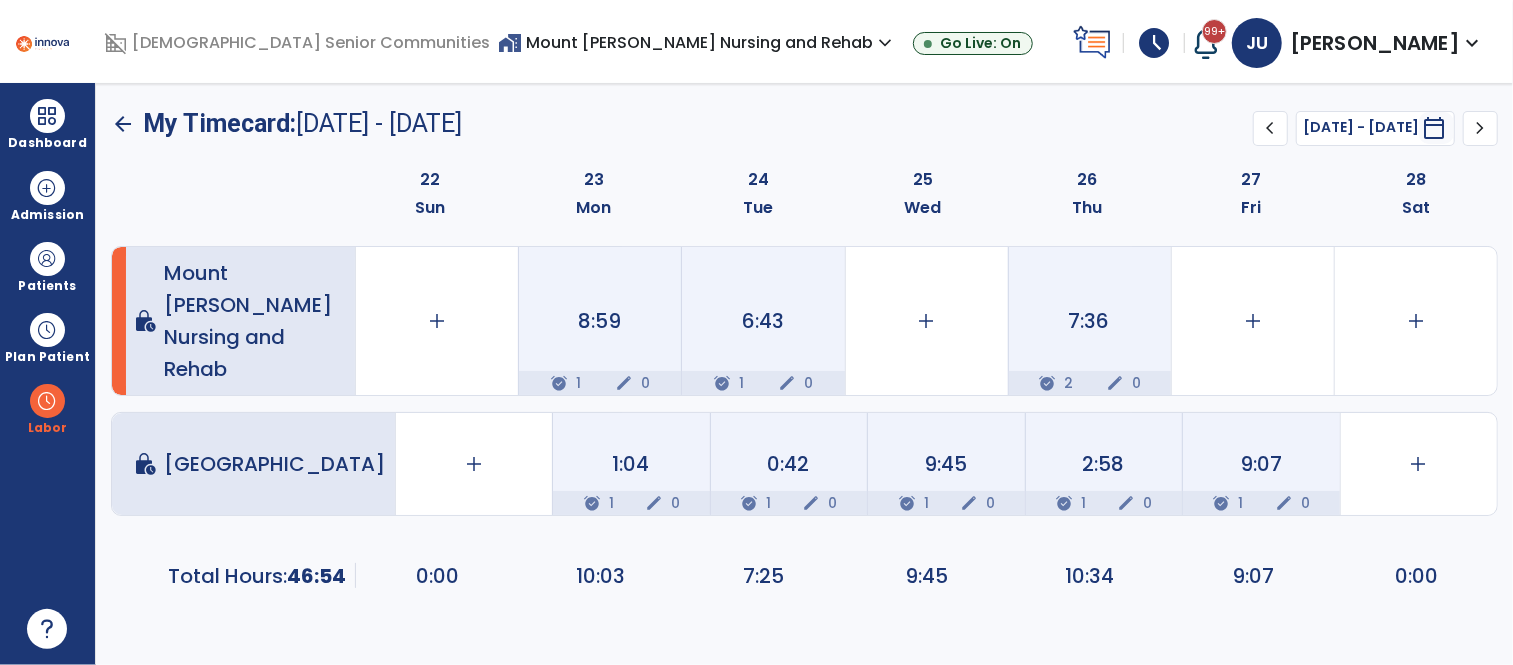 select on "**********" 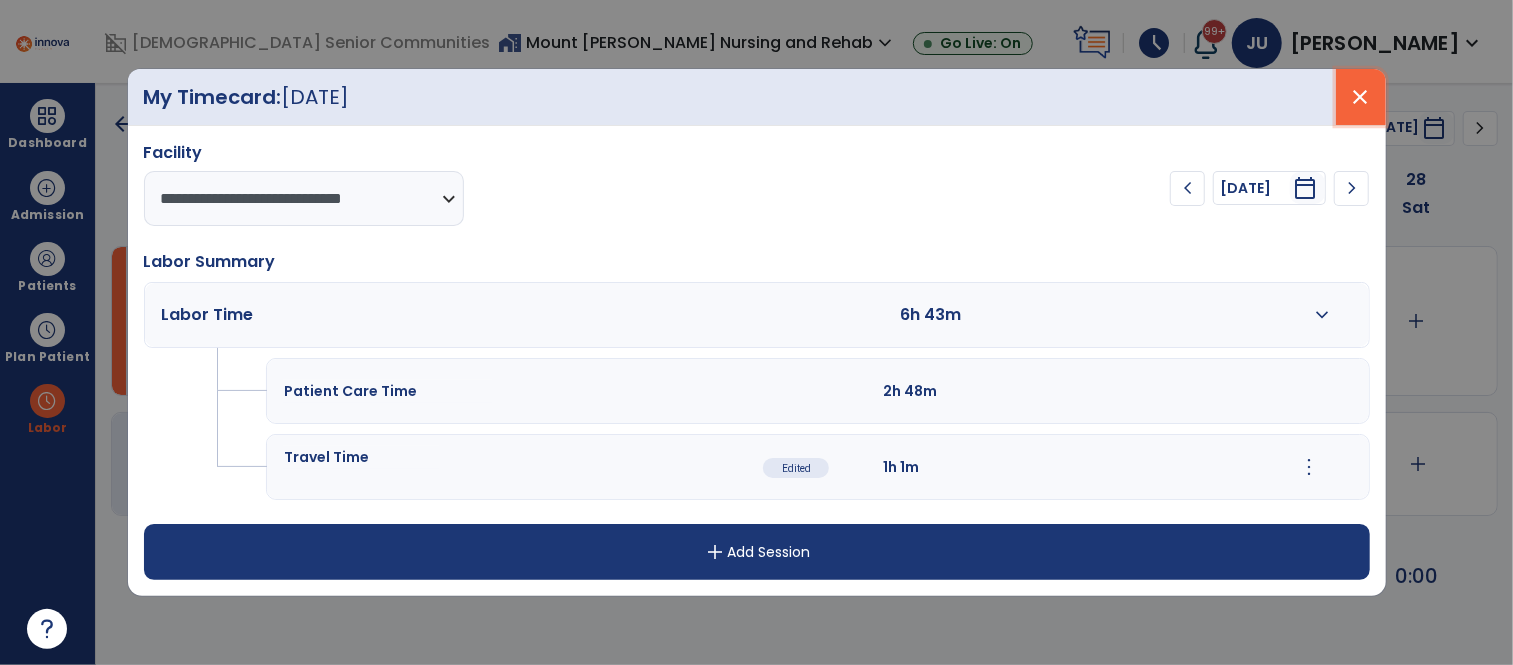 click on "close" at bounding box center (1361, 97) 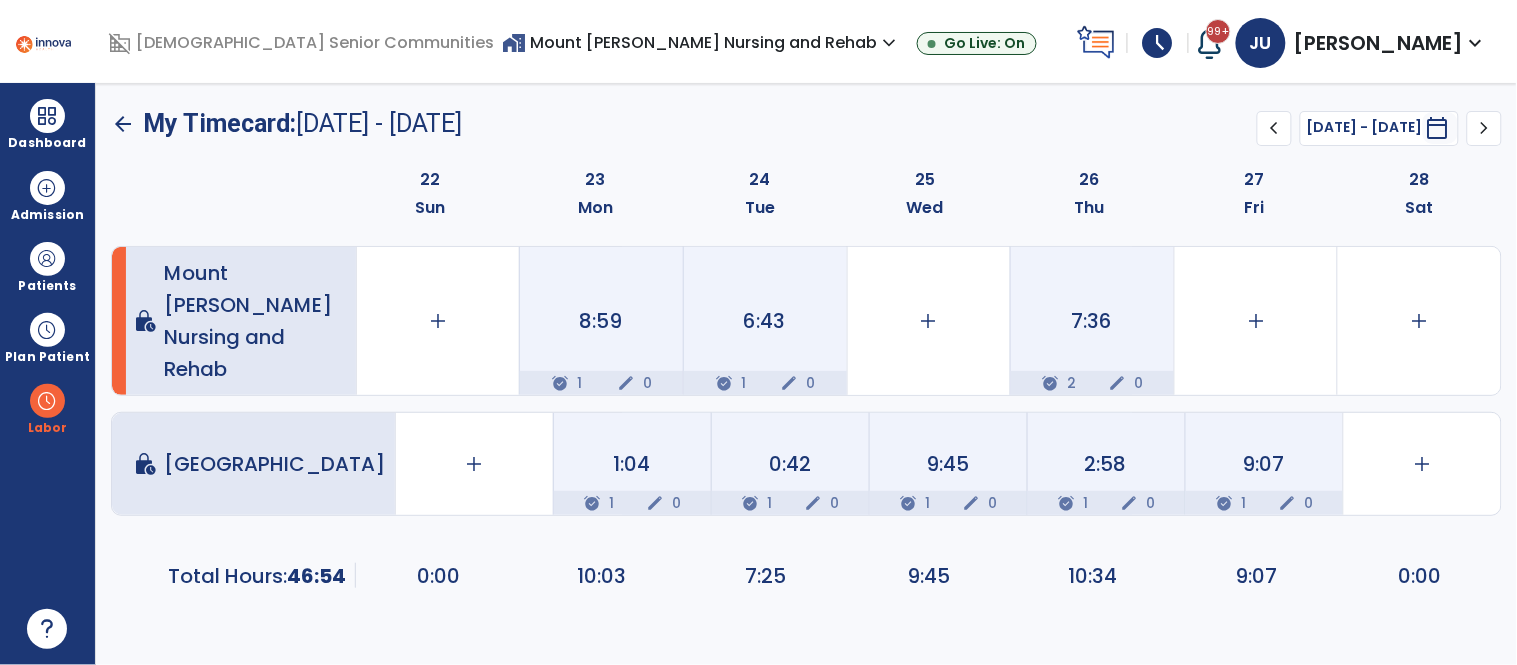 click on "home_work   Mount Vernon Nursing and Rehab   expand_more   Cypress Grove Rehabilitation   Mount Vernon Nursing and Rehab   Park Terrace Village" at bounding box center (701, 43) 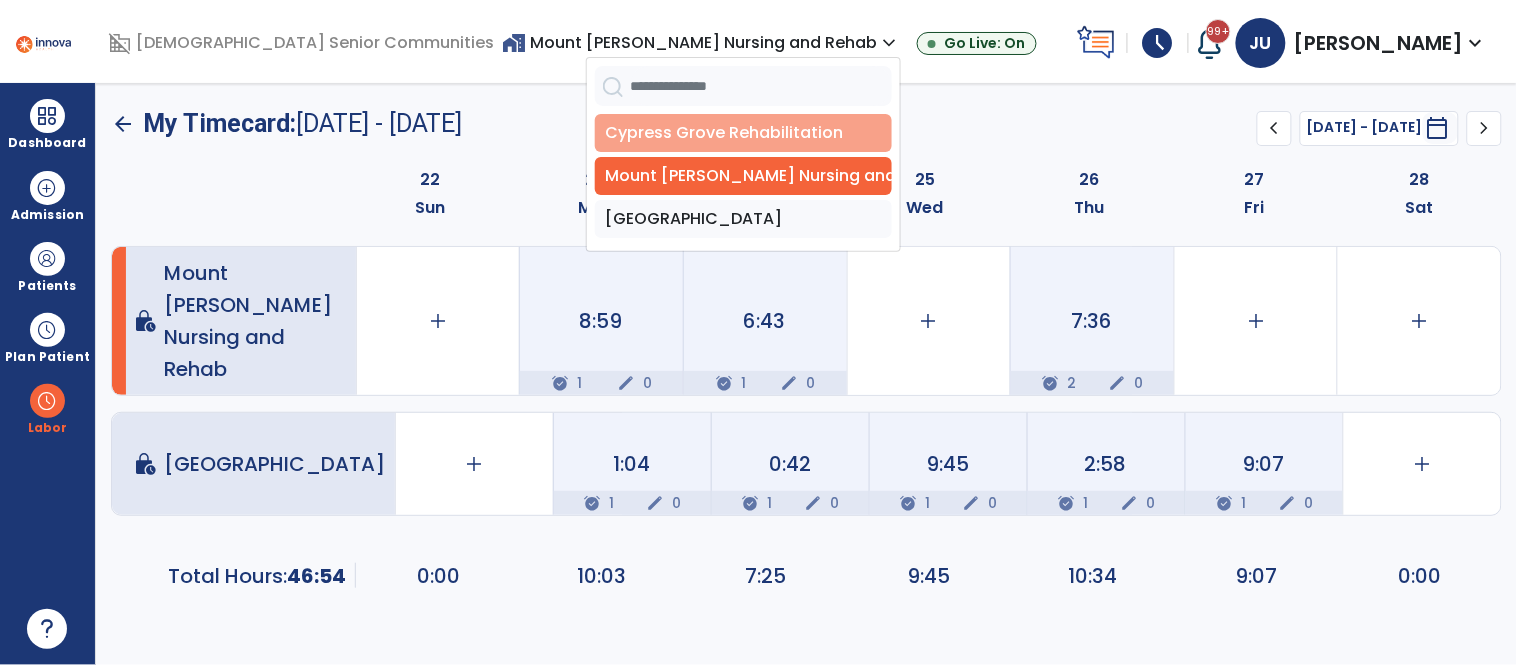 click on "Cypress Grove Rehabilitation" at bounding box center (743, 133) 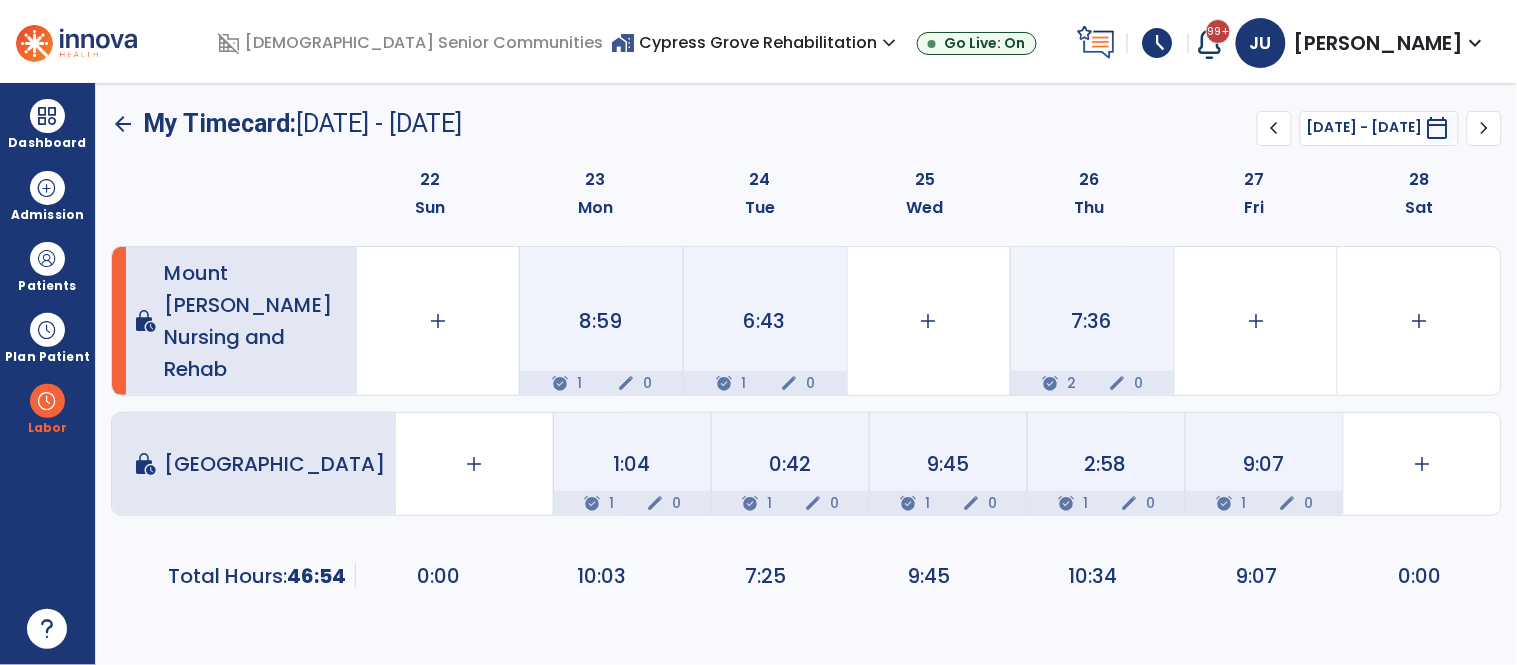 click on "home_work   Cypress Grove Rehabilitation   expand_more   Cypress Grove Rehabilitation   Mount Vernon Nursing and Rehab   Park Terrace Village" at bounding box center [756, 43] 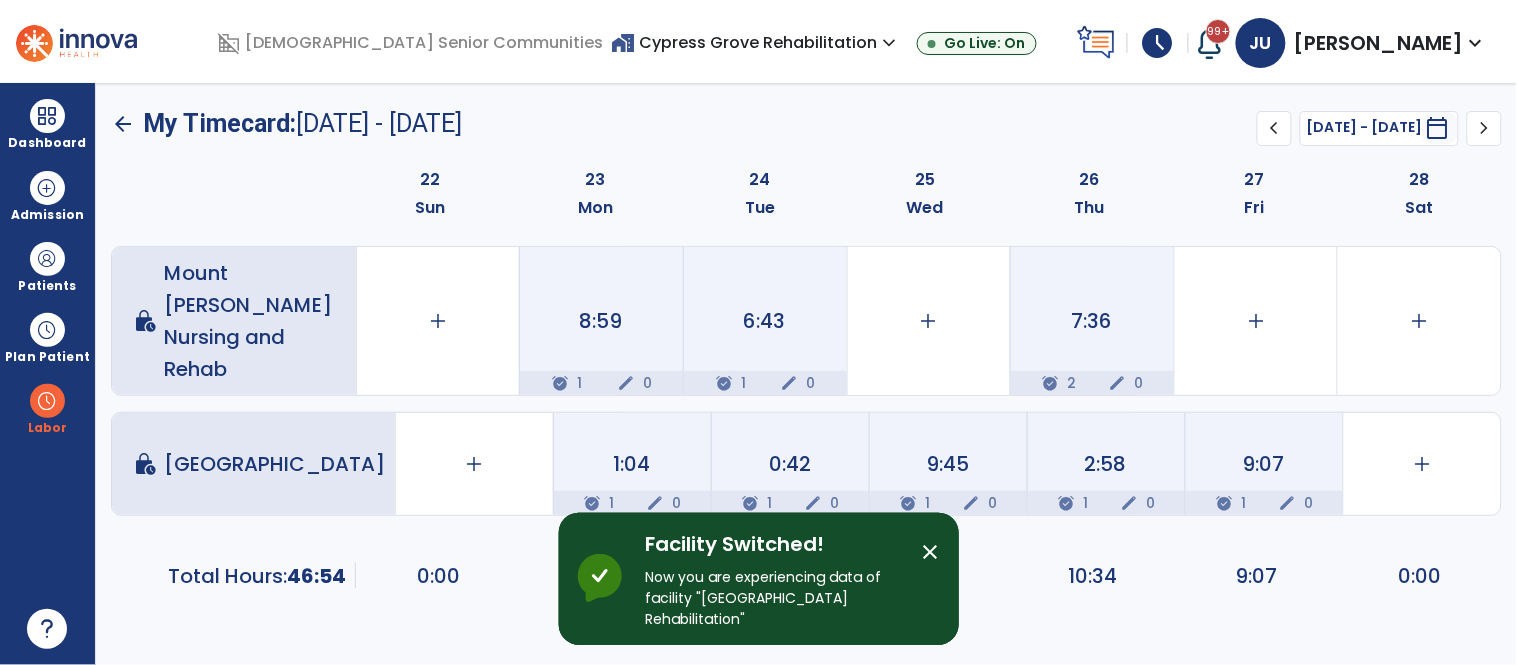 click on "home_work   Cypress Grove Rehabilitation   expand_more" at bounding box center (756, 42) 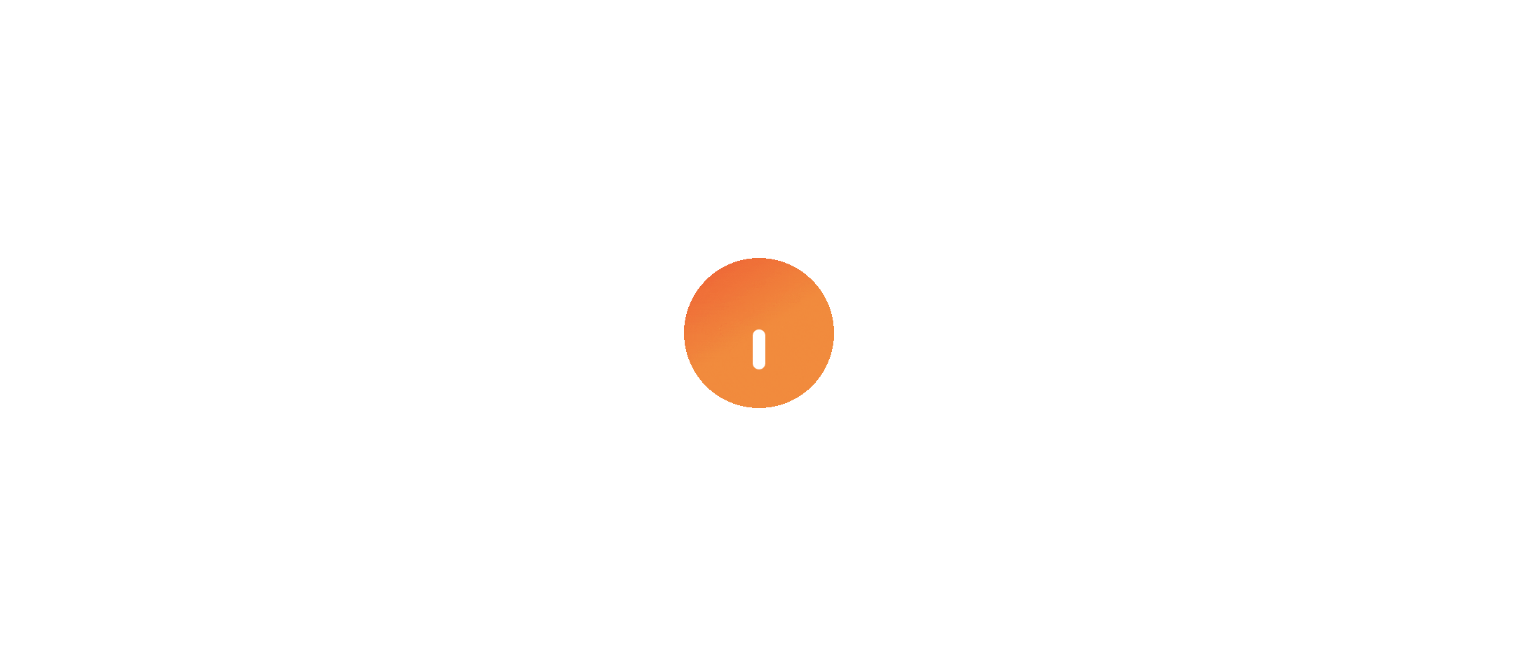 scroll, scrollTop: 0, scrollLeft: 0, axis: both 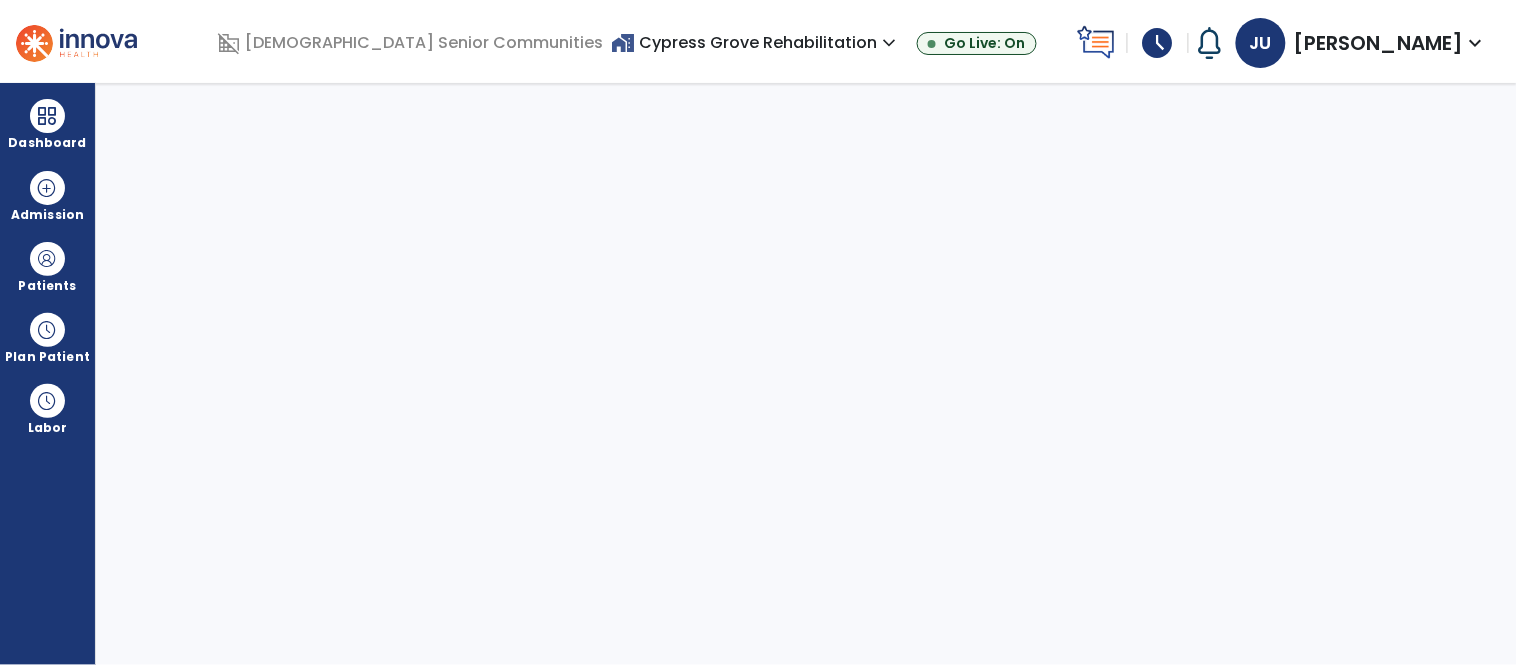 select on "****" 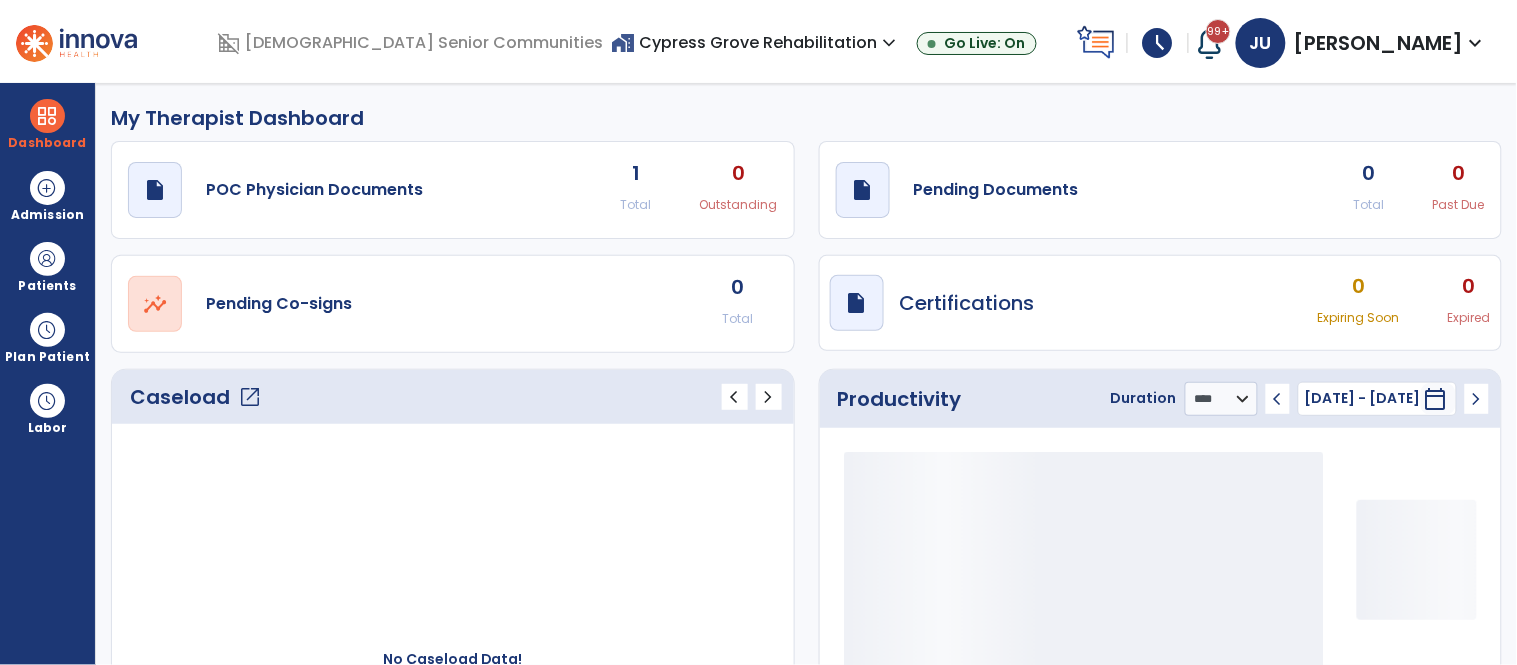 click on "home_work   Cypress Grove Rehabilitation   expand_more" at bounding box center (756, 42) 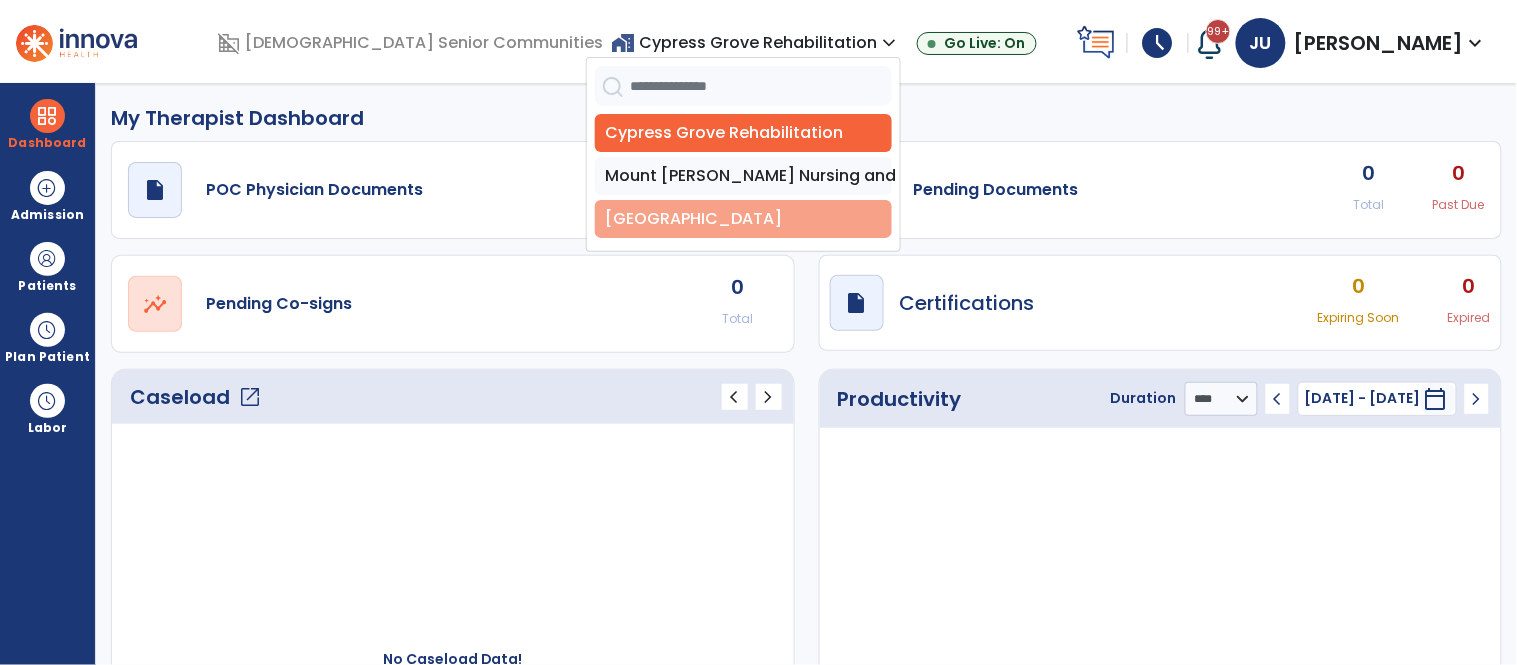 click on "[GEOGRAPHIC_DATA]" at bounding box center [743, 219] 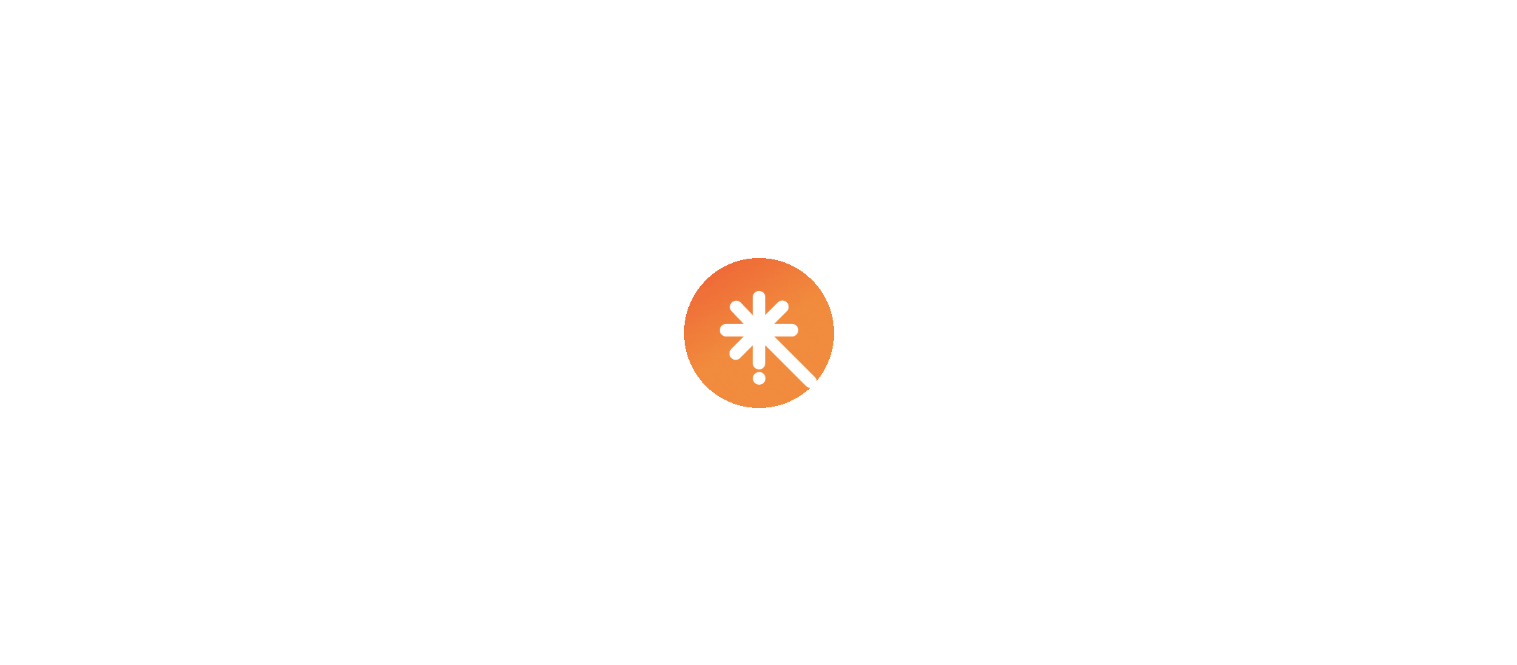 scroll, scrollTop: 0, scrollLeft: 0, axis: both 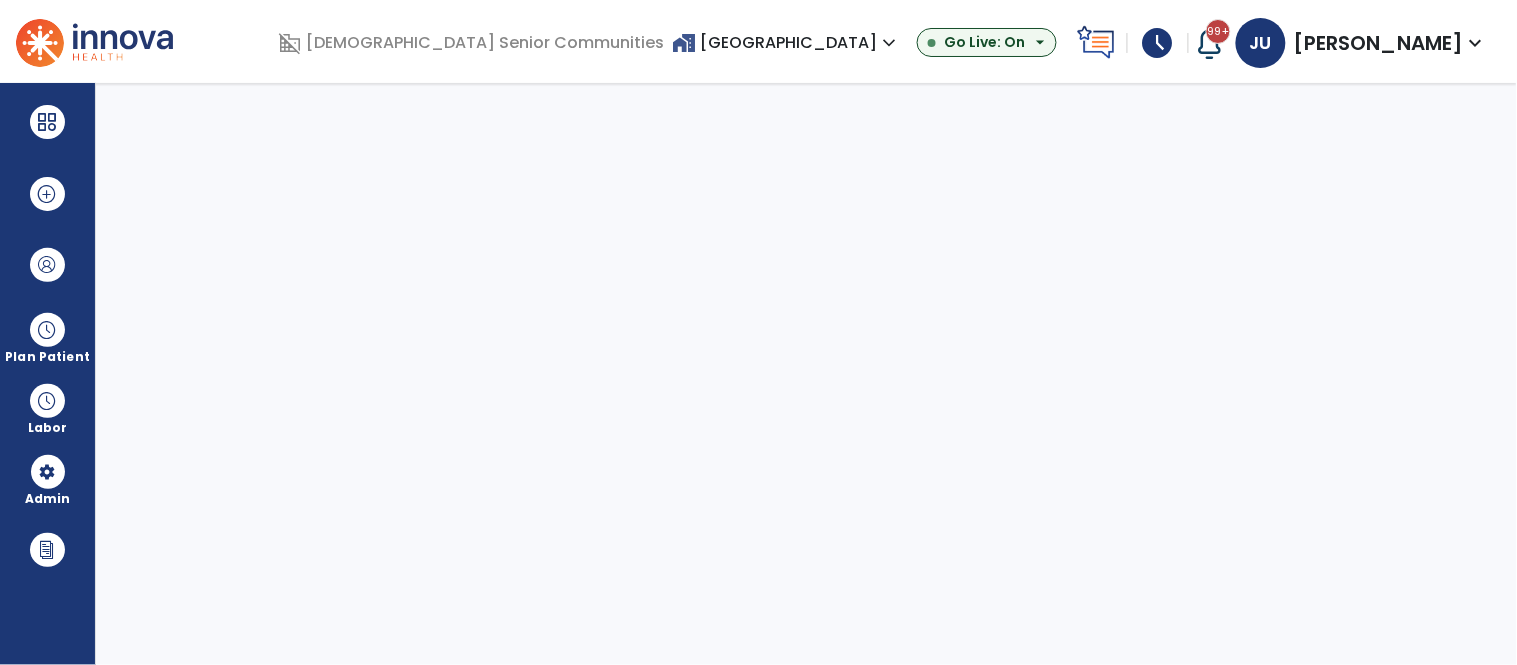 select on "***" 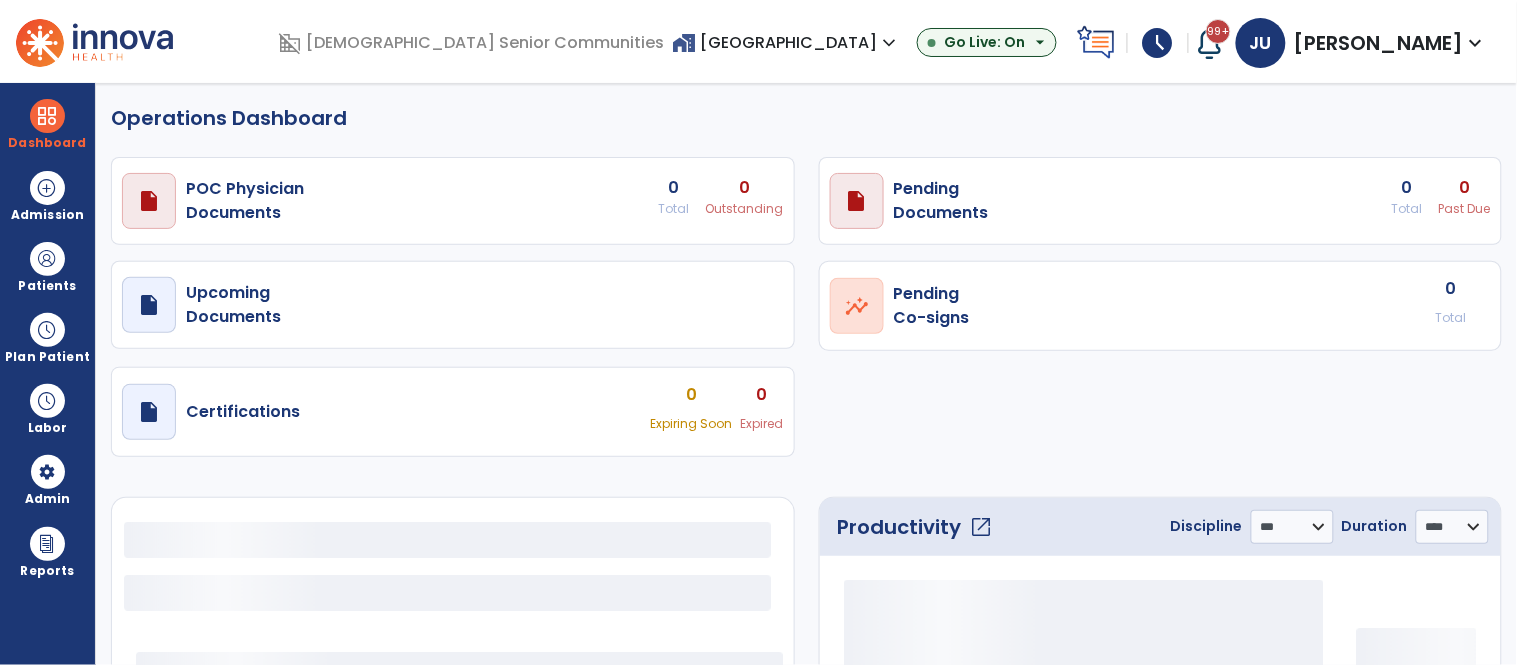 select on "***" 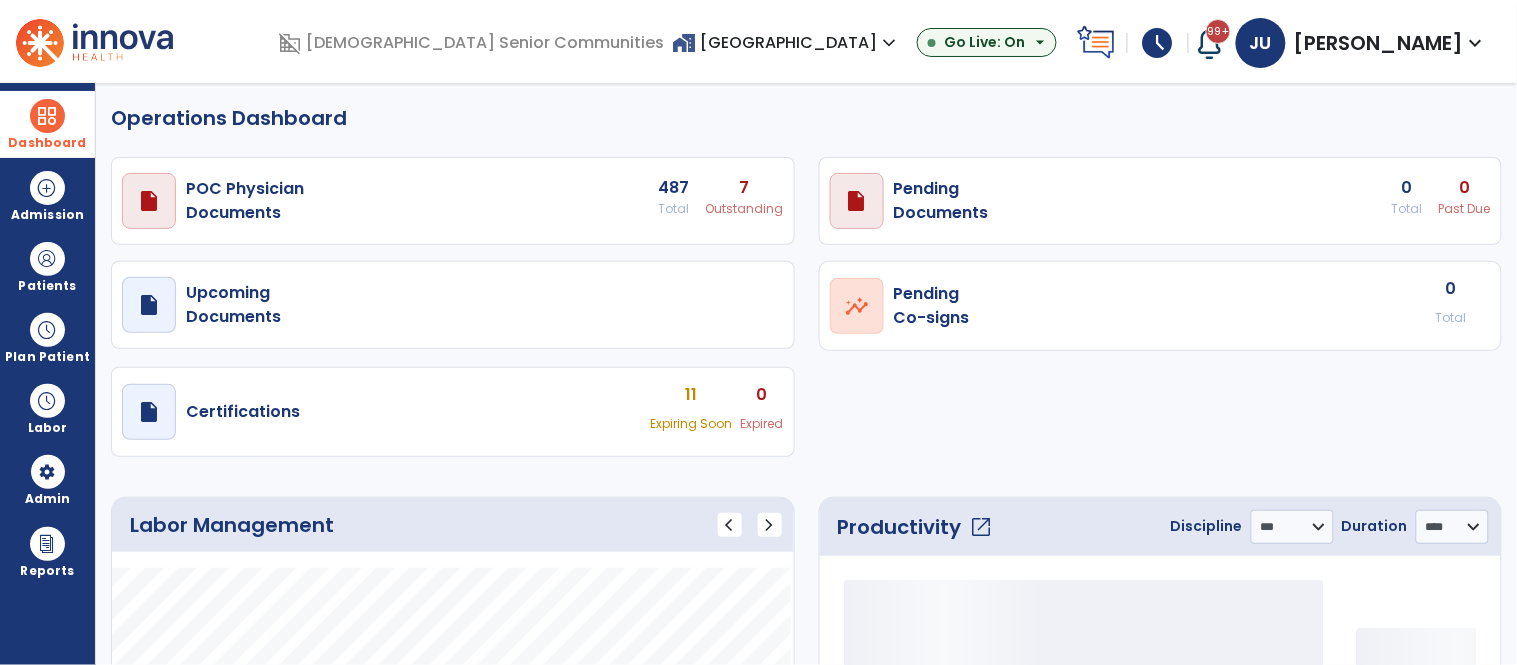 click at bounding box center (47, 116) 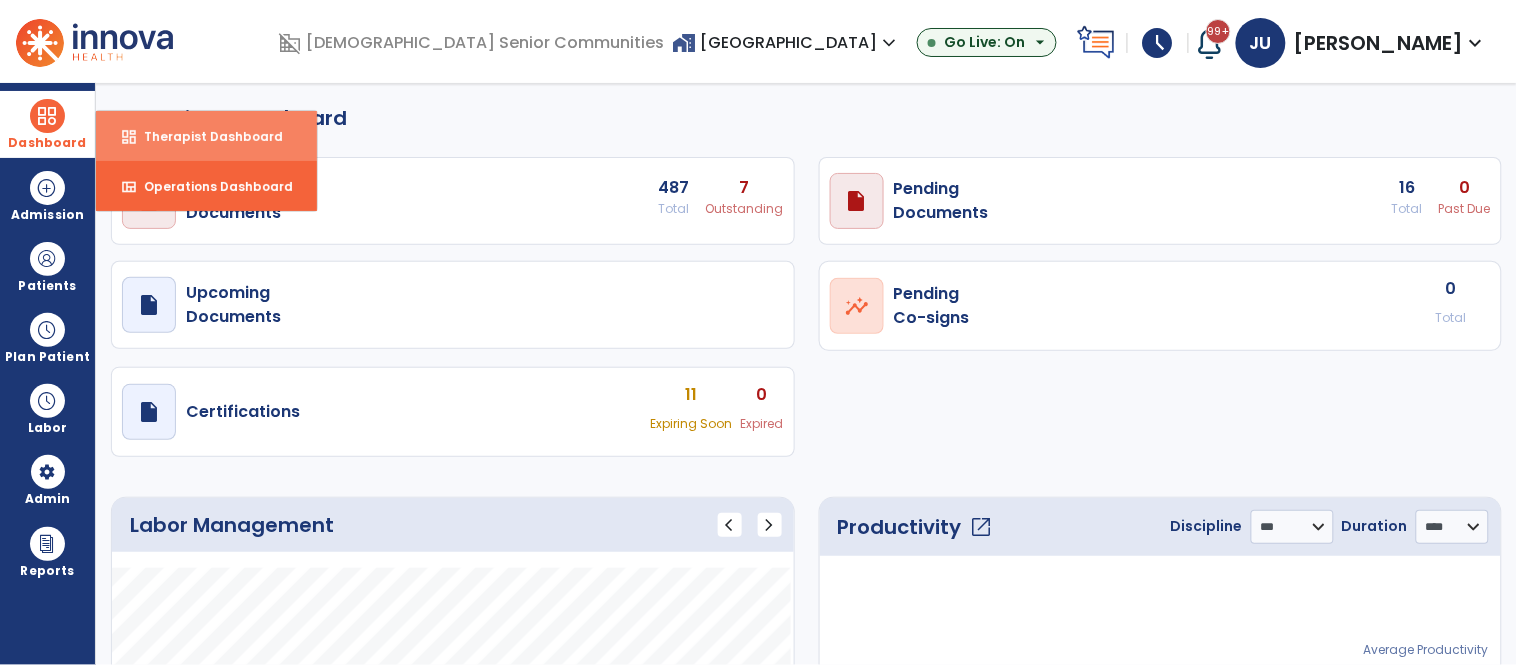 click on "dashboard  Therapist Dashboard" at bounding box center [206, 136] 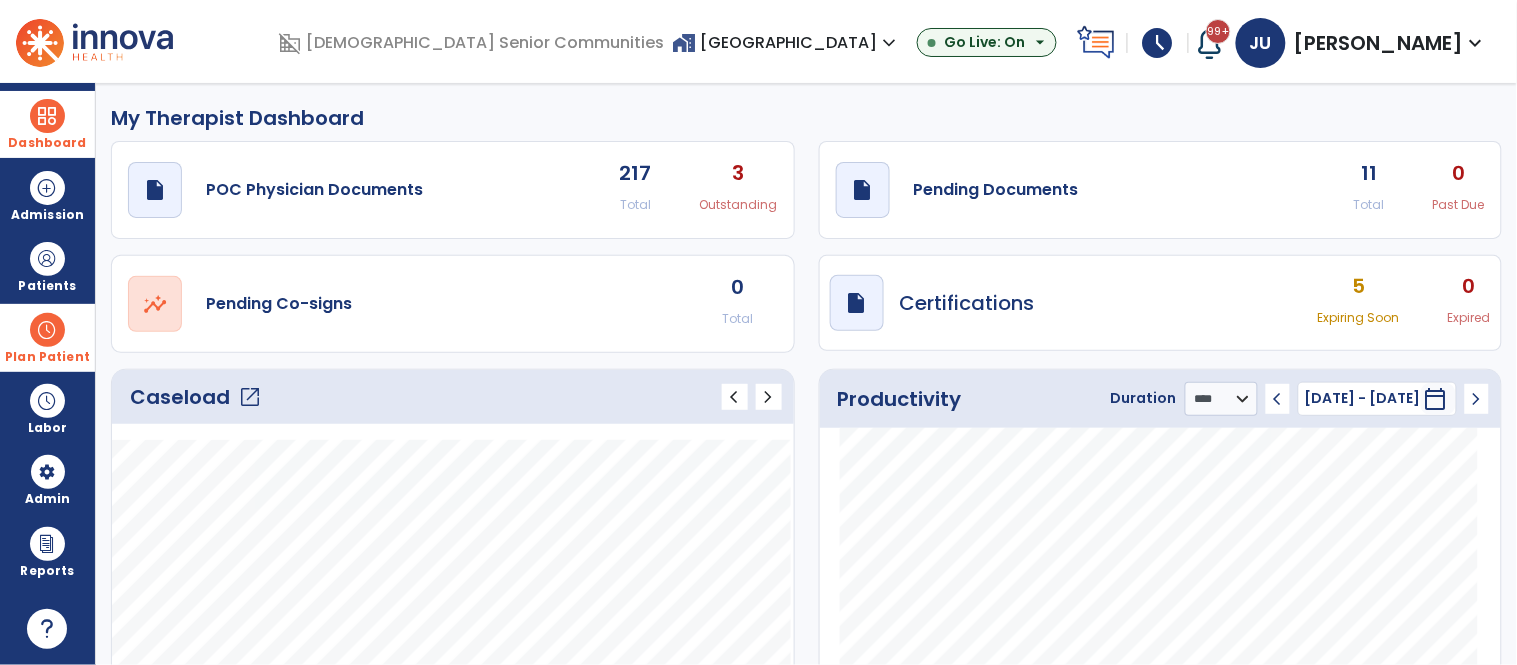 click at bounding box center [47, 330] 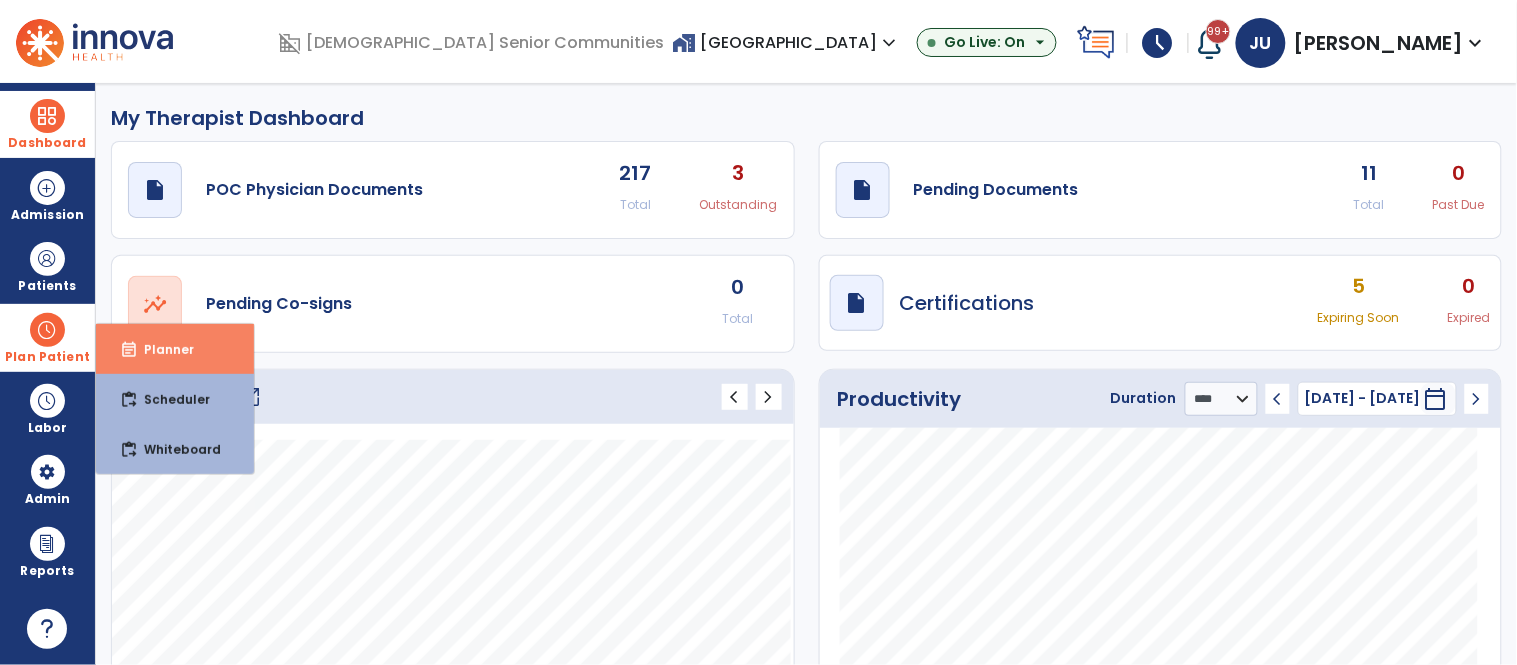 click on "Planner" at bounding box center [161, 349] 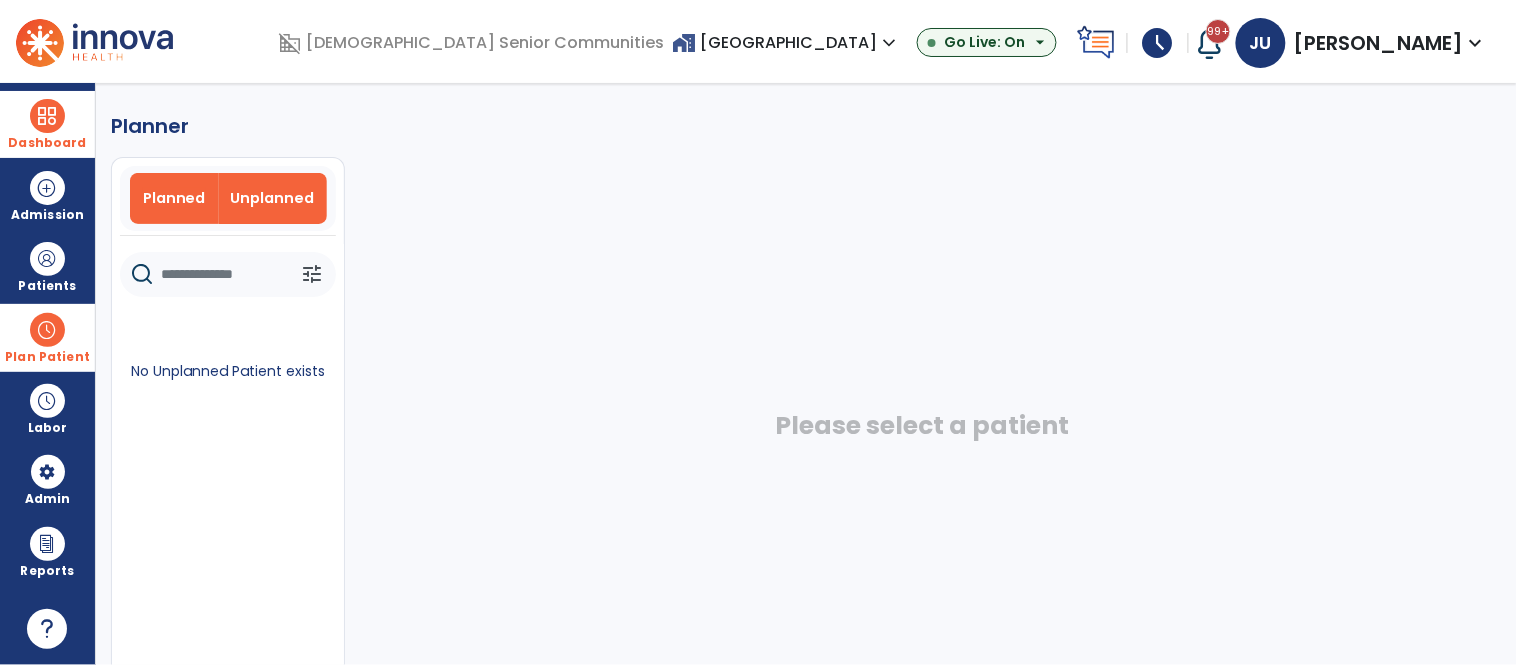 click on "Planned" at bounding box center (174, 198) 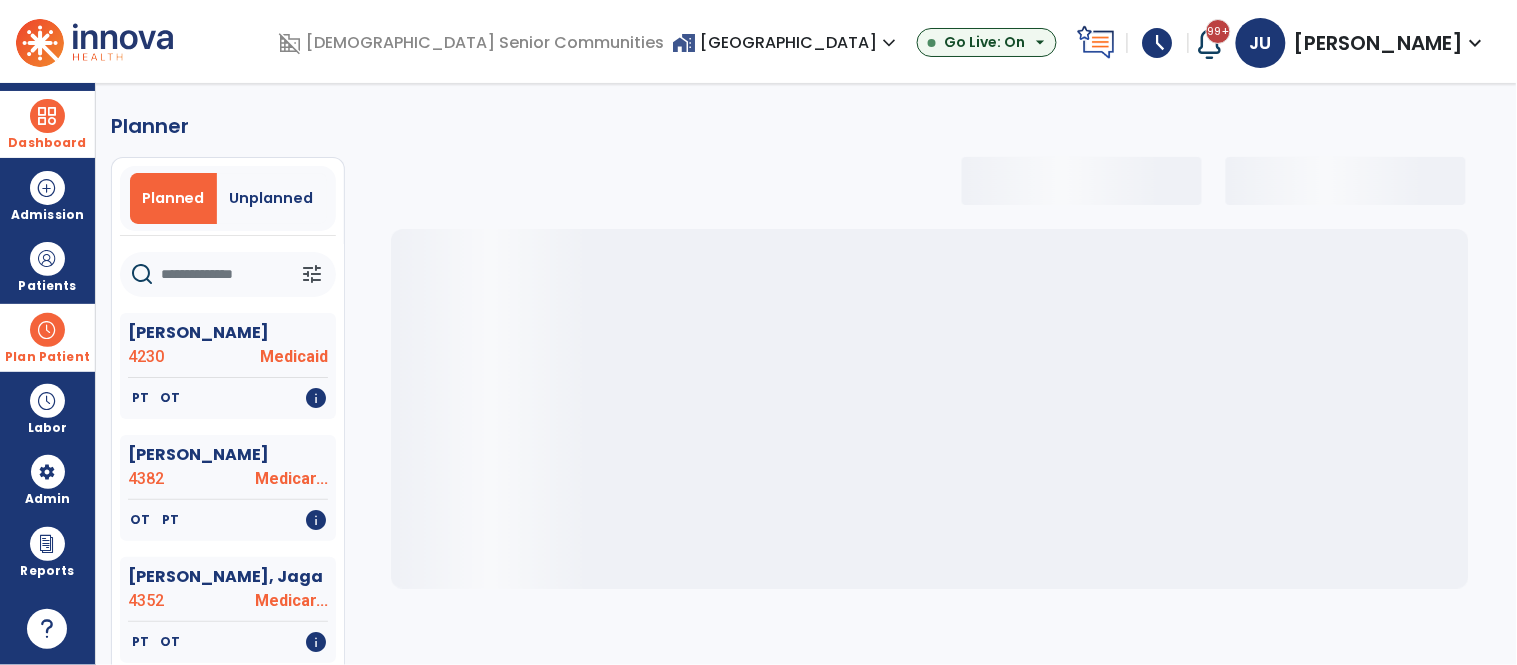 click 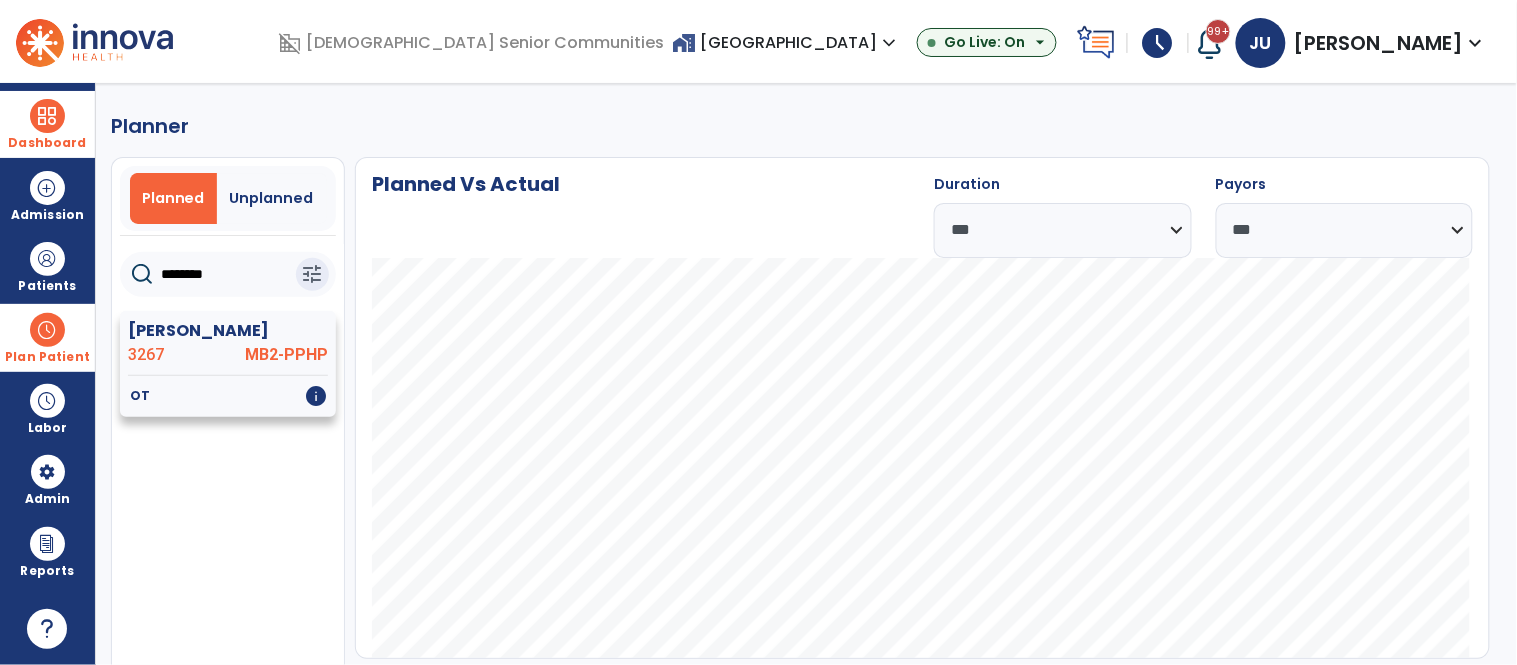 type on "********" 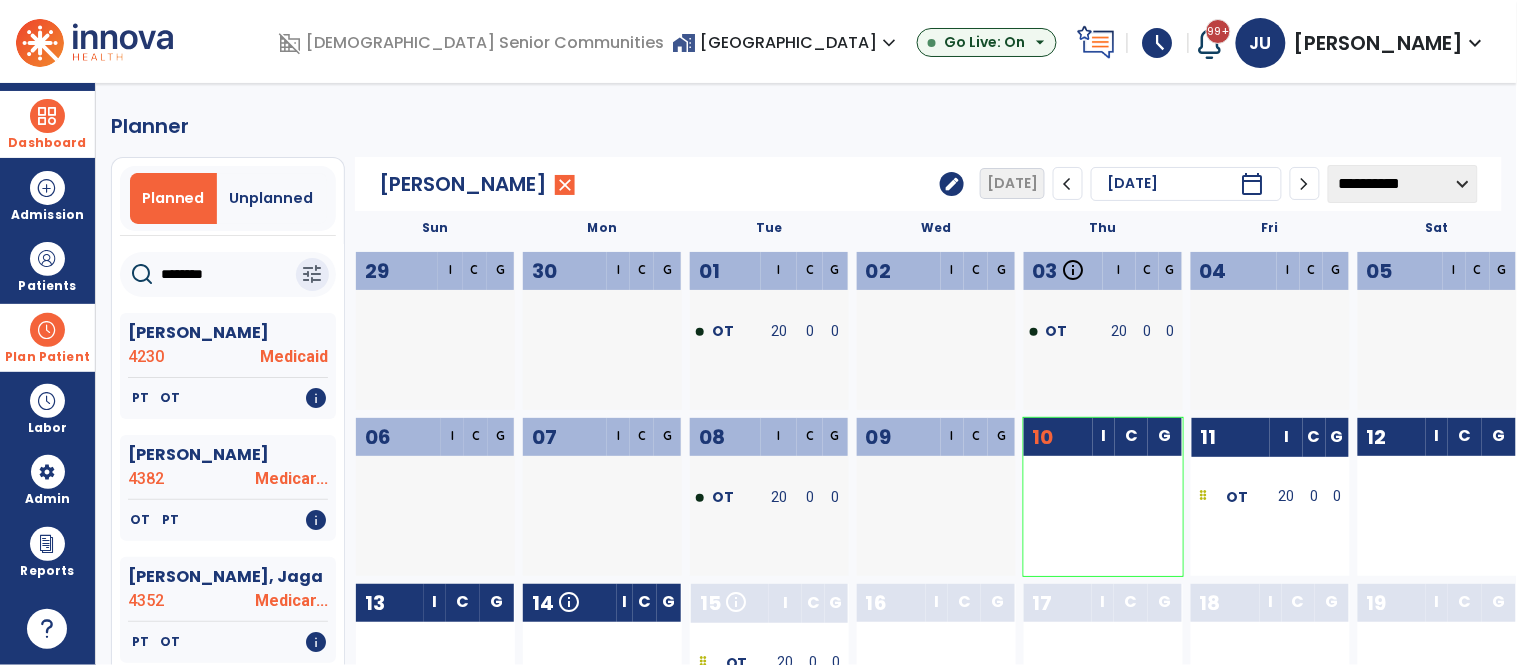 click at bounding box center [47, 330] 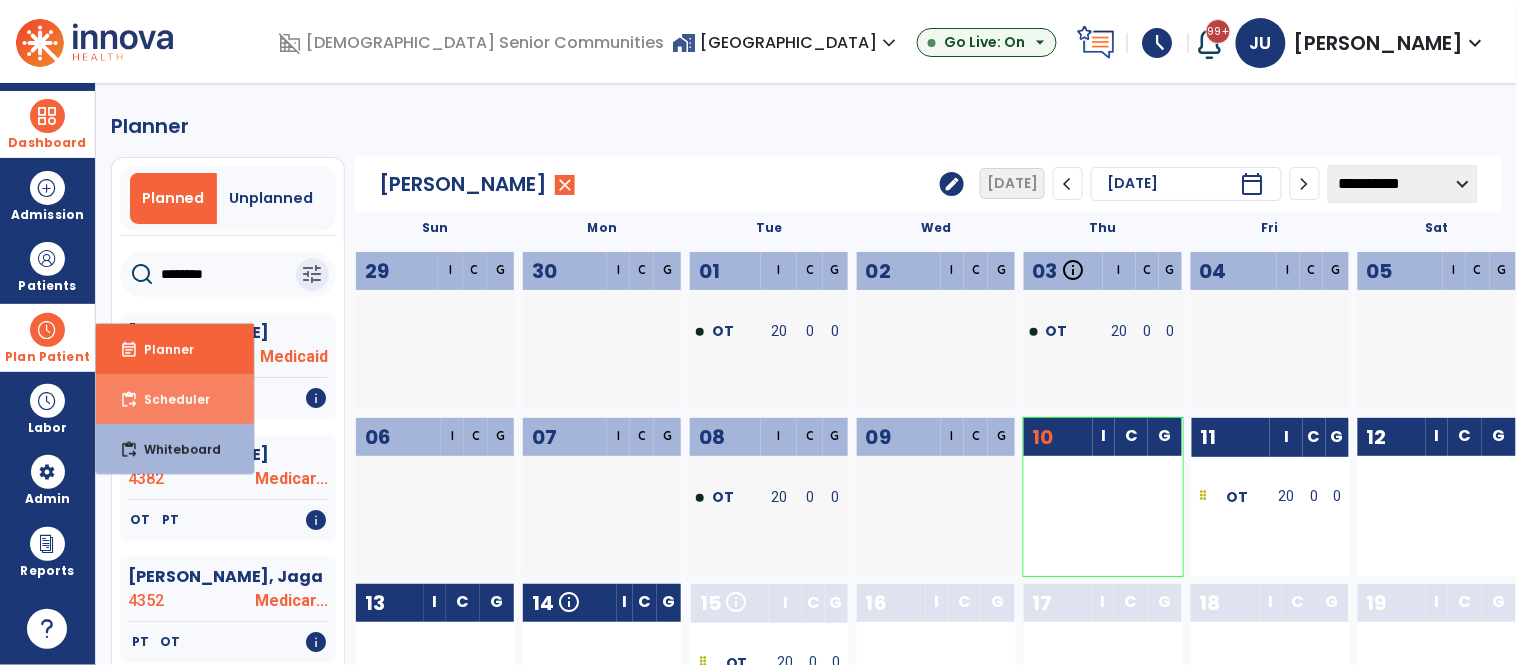 click on "Scheduler" at bounding box center (169, 399) 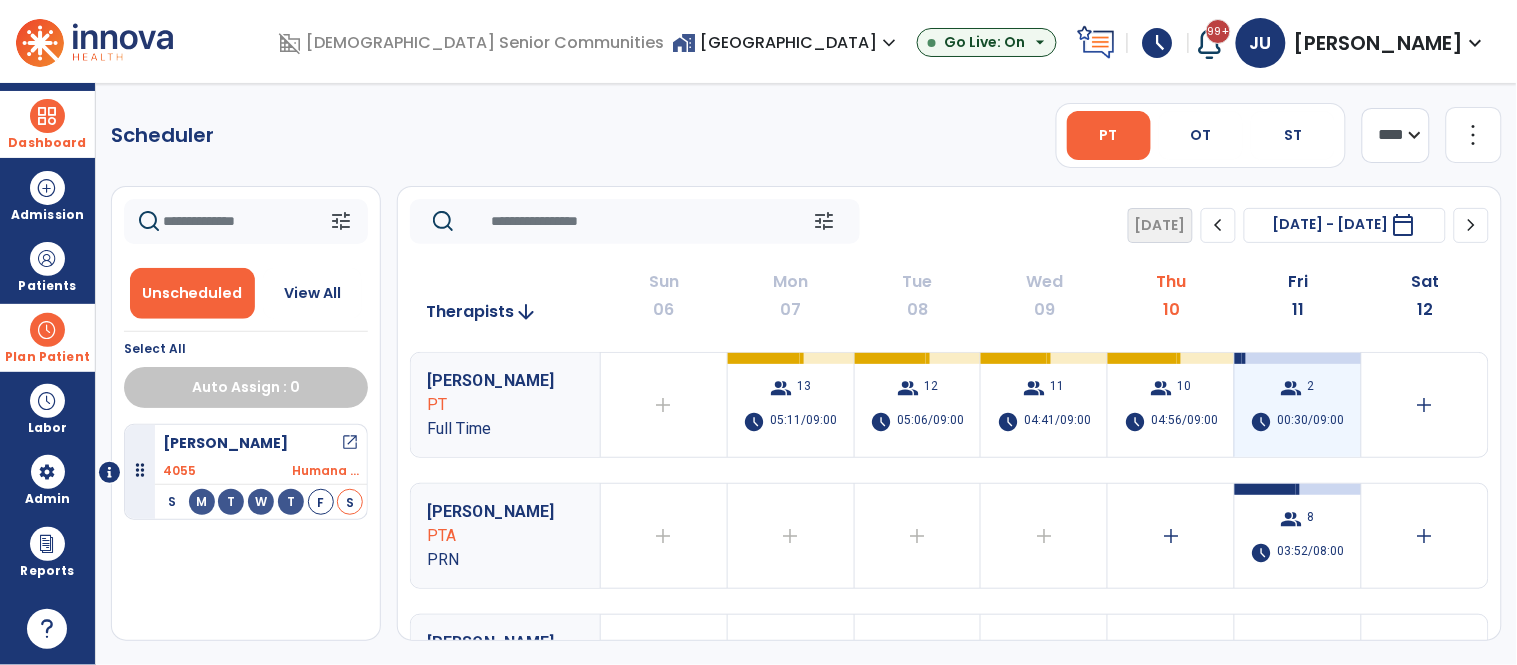 click on "2" at bounding box center (1311, 388) 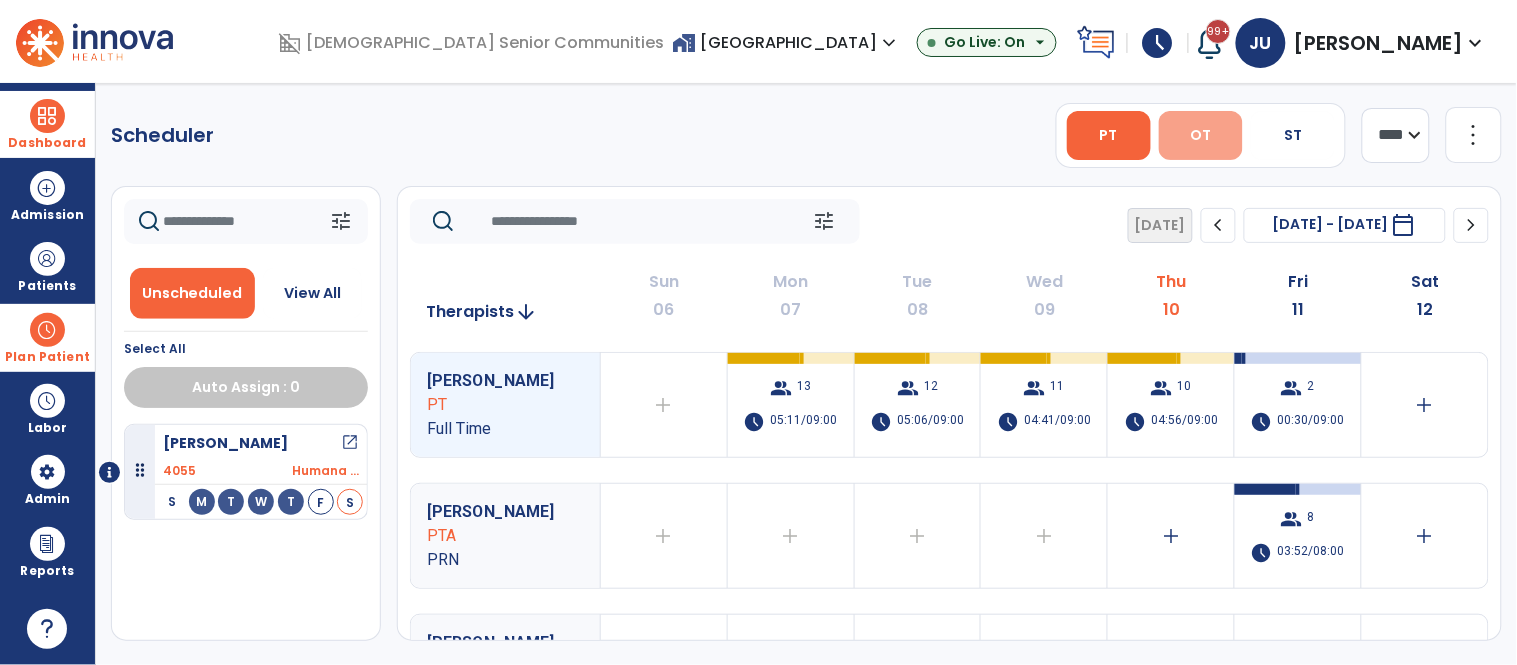 click on "OT" at bounding box center (1201, 135) 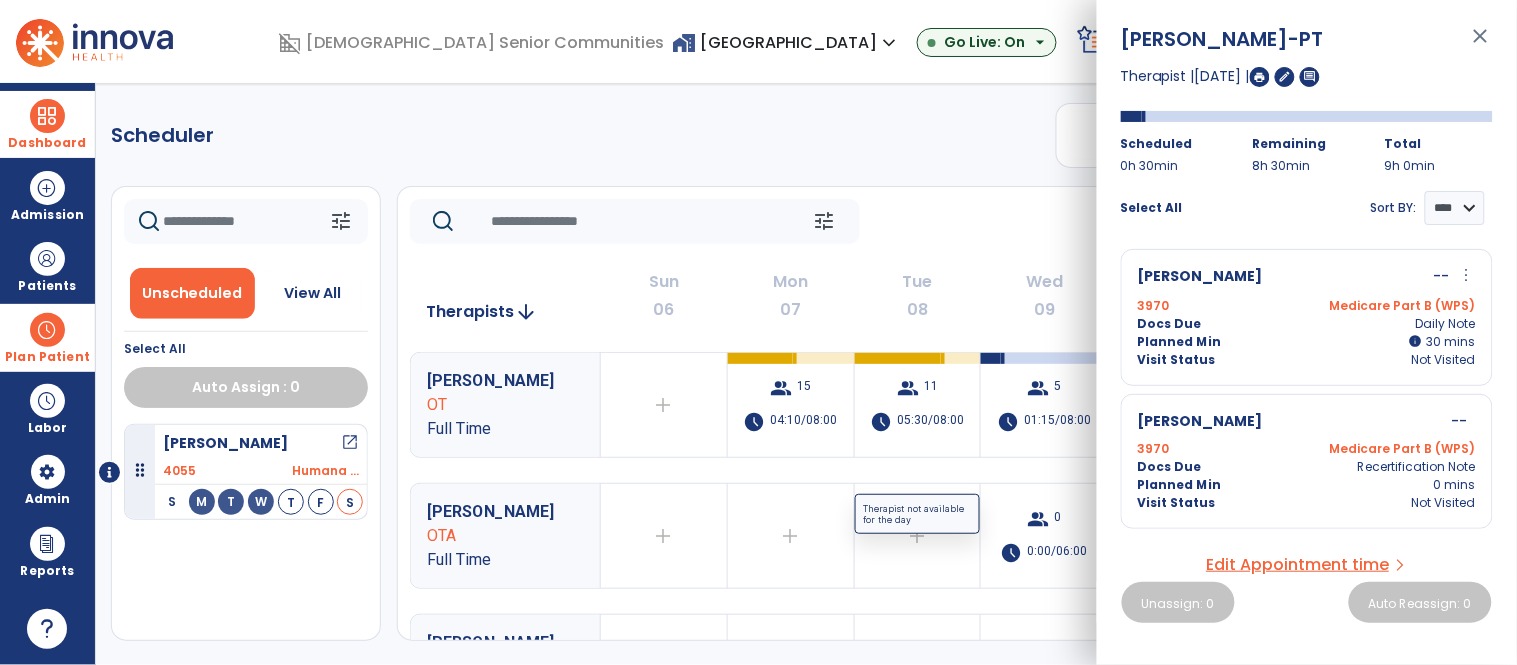 click on "Therapist not available for the day" 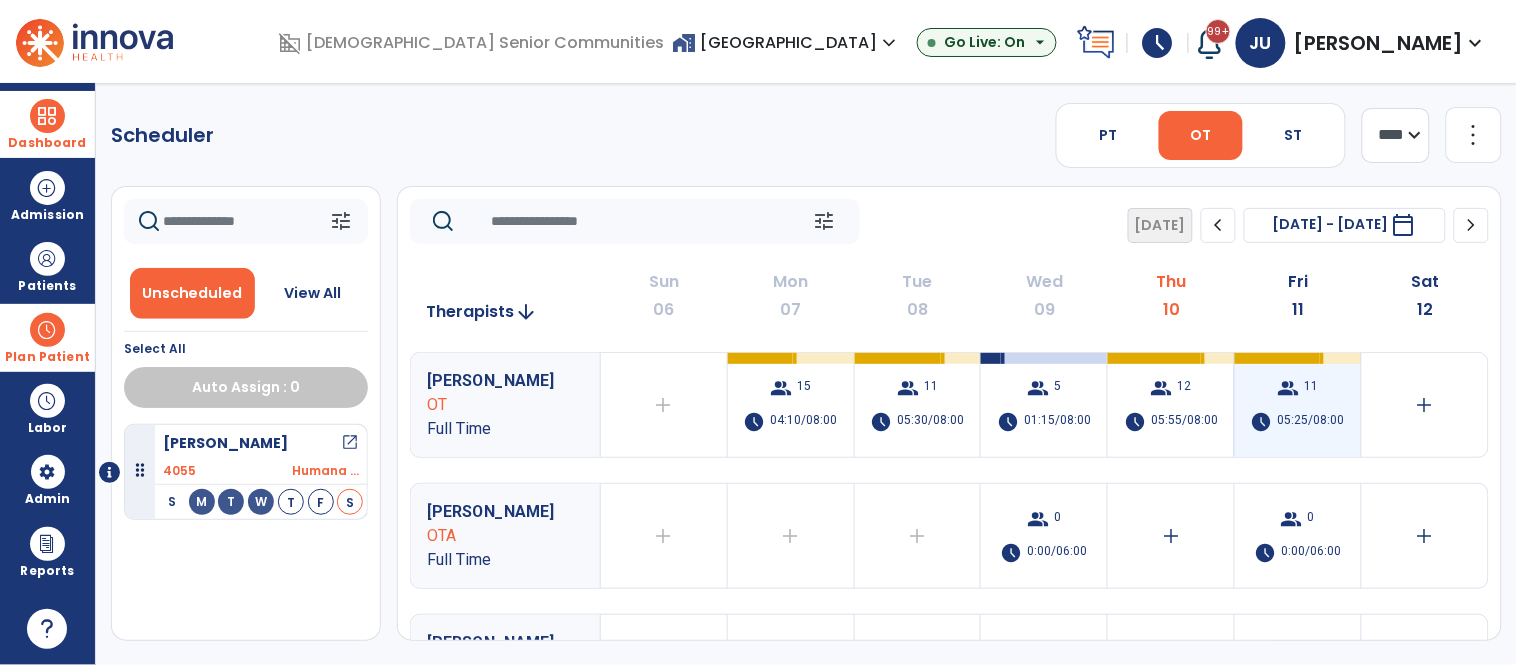 click on "05:25/08:00" at bounding box center [1311, 422] 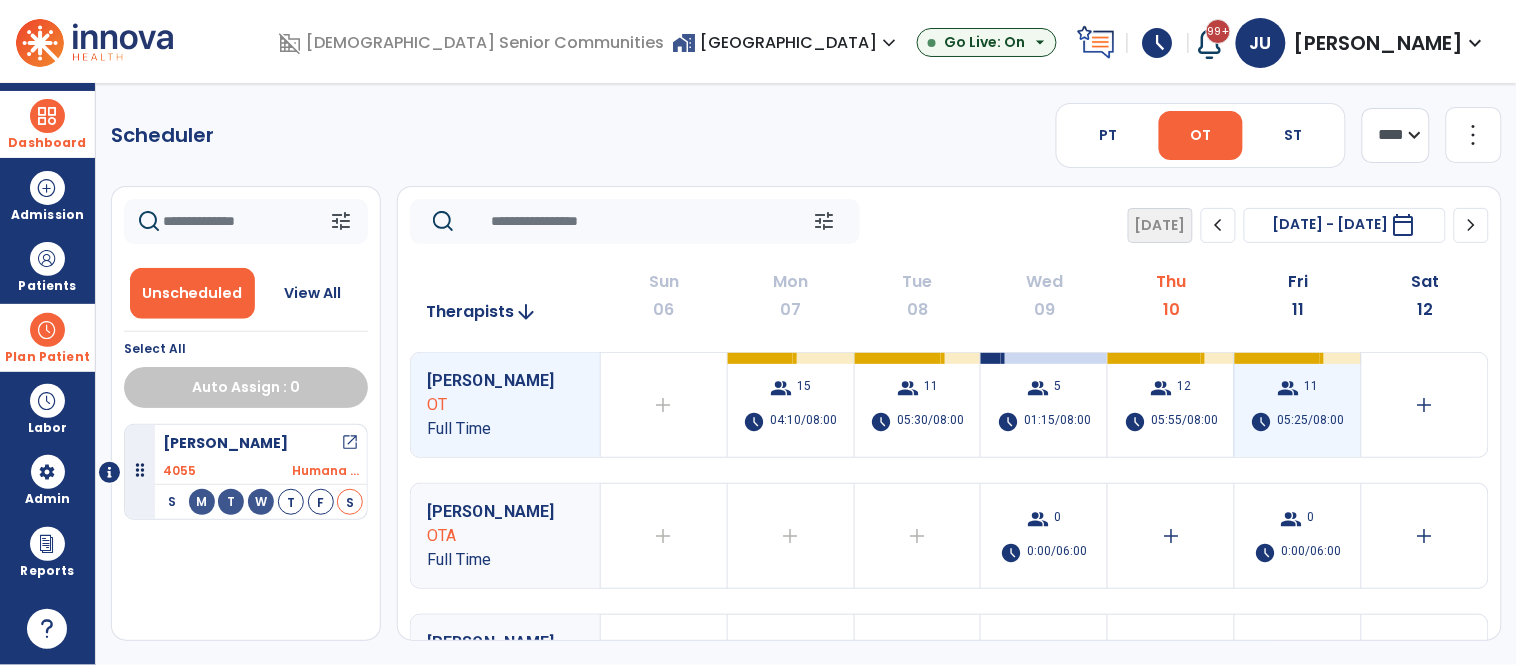 click on "group  11  schedule  05:25/08:00" at bounding box center (1298, 405) 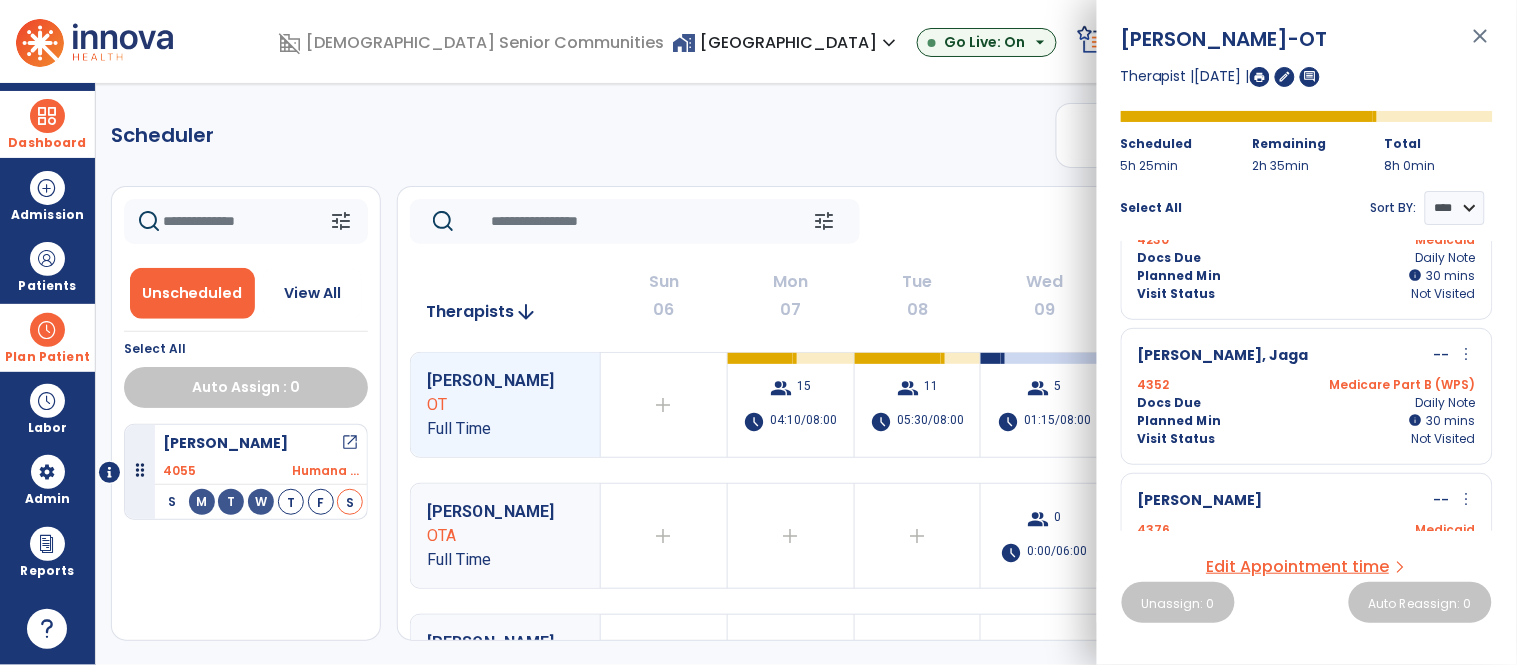 scroll, scrollTop: 357, scrollLeft: 0, axis: vertical 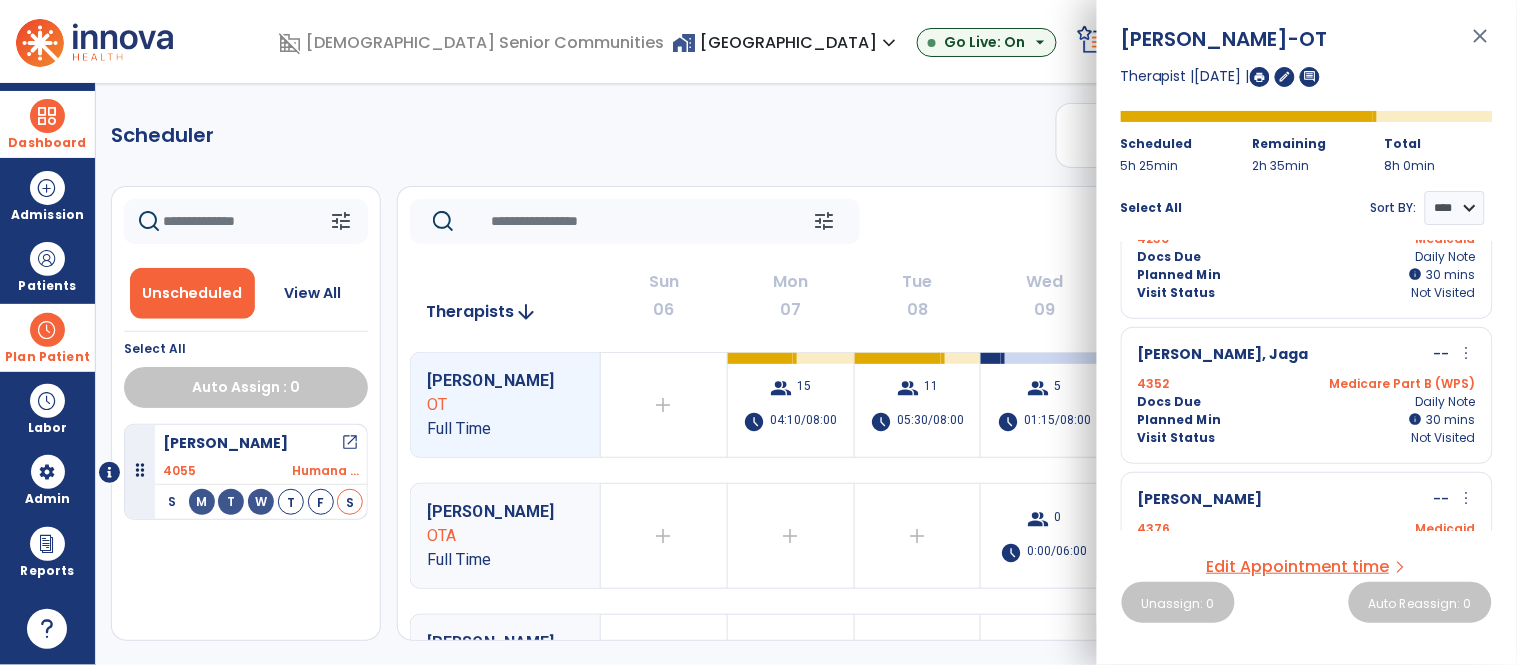 click on "Scheduler   PT   OT   ST  **** *** more_vert  Manage Labor   View All Therapists   Print" 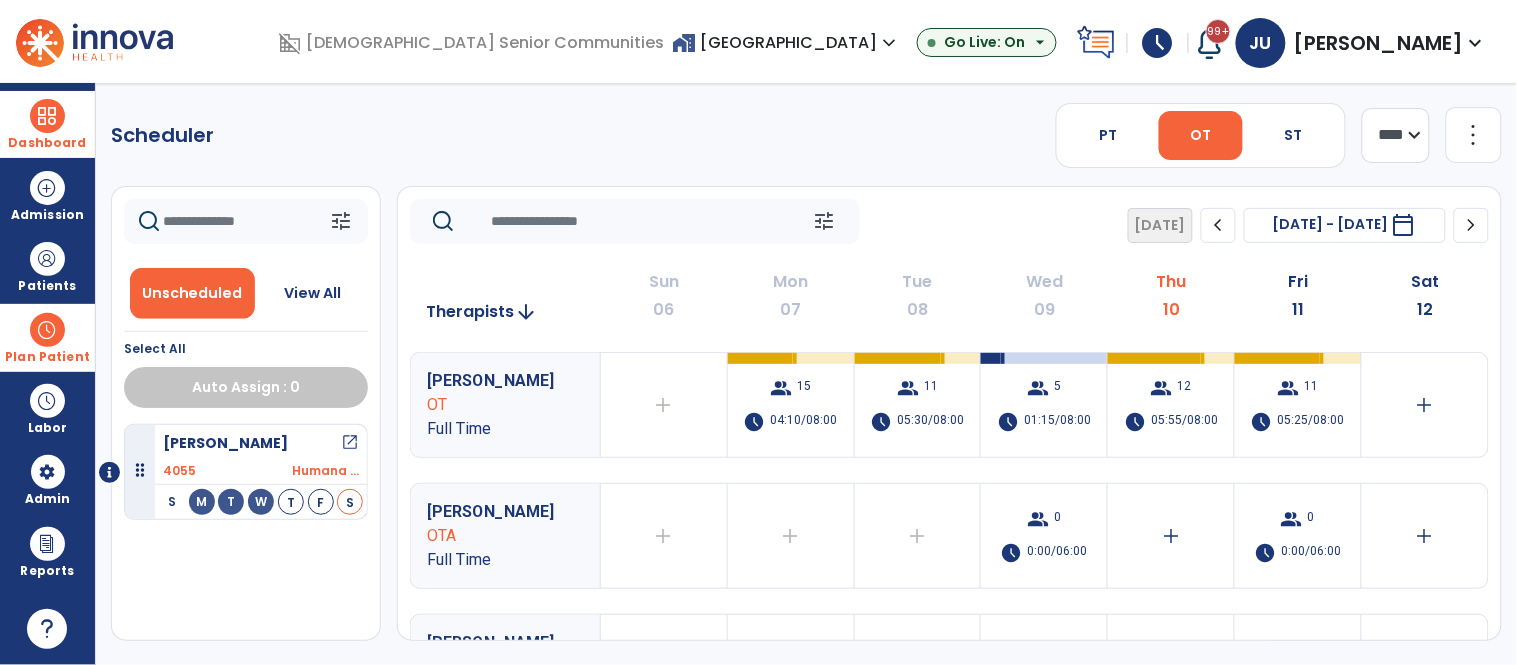 click on "Dashboard" at bounding box center [47, 124] 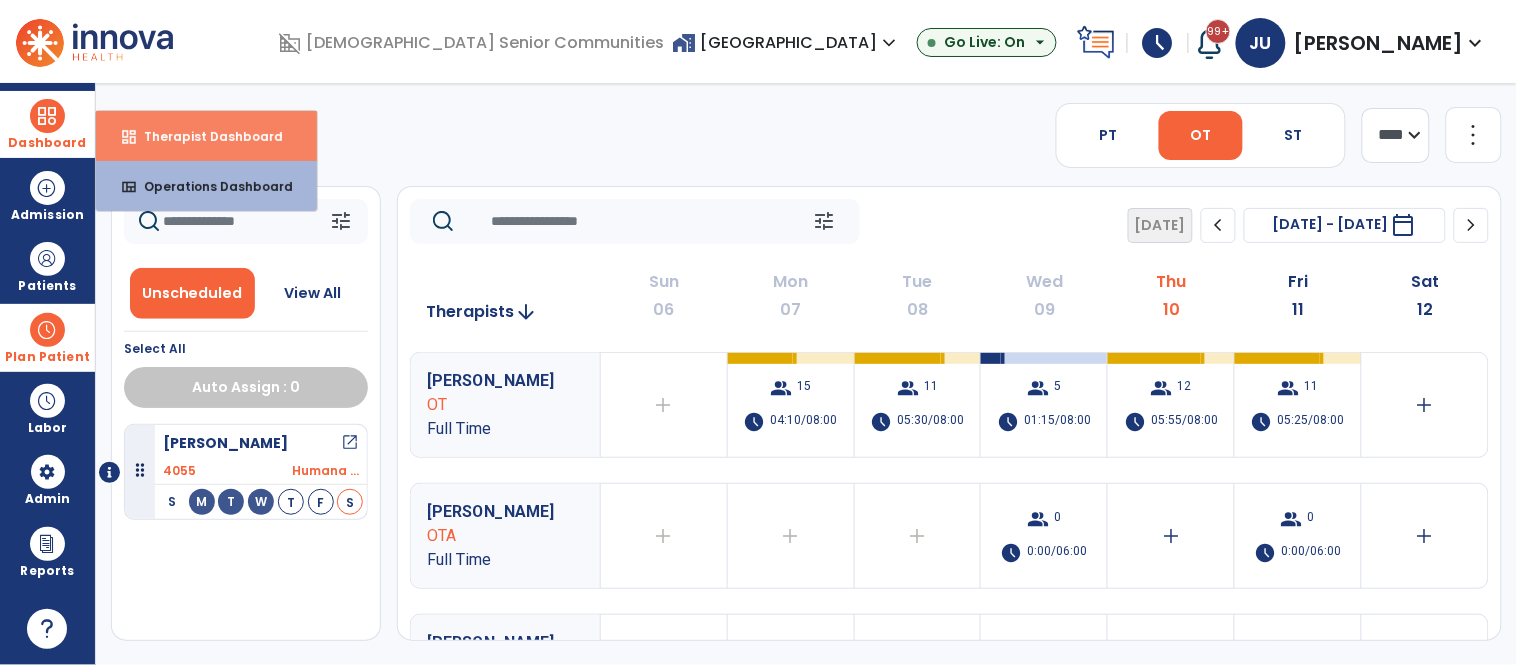 click on "dashboard  Therapist Dashboard" at bounding box center [206, 136] 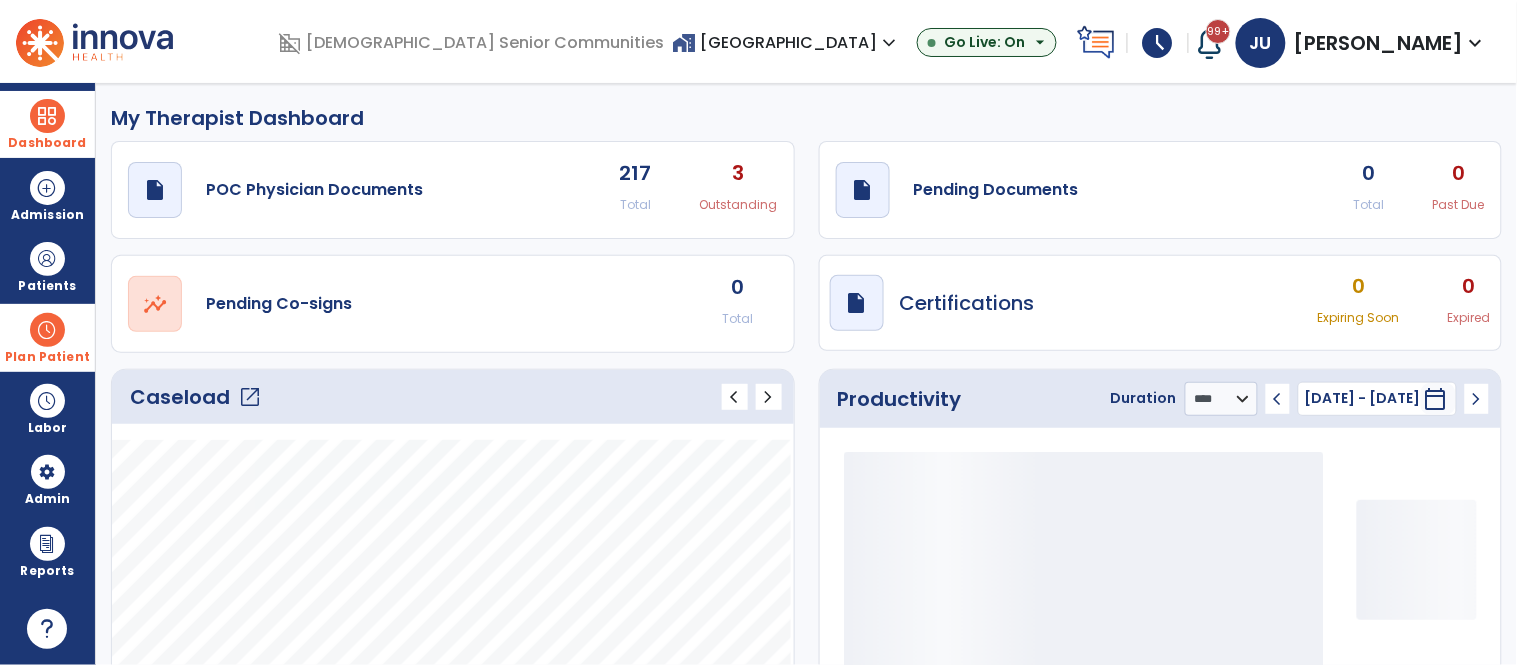 click on "open_in_new" 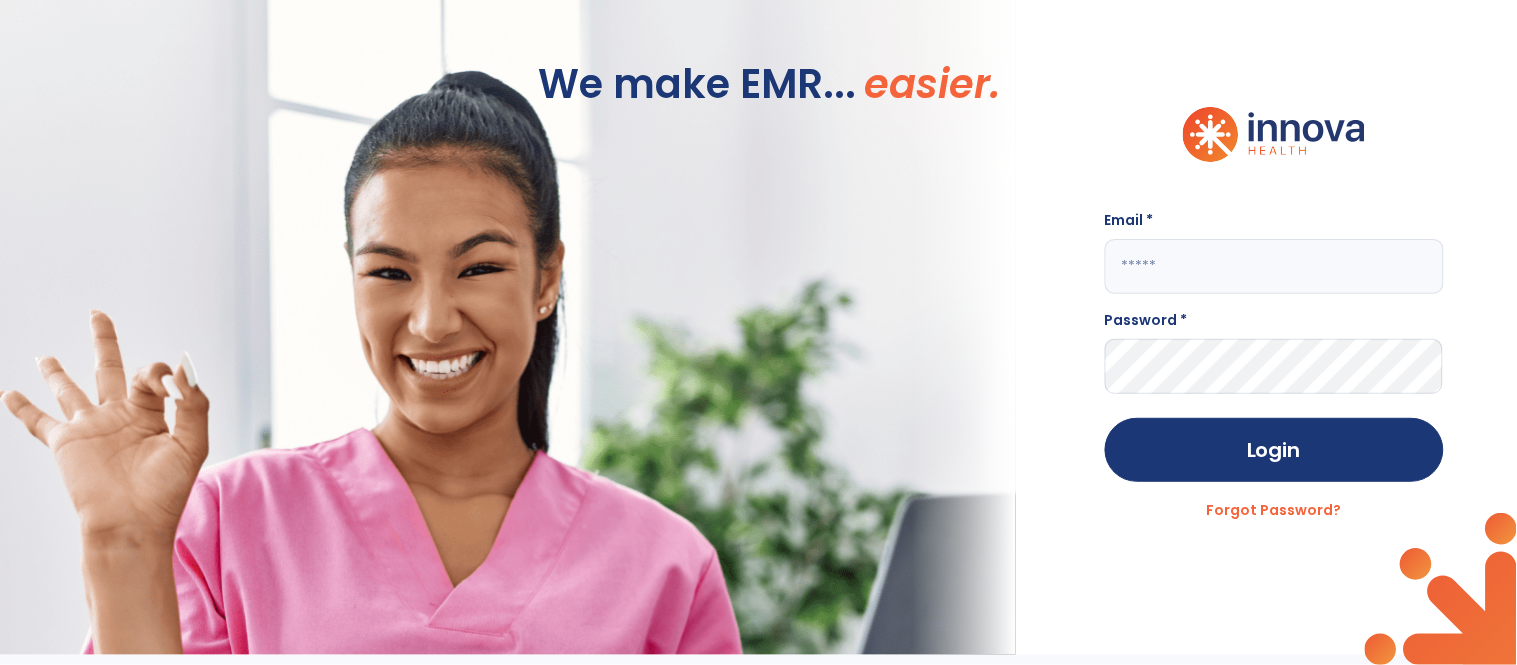 click 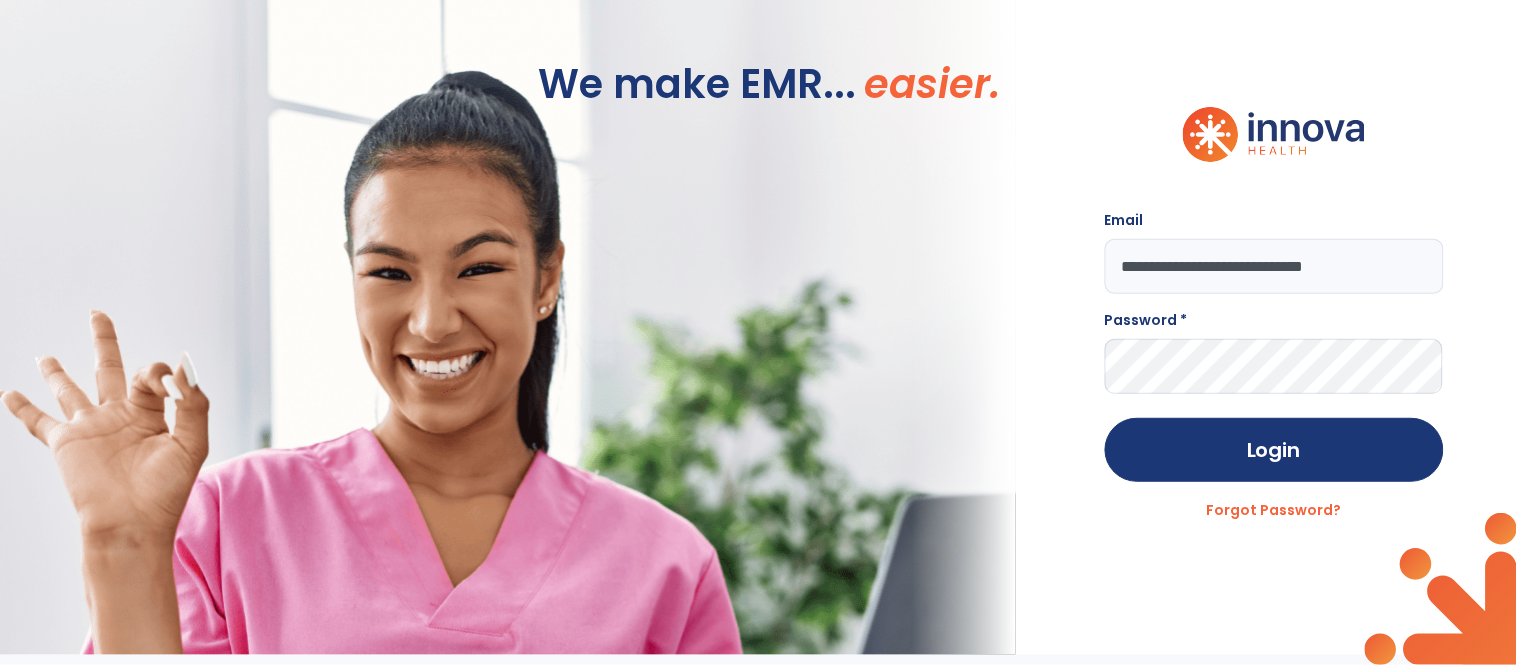 type on "**********" 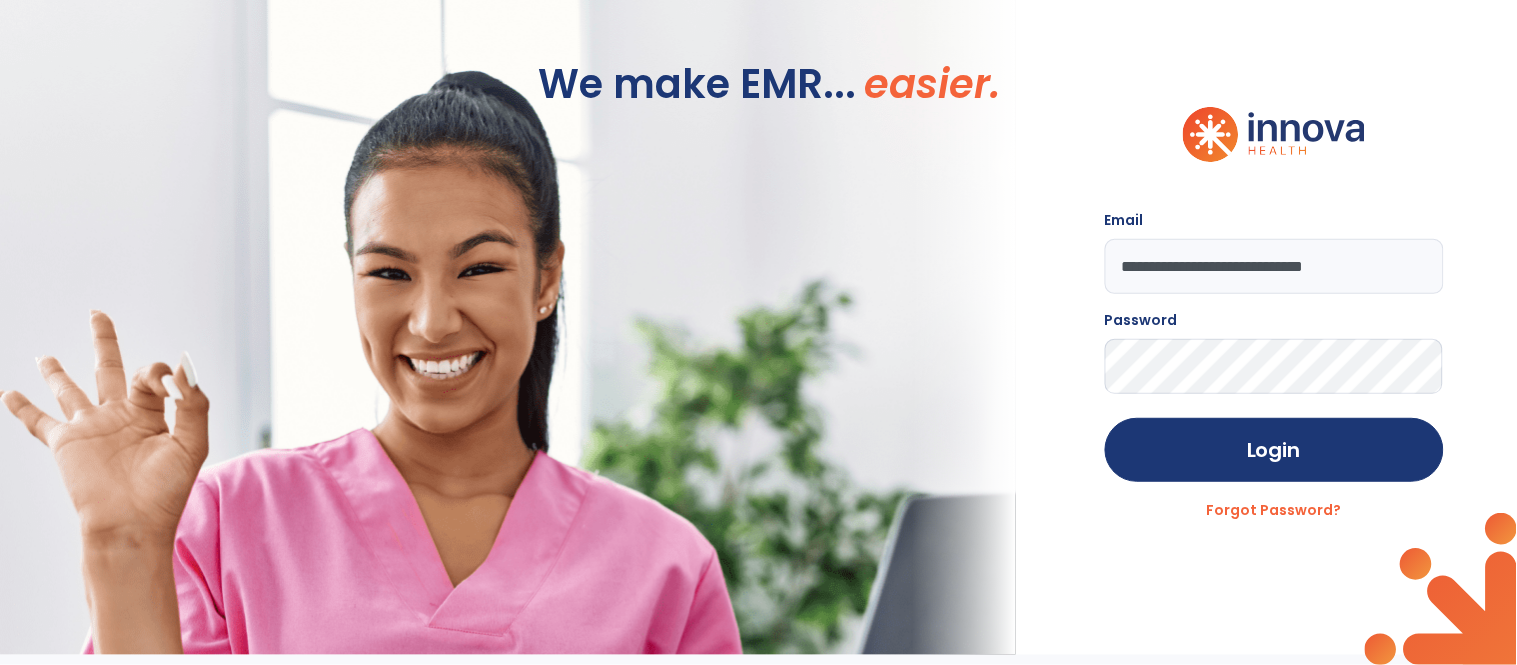 click on "Login" 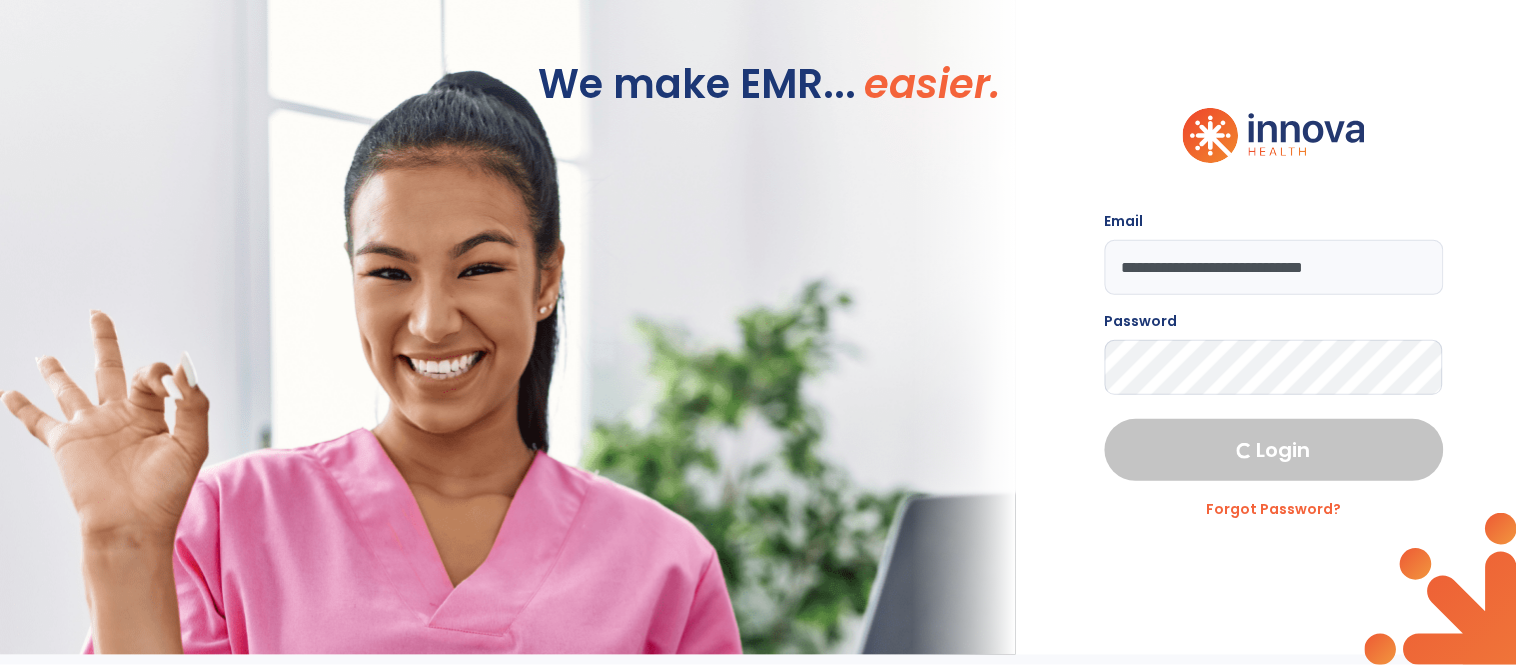 select on "***" 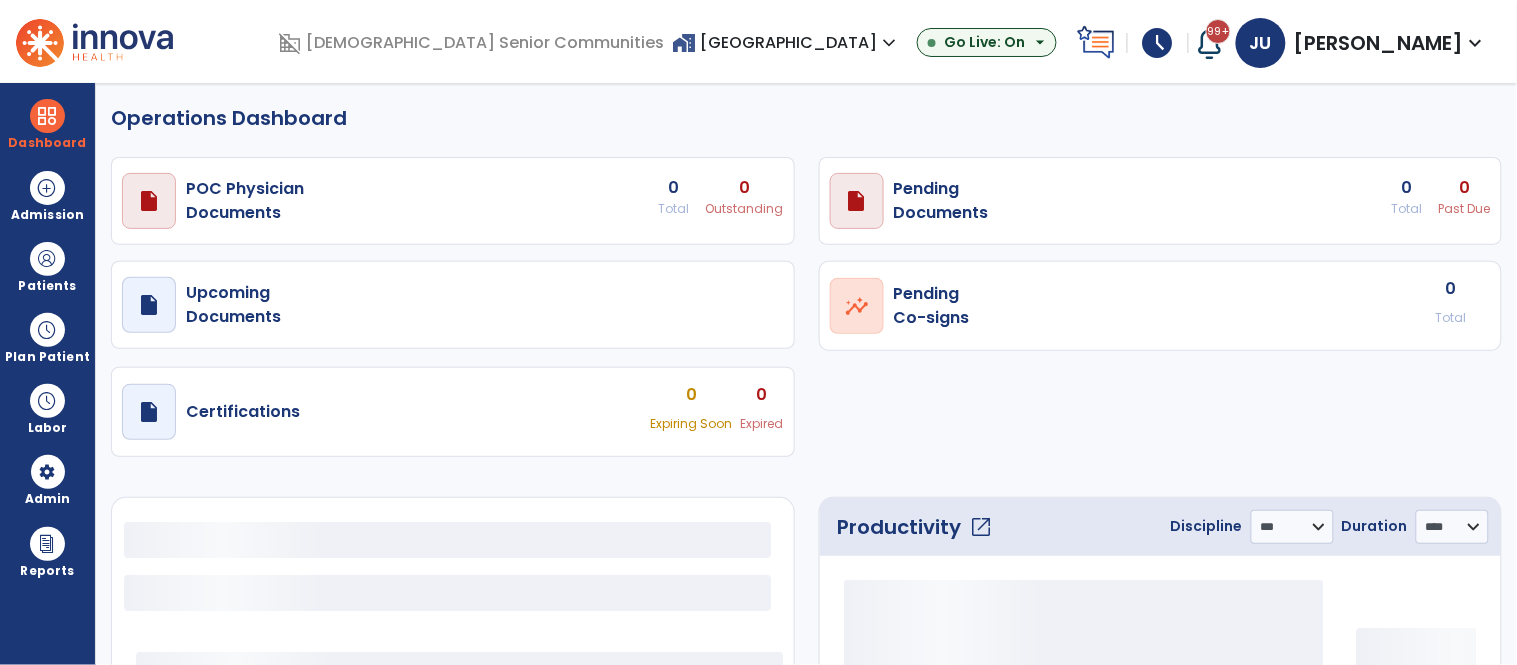 select on "***" 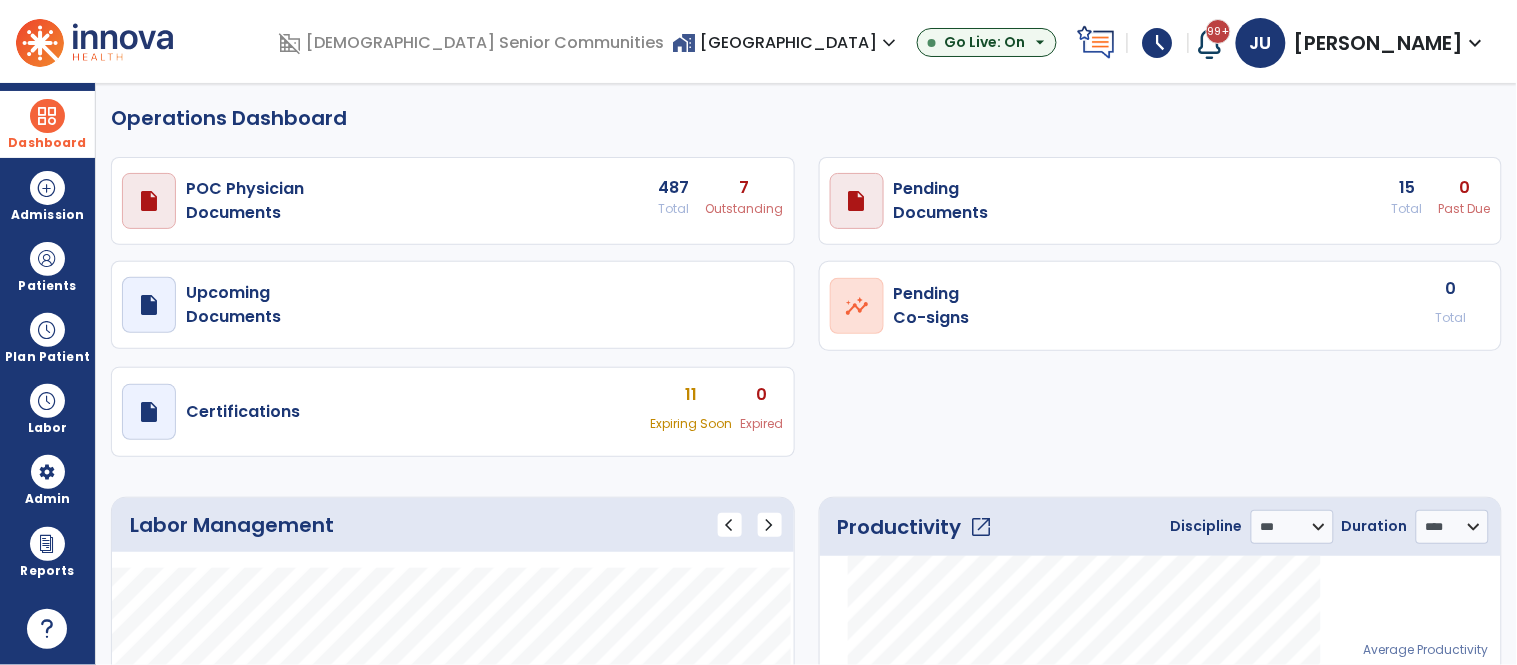 click at bounding box center [47, 116] 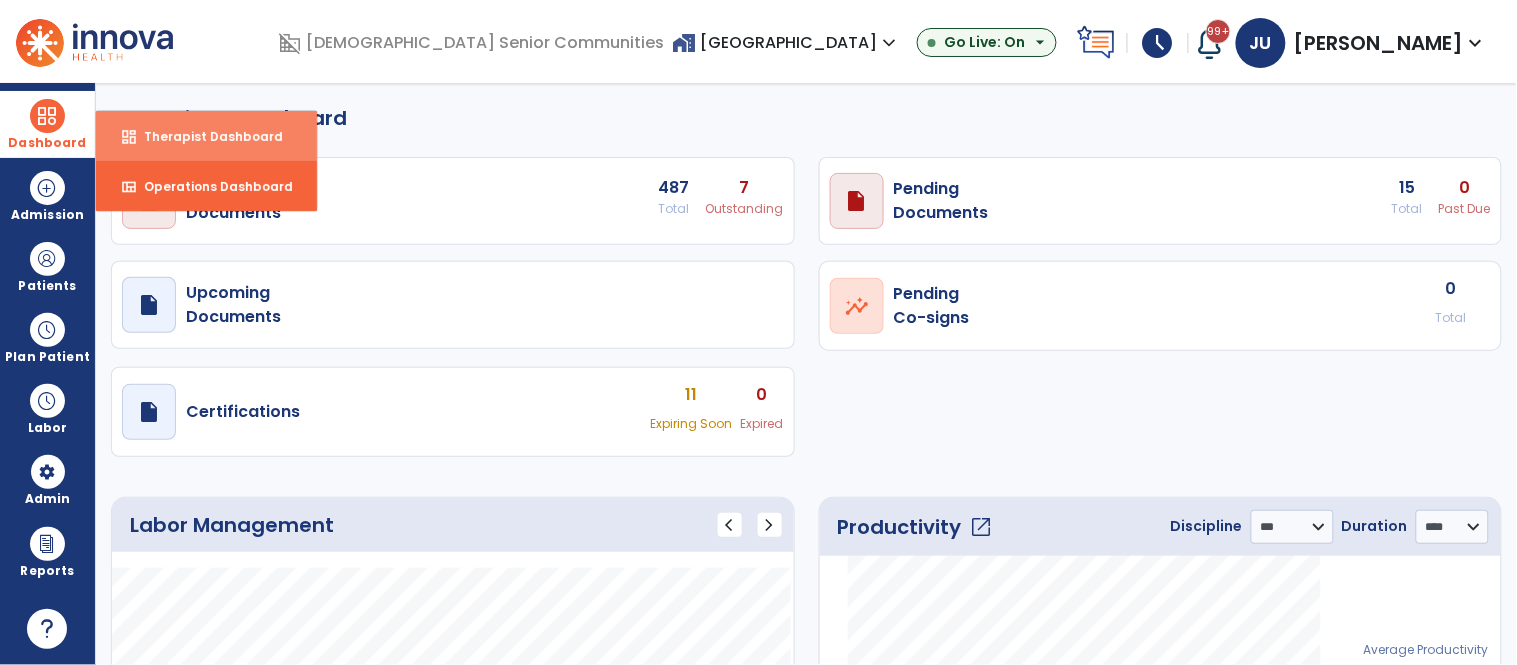 click on "dashboard  Therapist Dashboard" at bounding box center (206, 136) 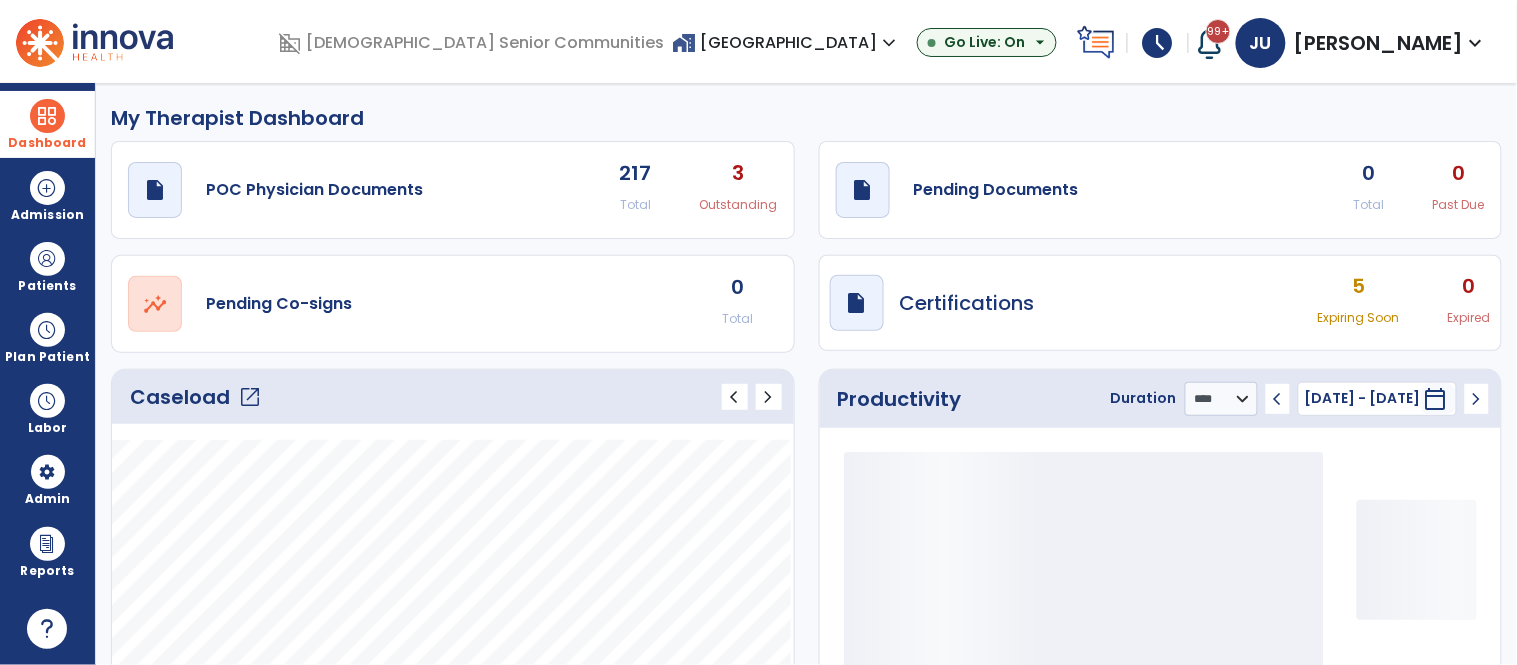 click on "Caseload   open_in_new" 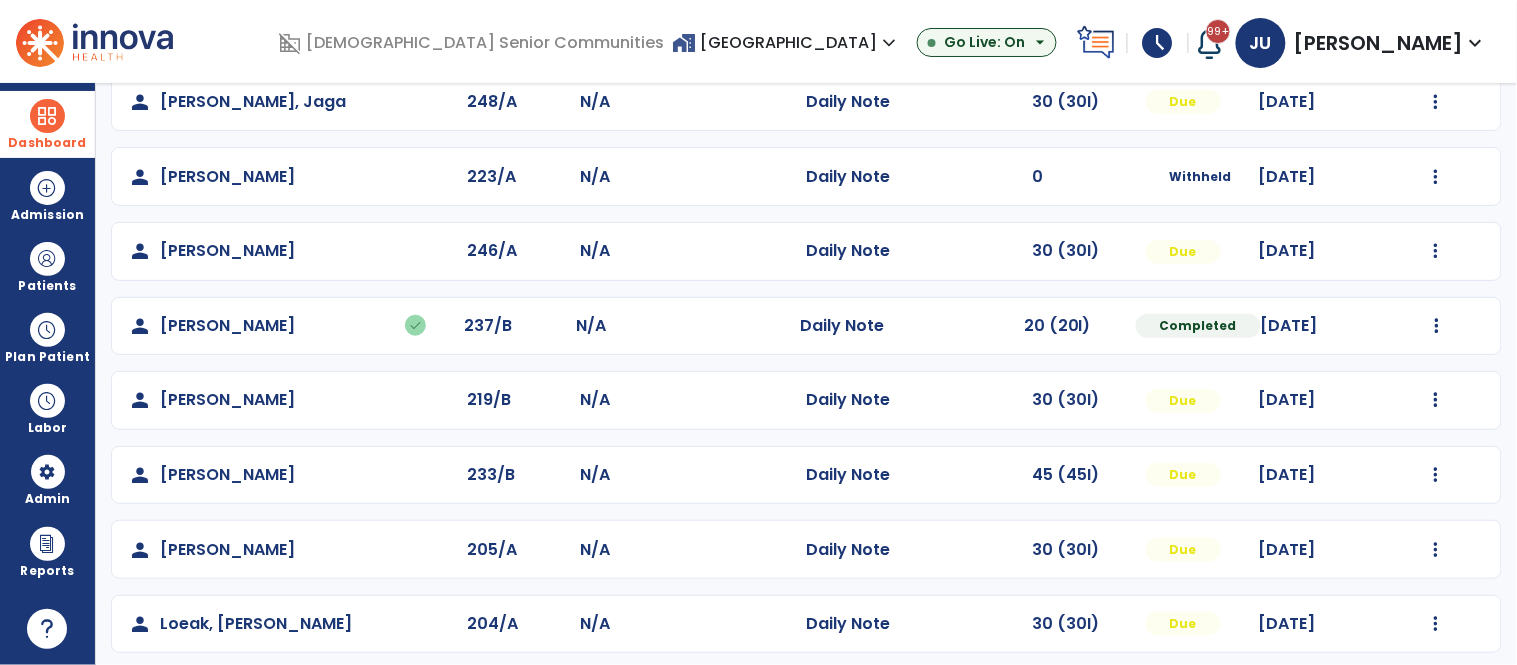 scroll, scrollTop: 337, scrollLeft: 0, axis: vertical 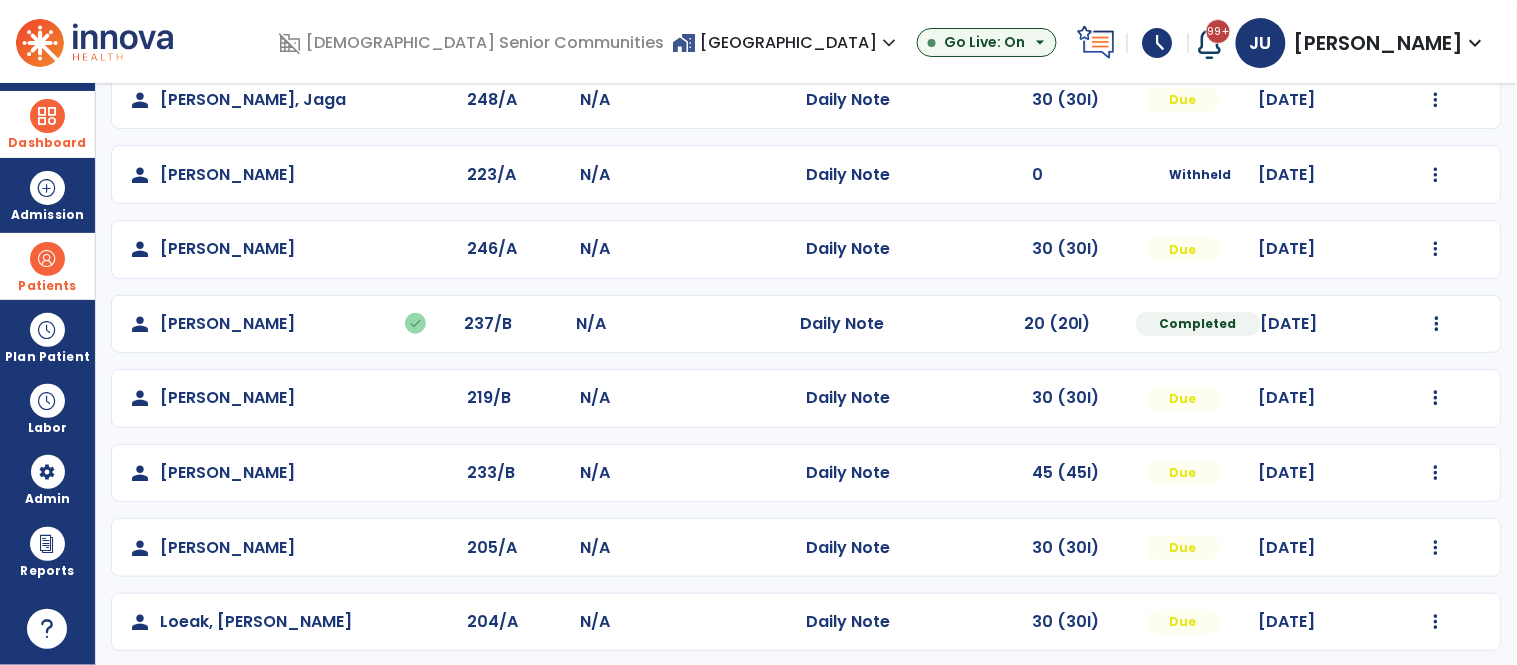 click at bounding box center [47, 259] 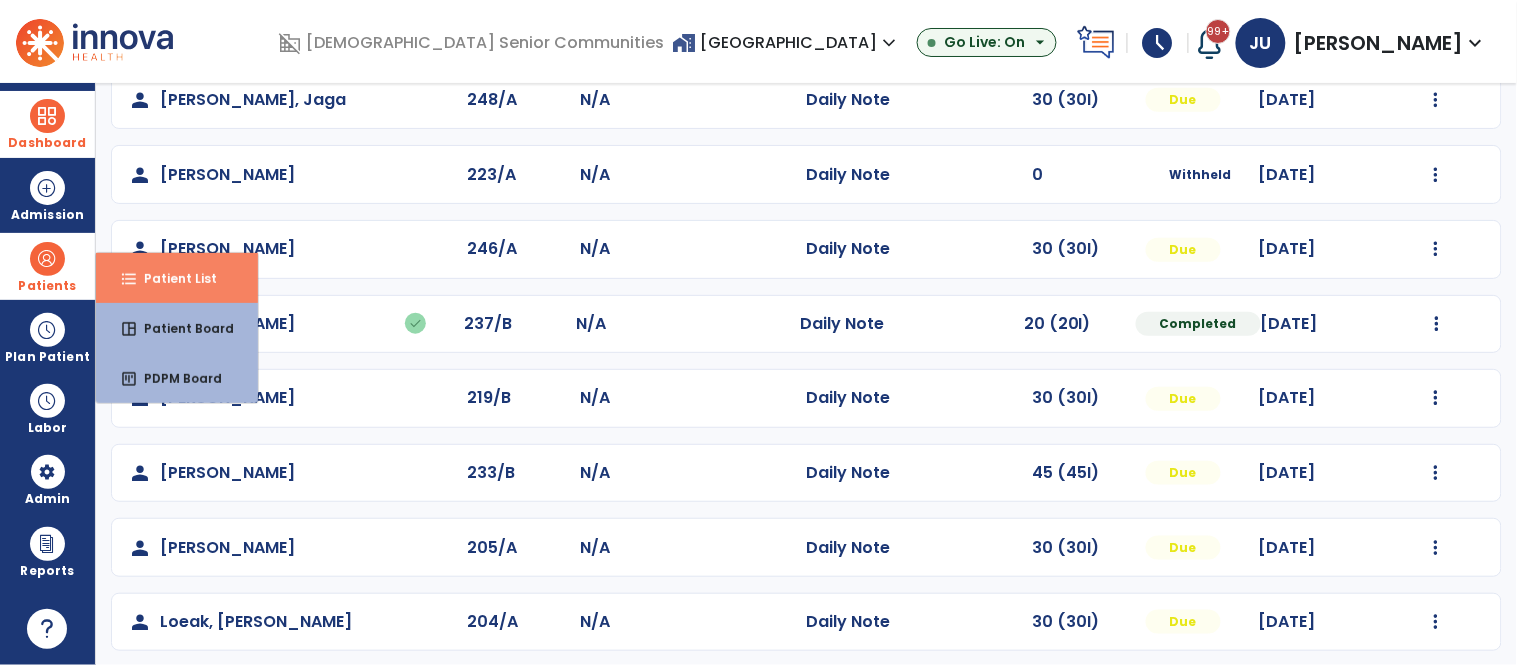 click on "format_list_bulleted  Patient List" at bounding box center (177, 278) 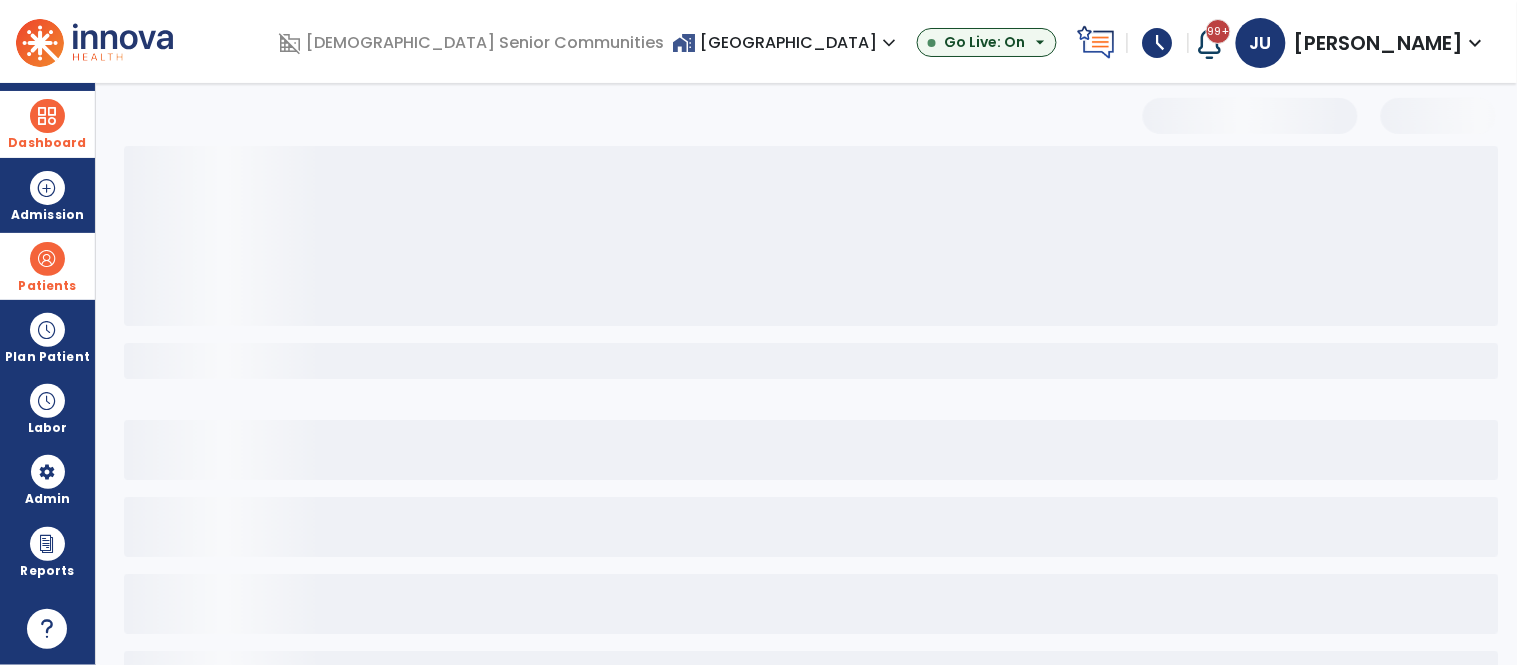 scroll, scrollTop: 77, scrollLeft: 0, axis: vertical 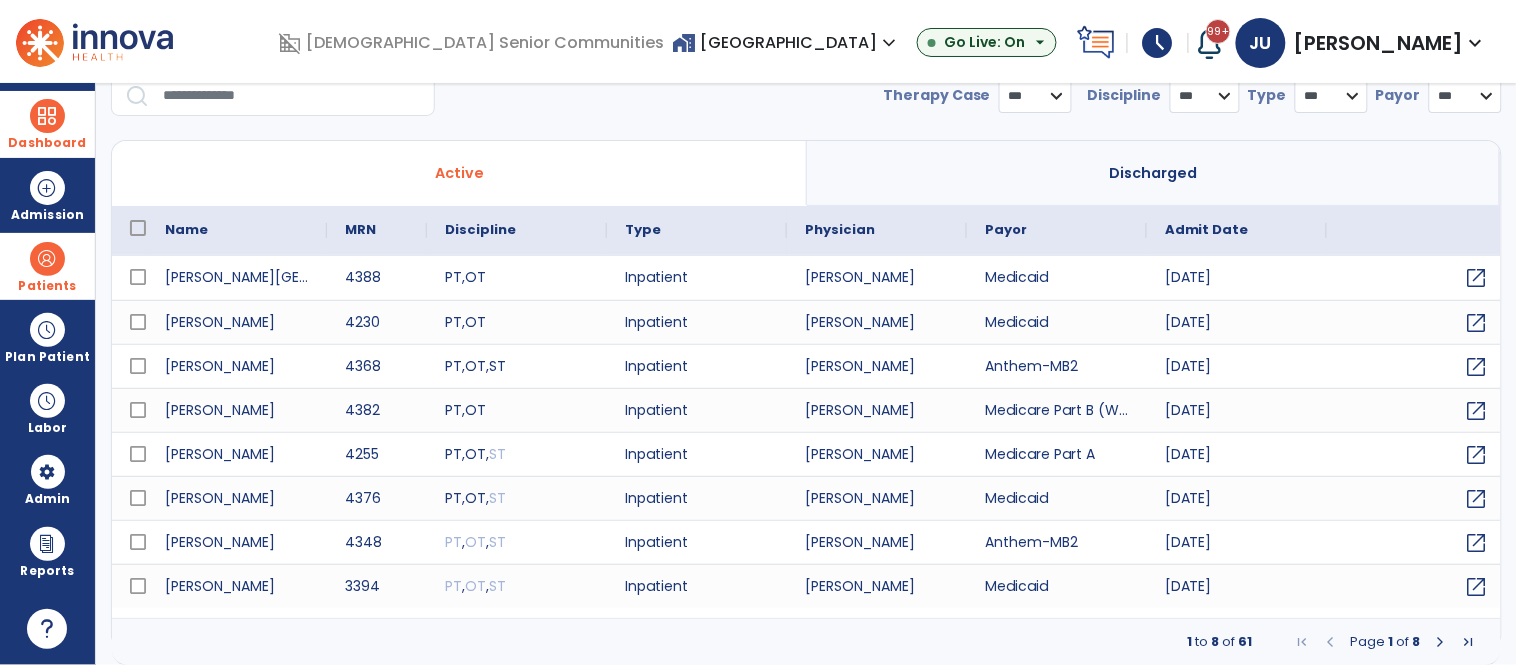 select on "***" 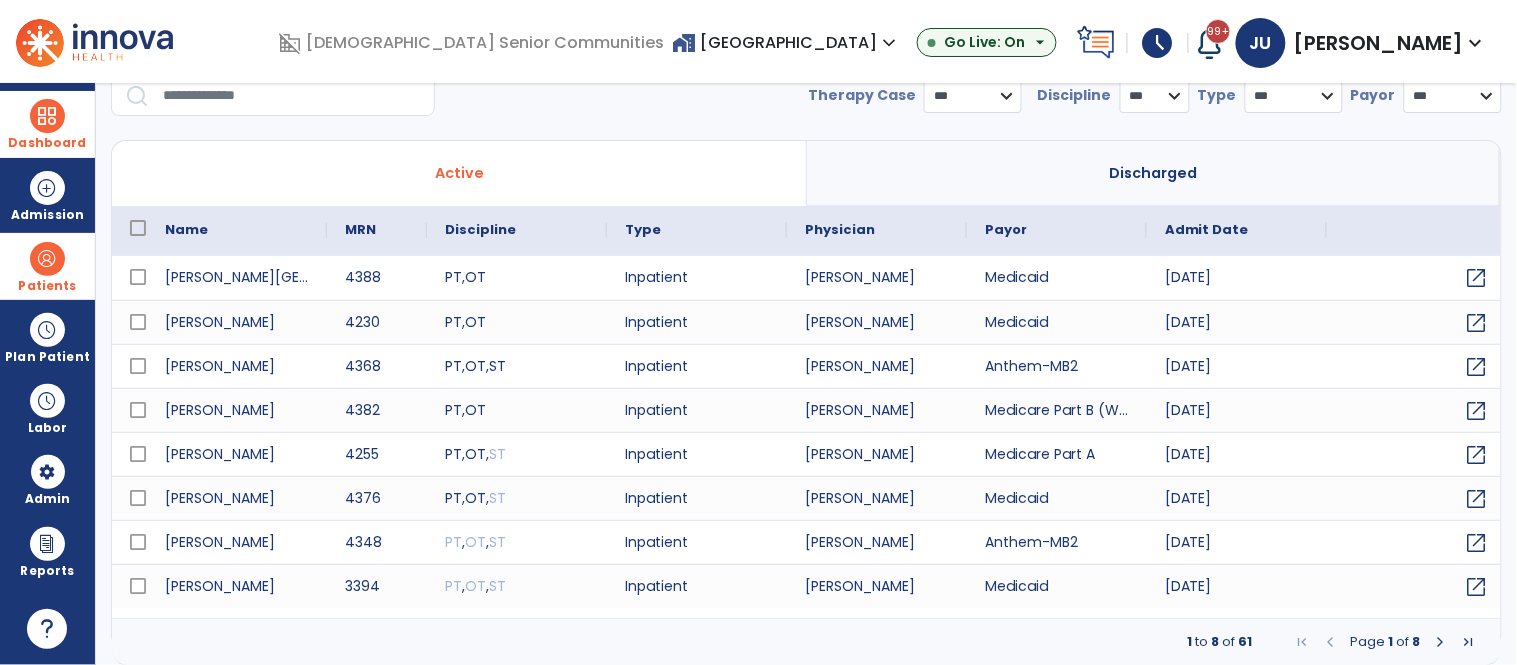 click on "Active" at bounding box center (459, 173) 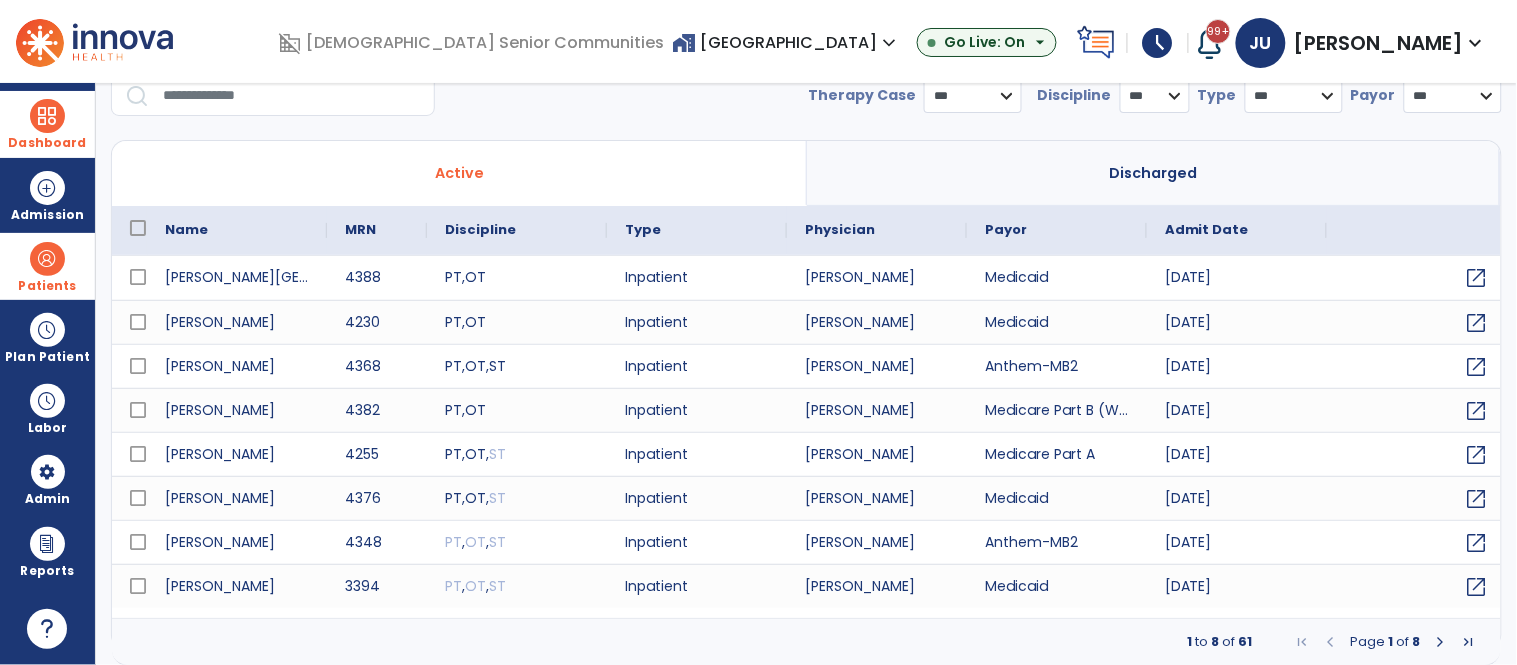 scroll, scrollTop: 0, scrollLeft: 0, axis: both 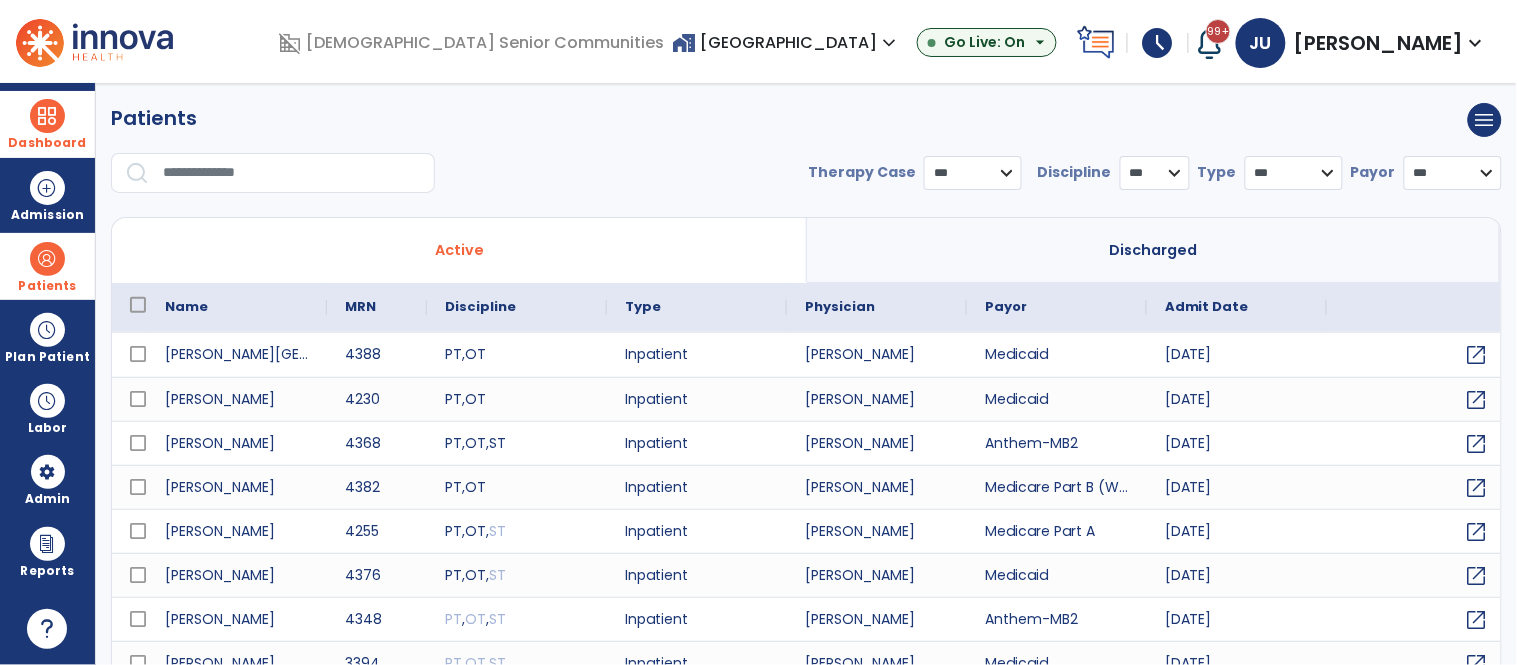 click at bounding box center (292, 173) 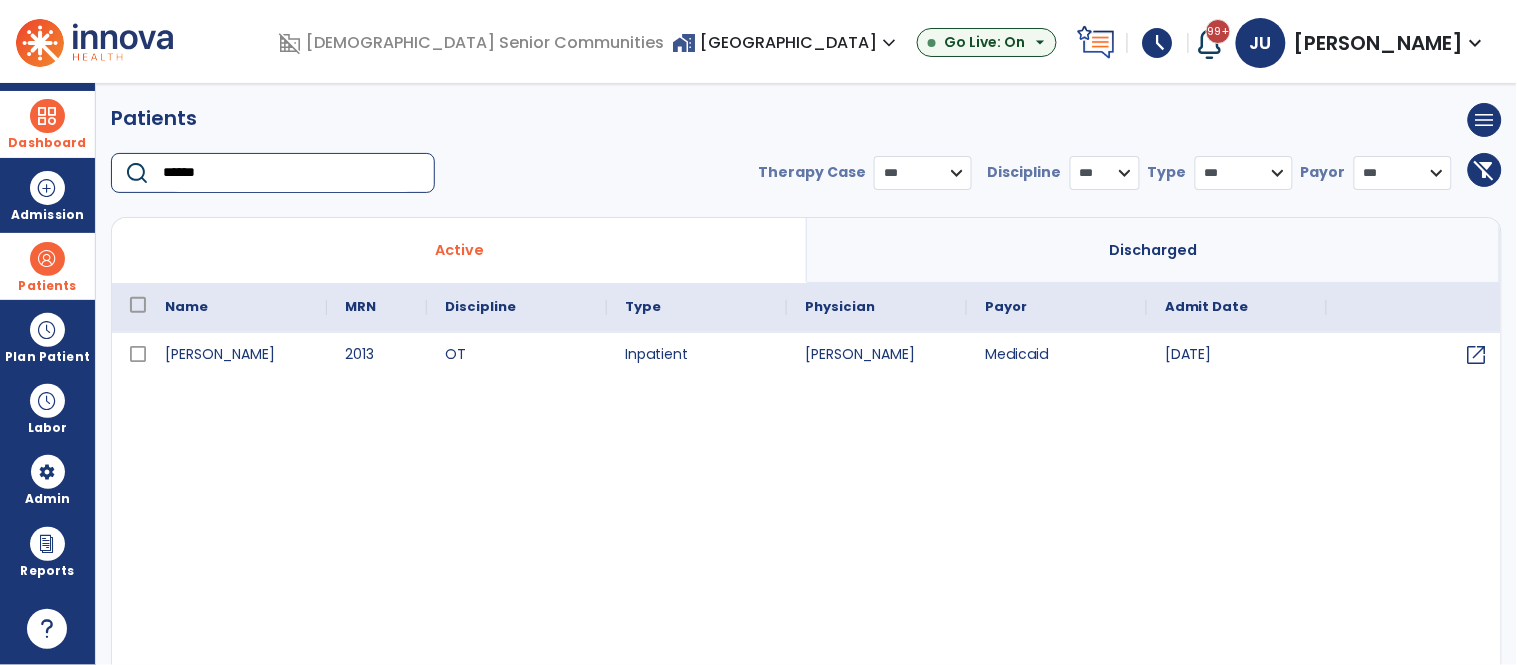 type on "******" 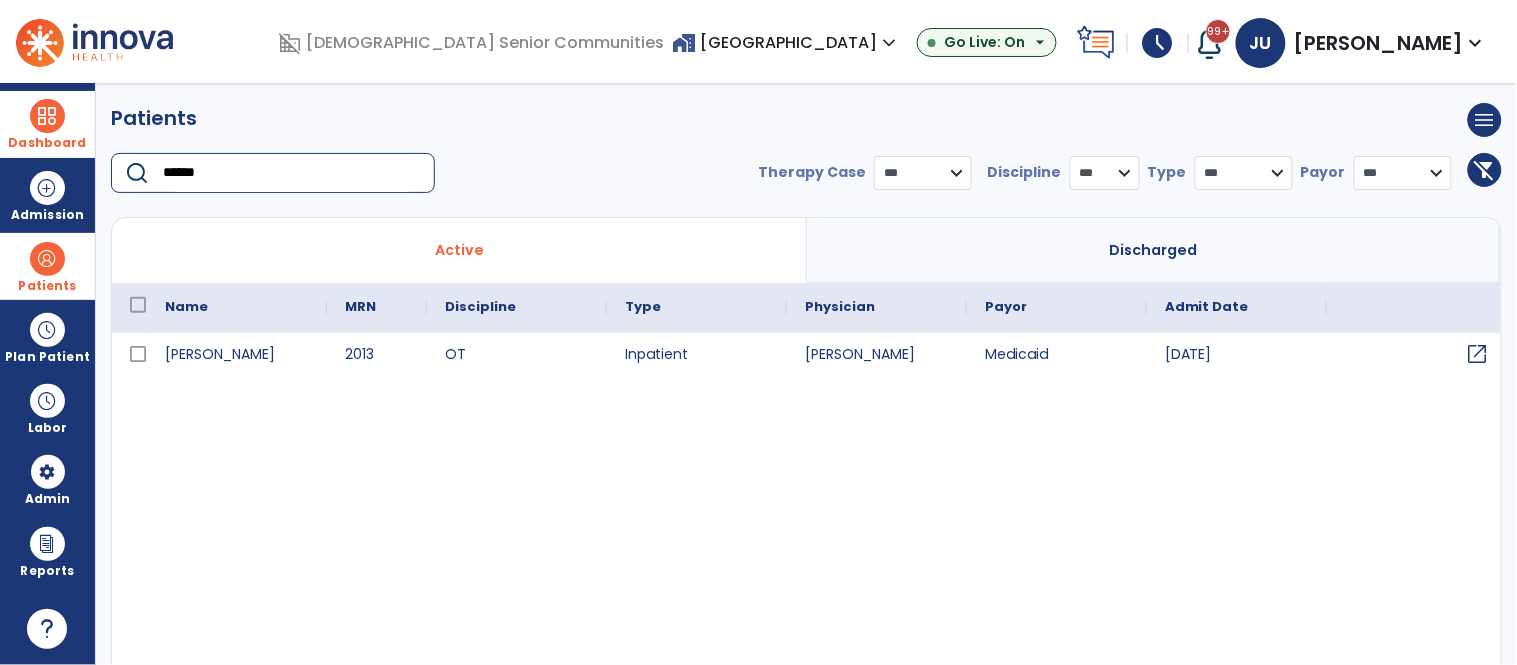 click on "open_in_new" at bounding box center [1478, 354] 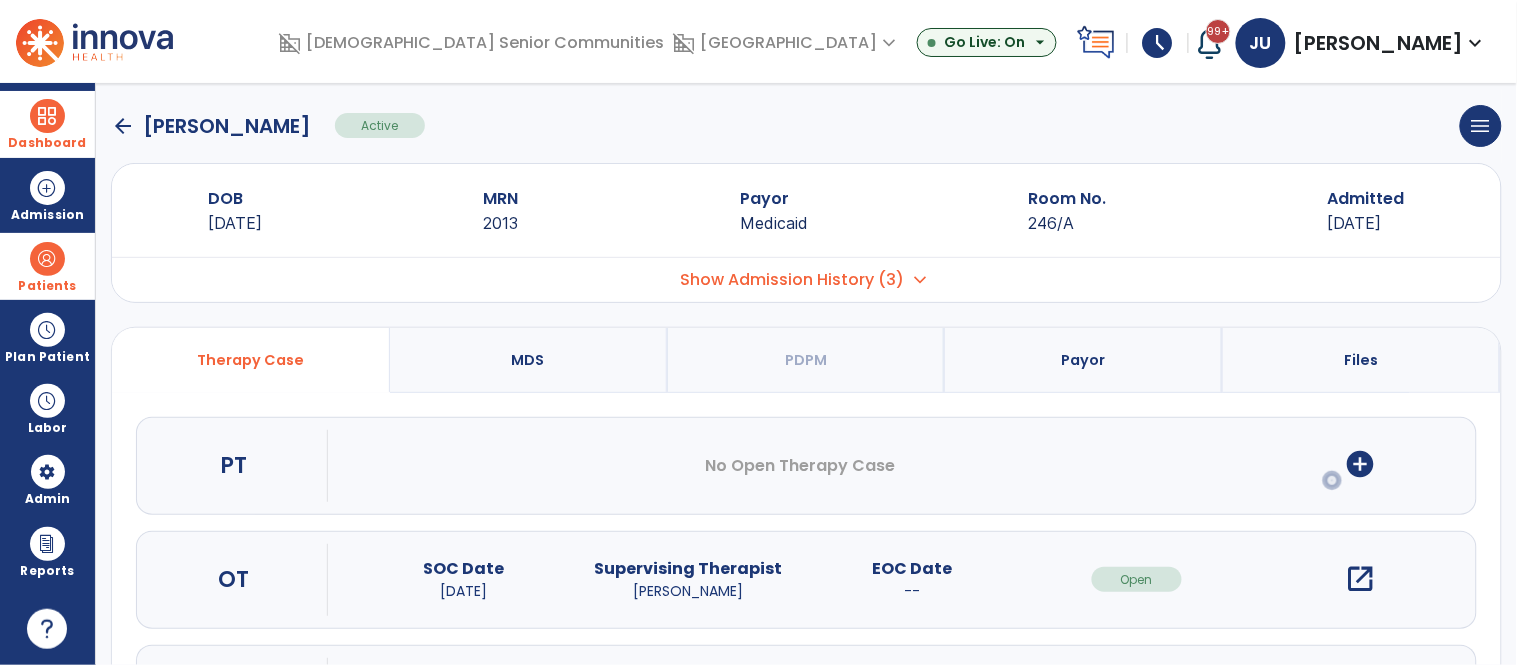 scroll, scrollTop: 16, scrollLeft: 0, axis: vertical 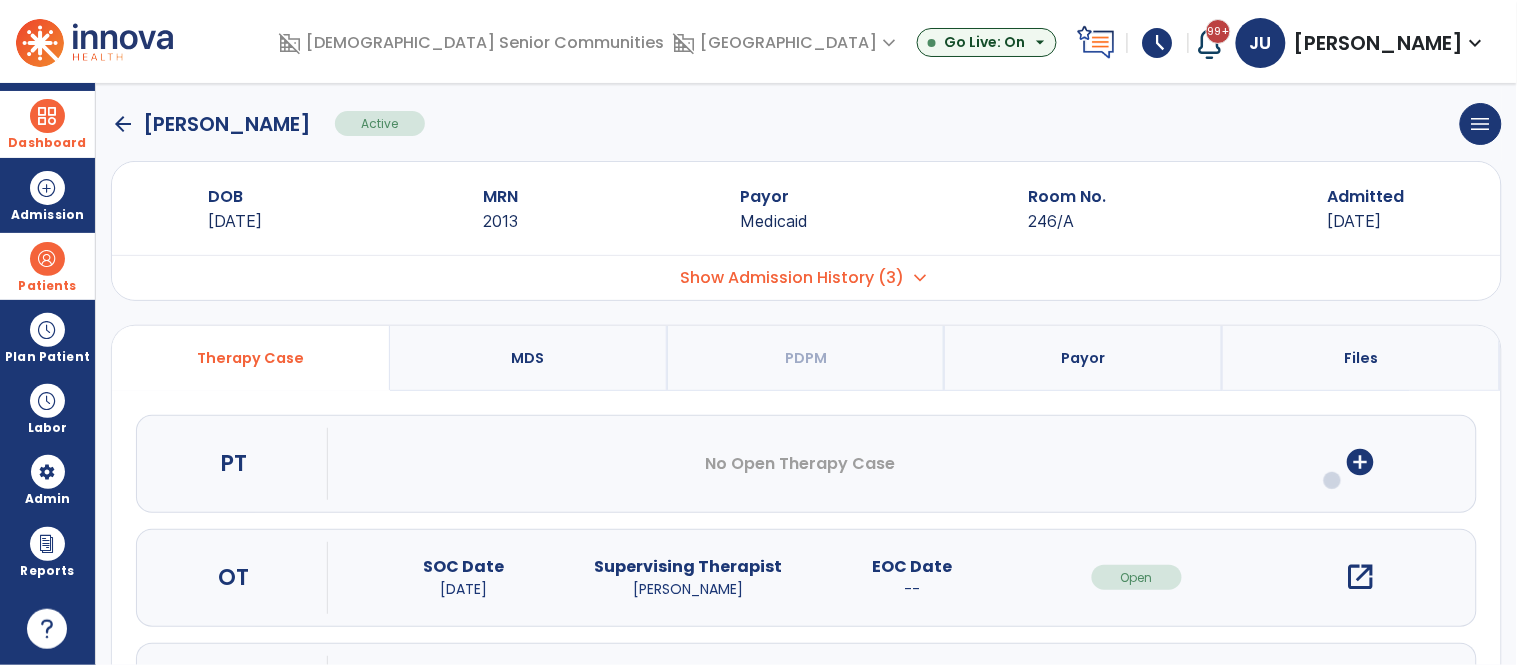 click on "open_in_new" at bounding box center (1361, 577) 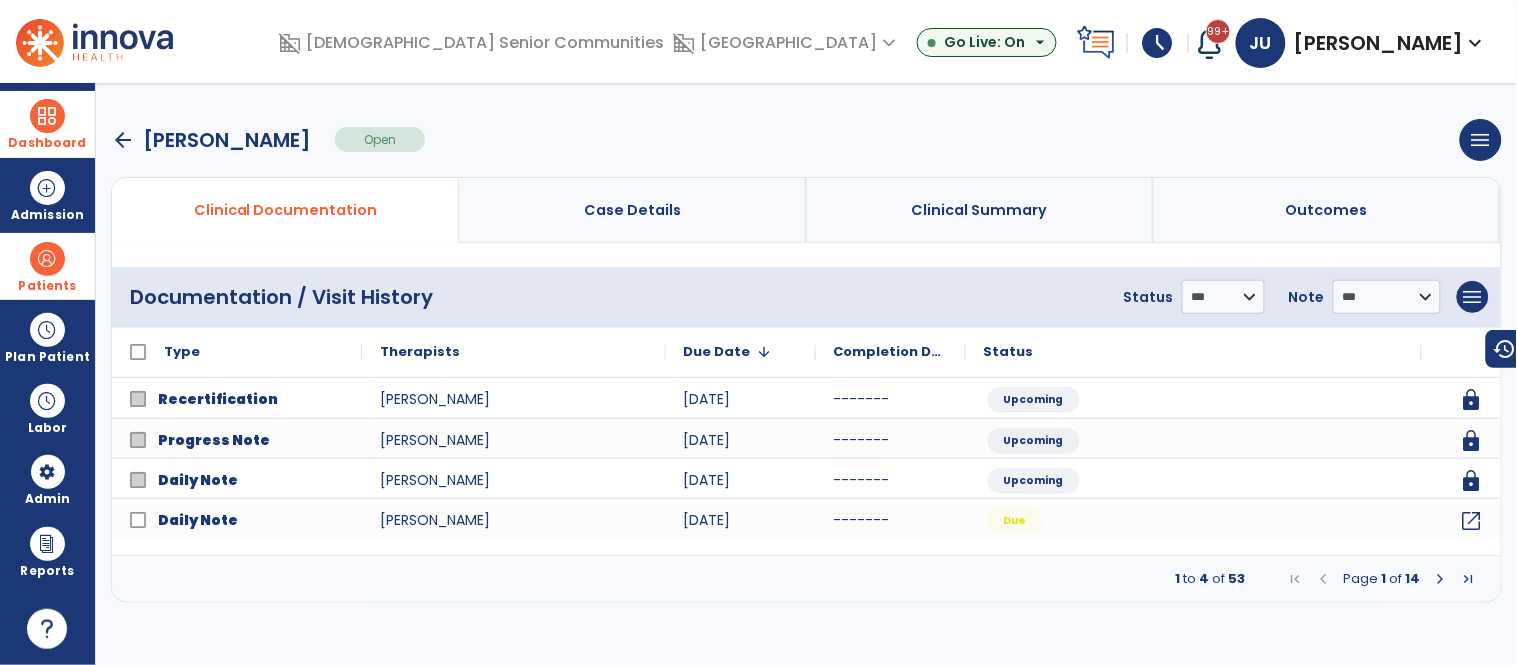 scroll, scrollTop: 0, scrollLeft: 0, axis: both 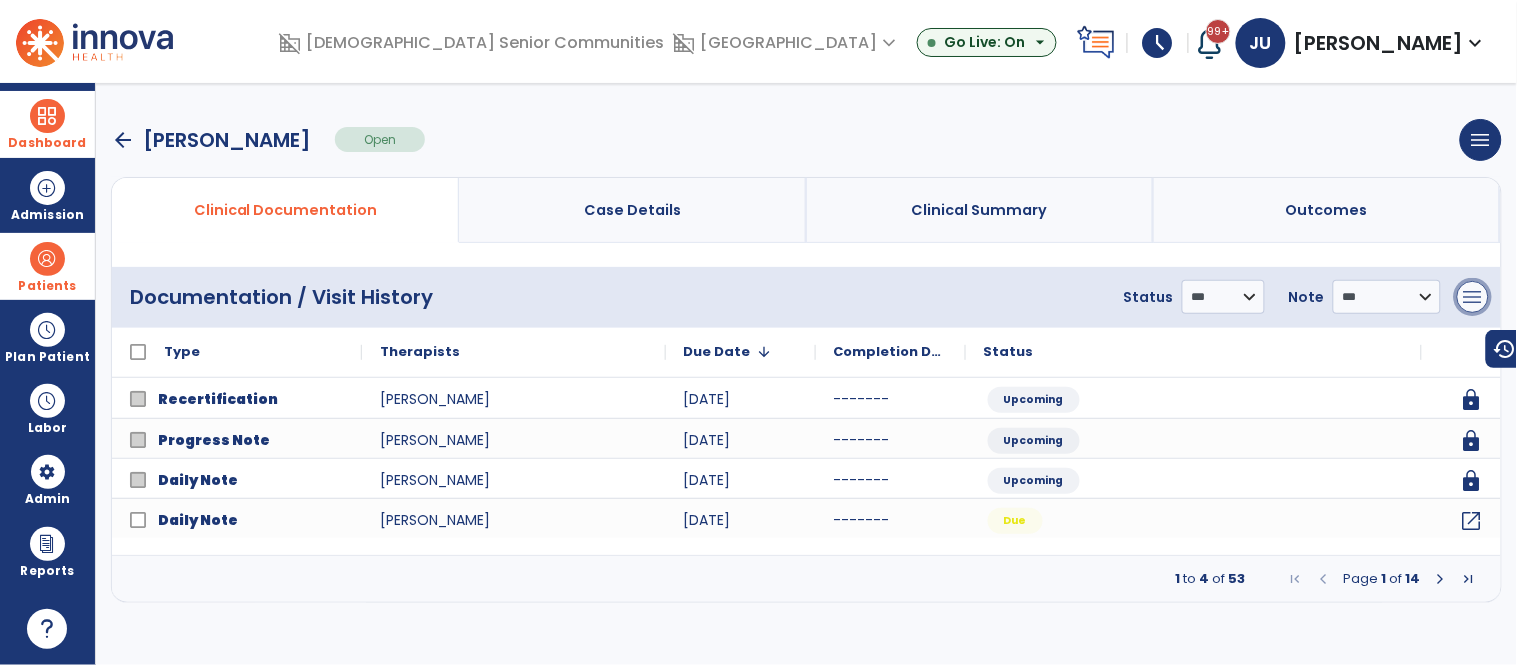 click on "menu" at bounding box center (1473, 297) 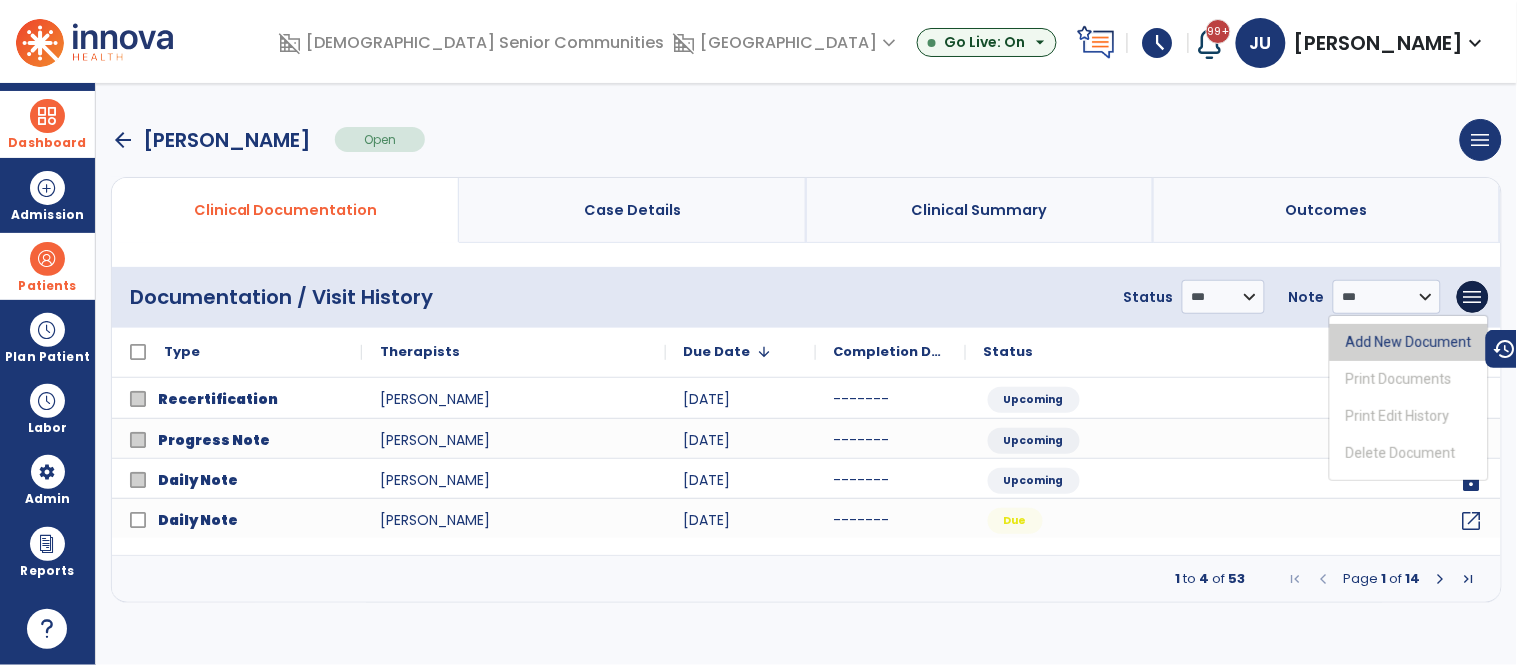 click on "Add New Document" at bounding box center (1409, 342) 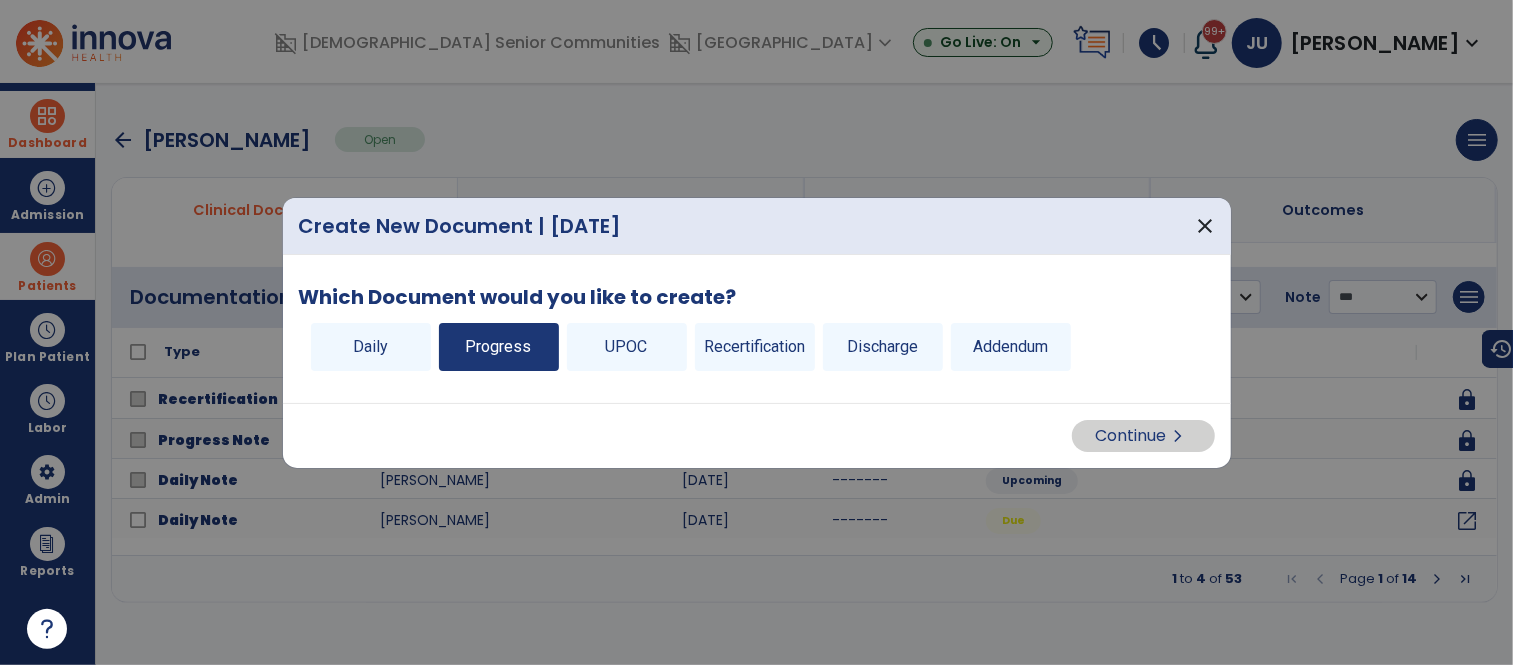 click on "Progress" at bounding box center (499, 347) 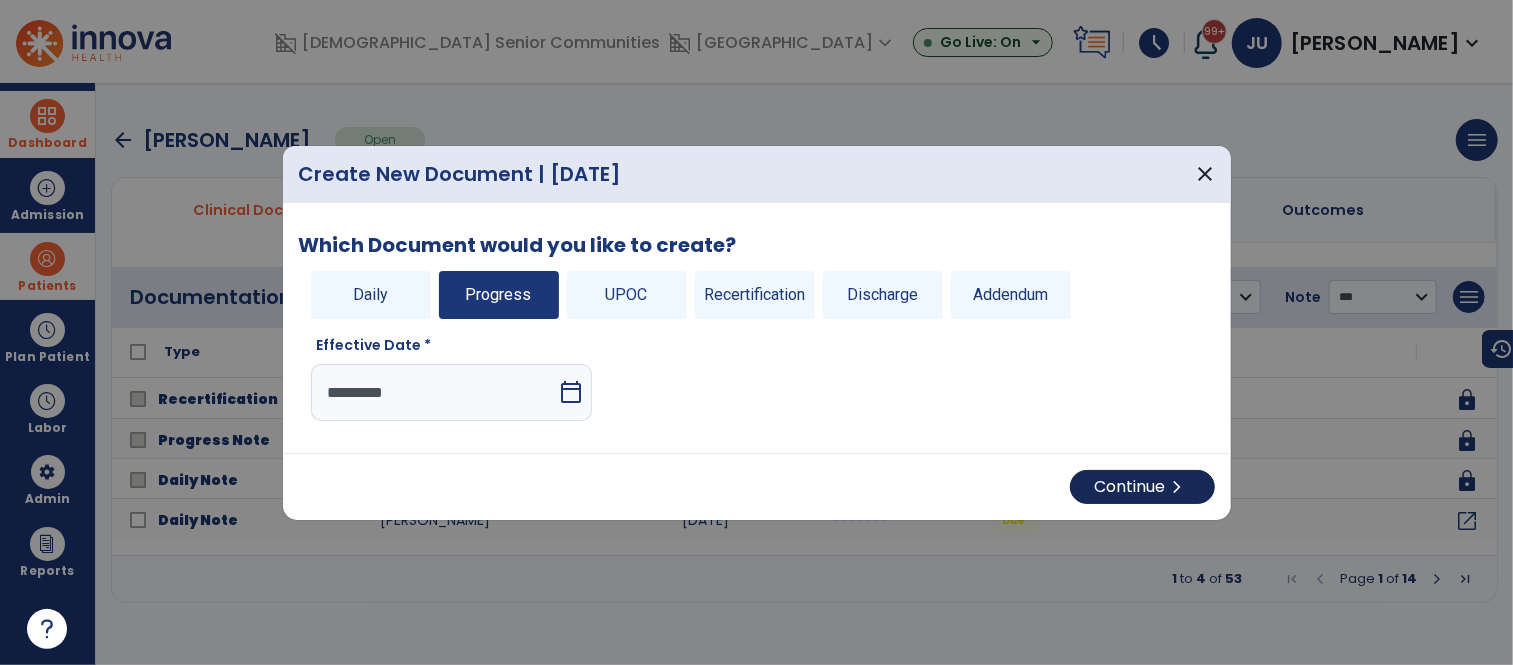 click on "Continue   chevron_right" at bounding box center (1142, 487) 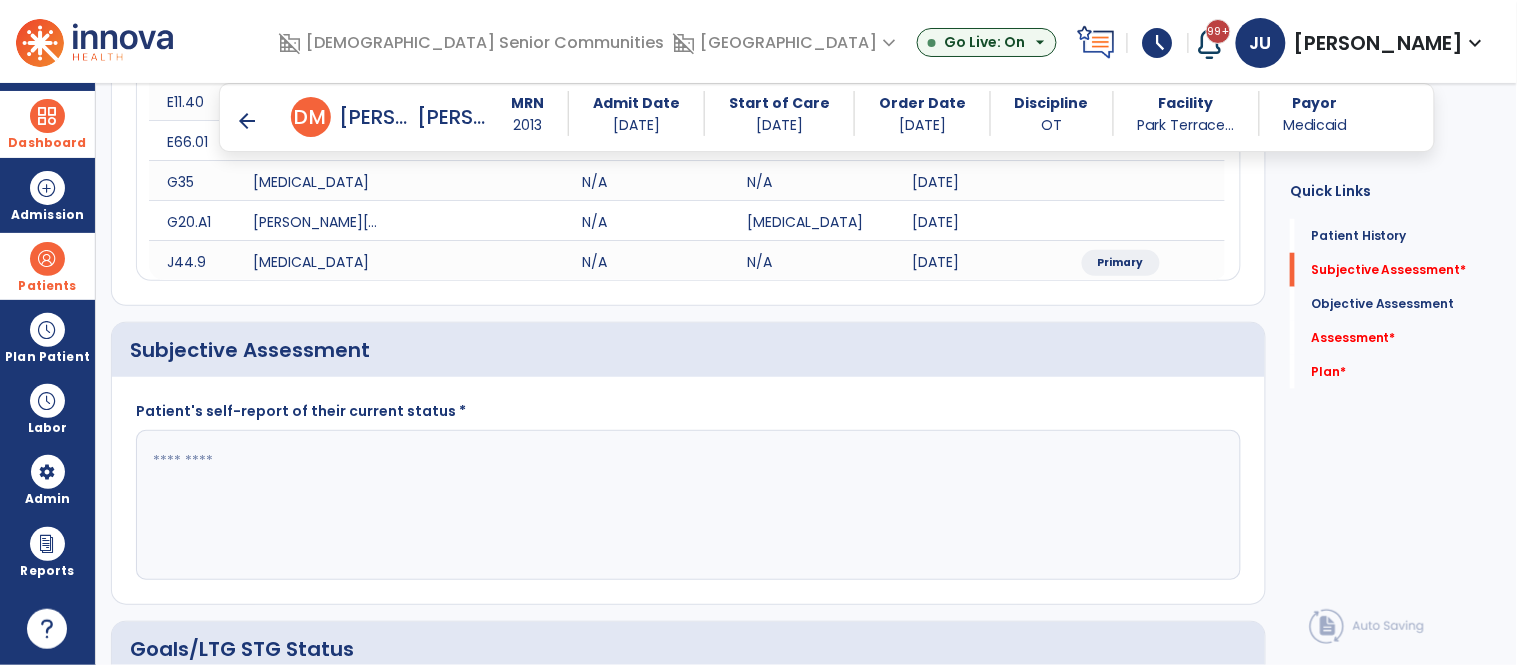 scroll, scrollTop: 420, scrollLeft: 0, axis: vertical 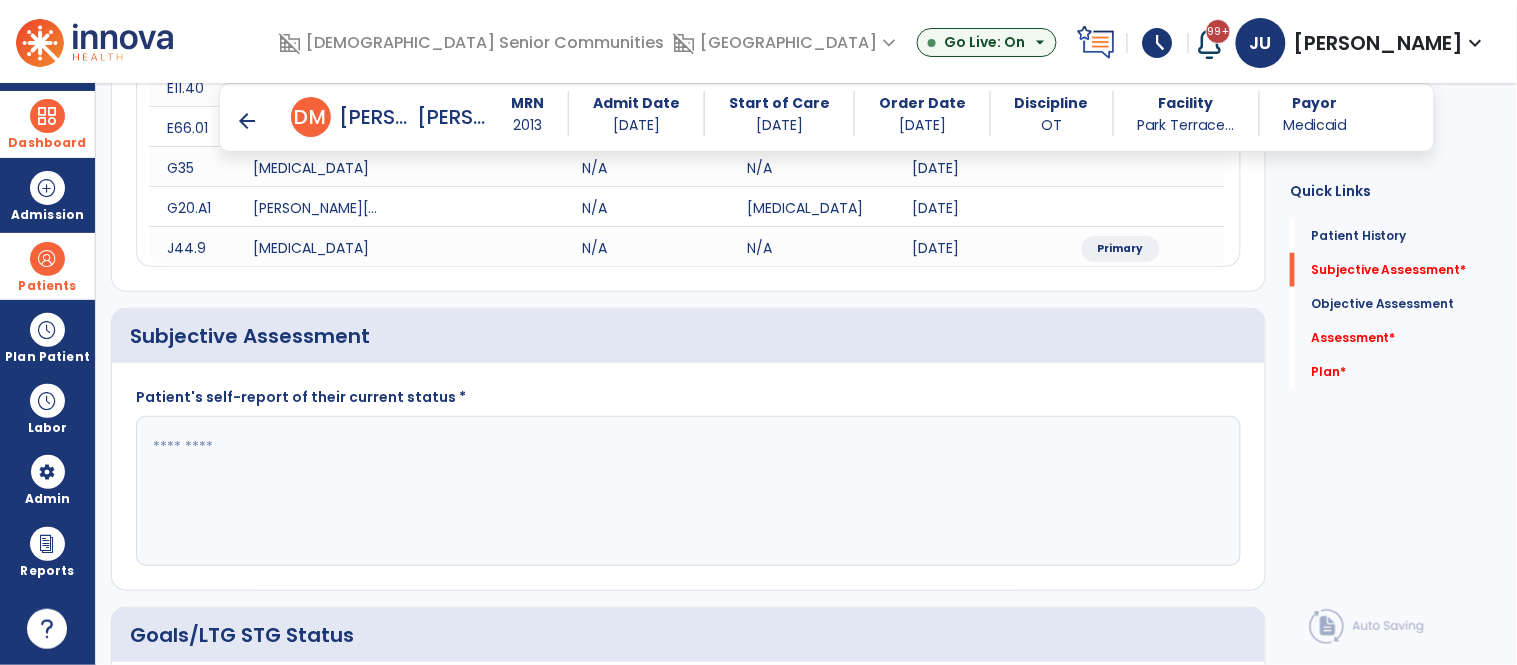 click 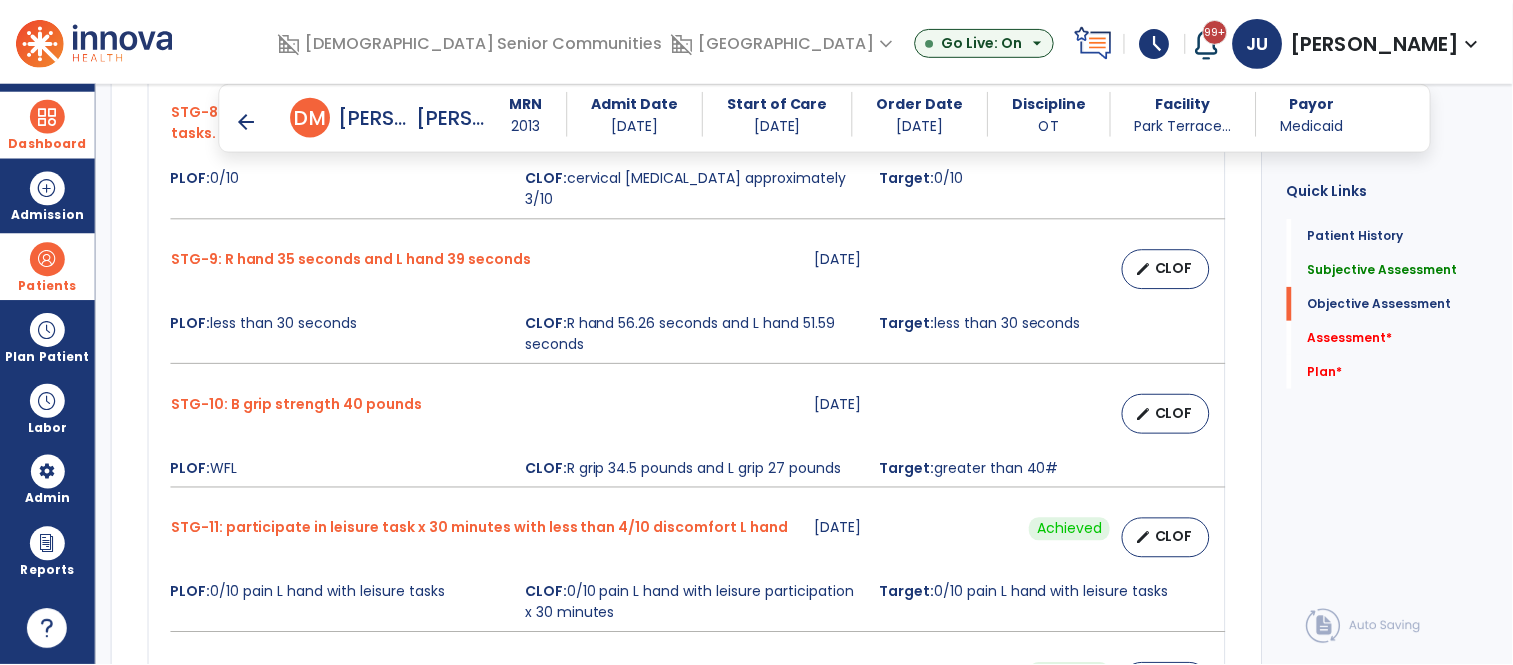 scroll, scrollTop: 2053, scrollLeft: 0, axis: vertical 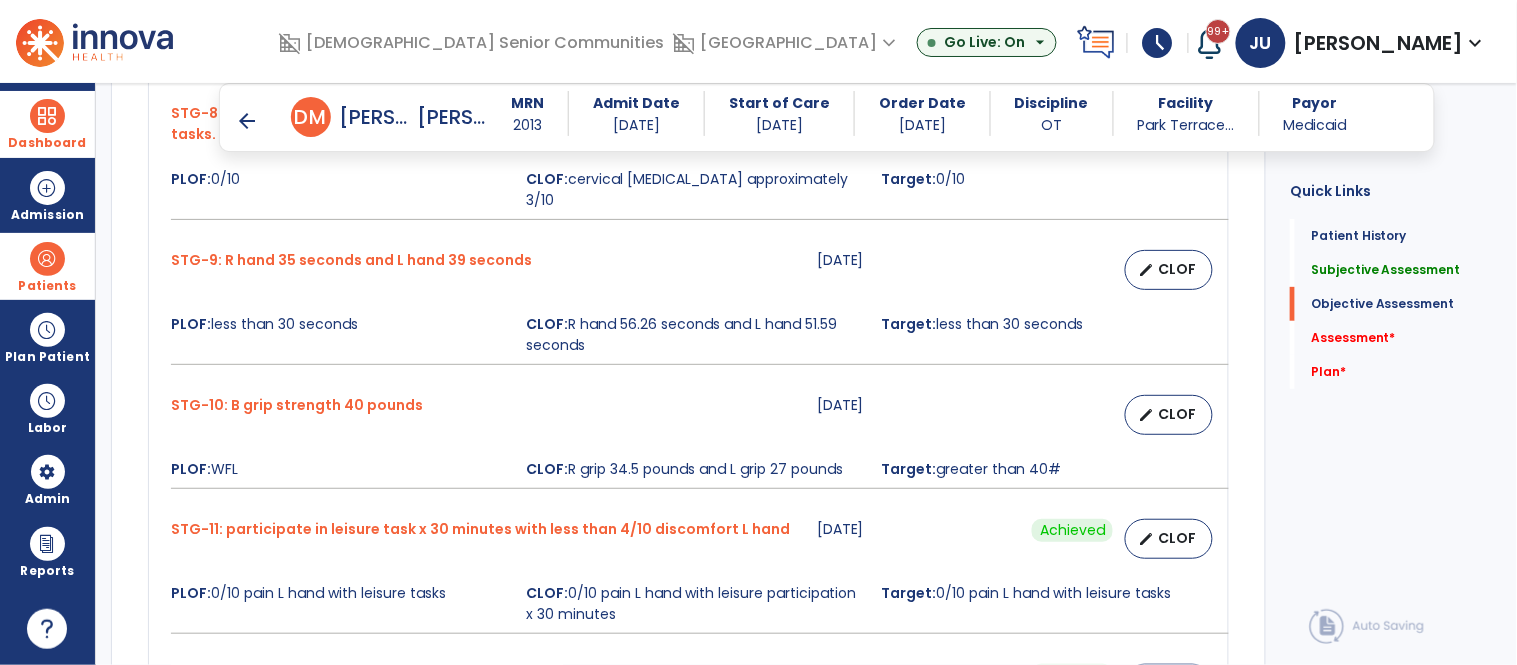 type on "**********" 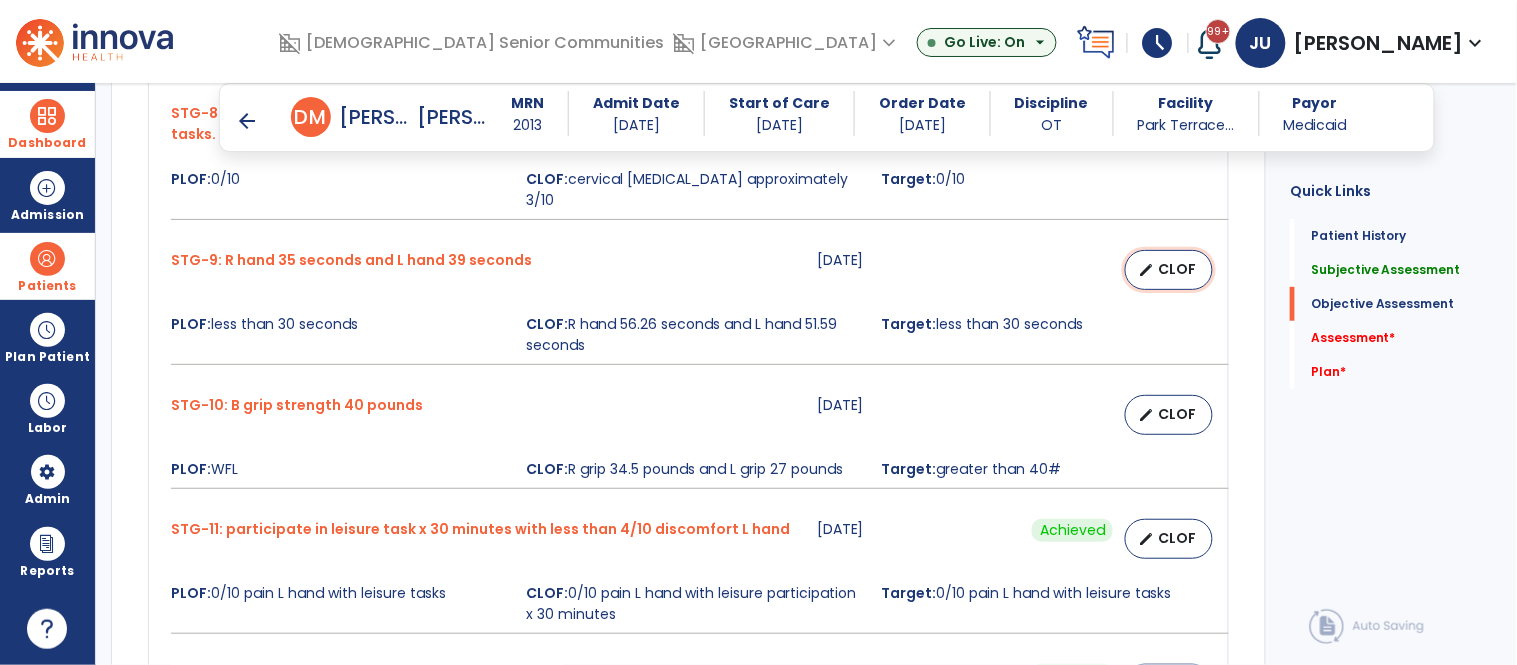 click on "CLOF" at bounding box center [1177, 269] 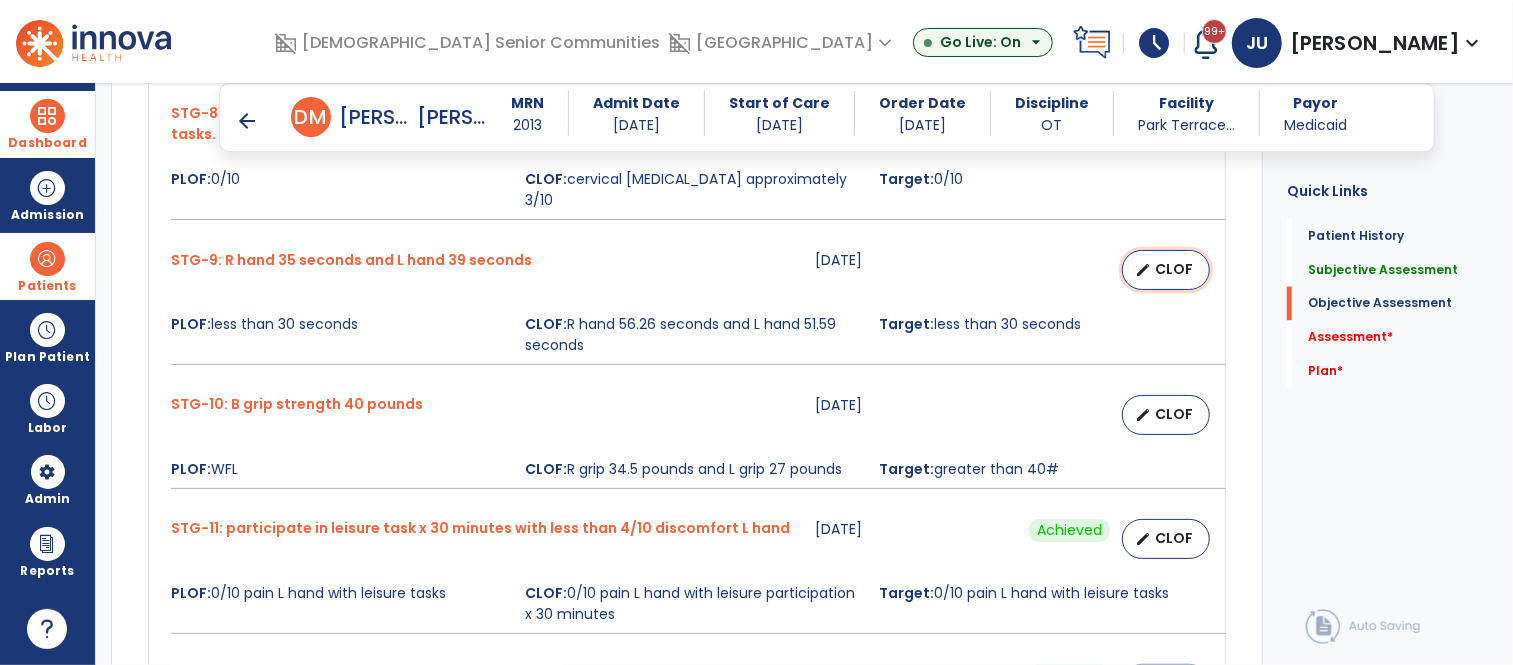 select on "********" 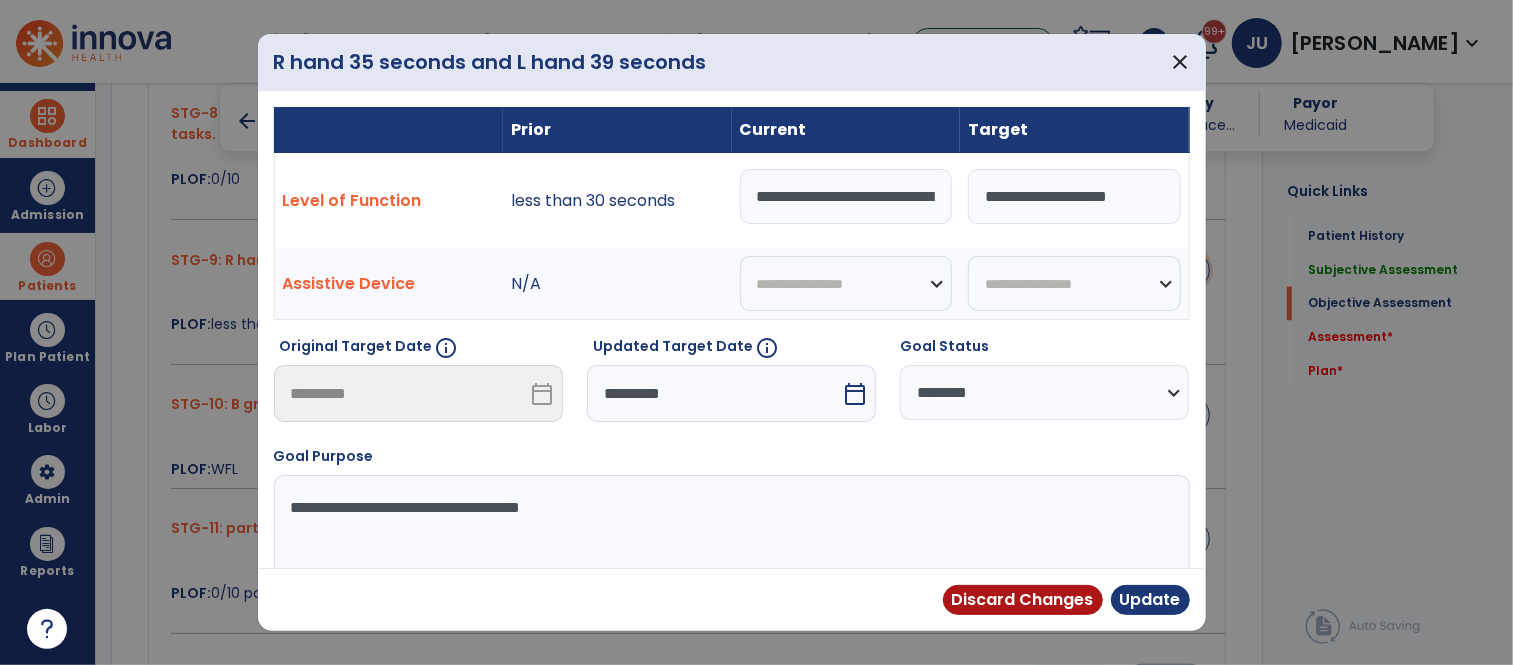 scroll, scrollTop: 2053, scrollLeft: 0, axis: vertical 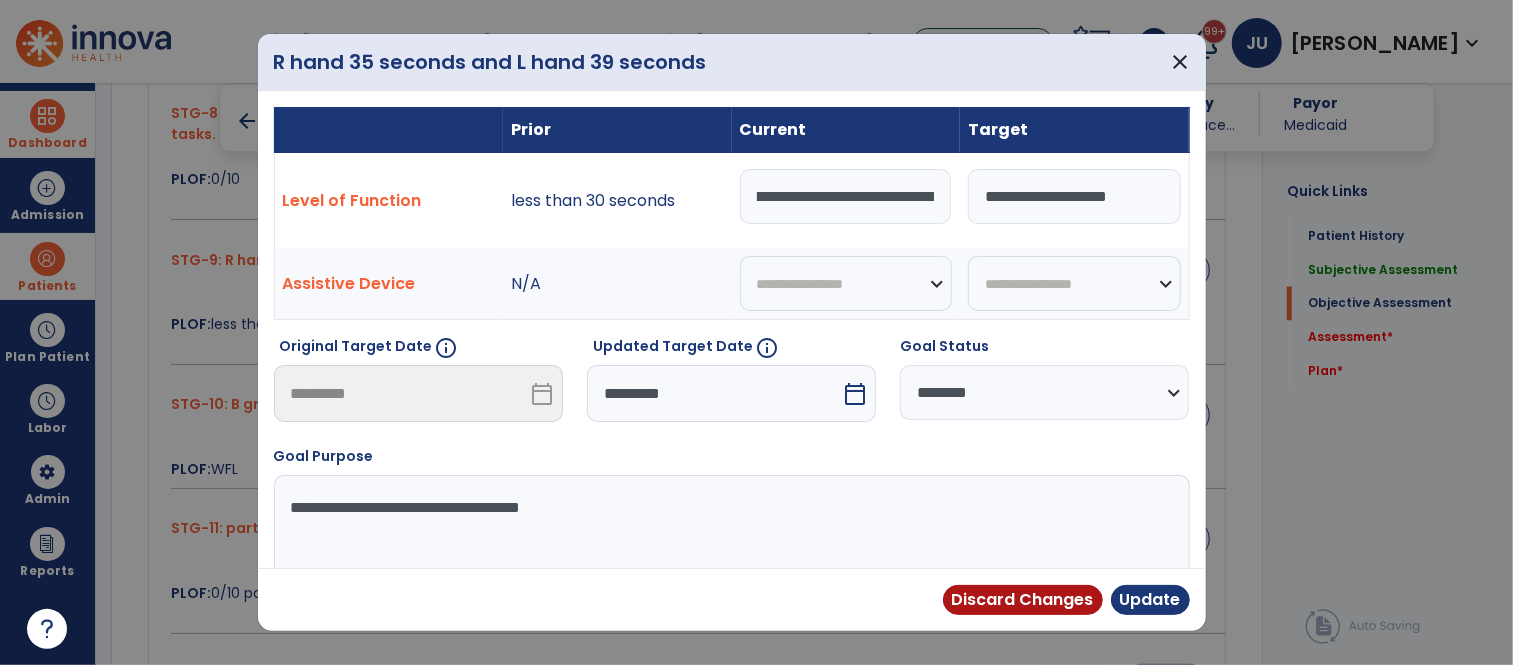 click on "**********" at bounding box center (846, 196) 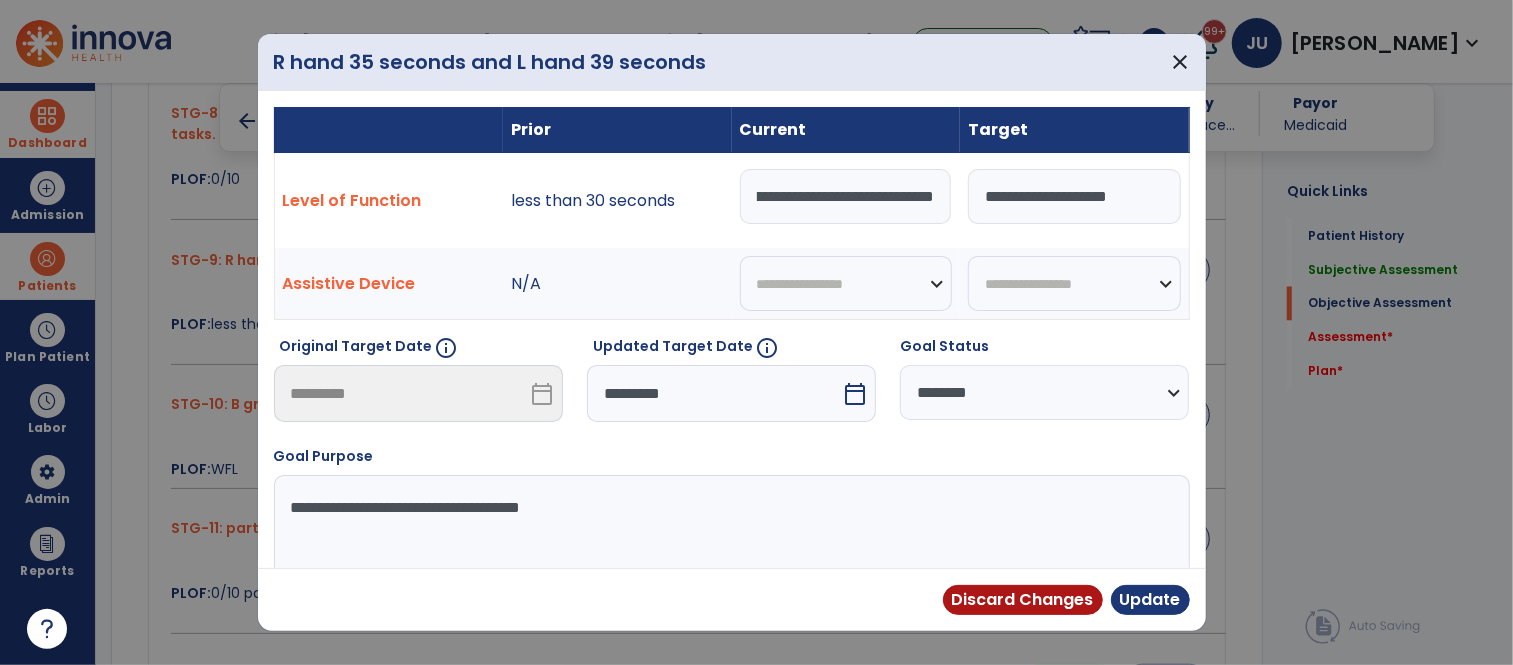 scroll, scrollTop: 0, scrollLeft: 163, axis: horizontal 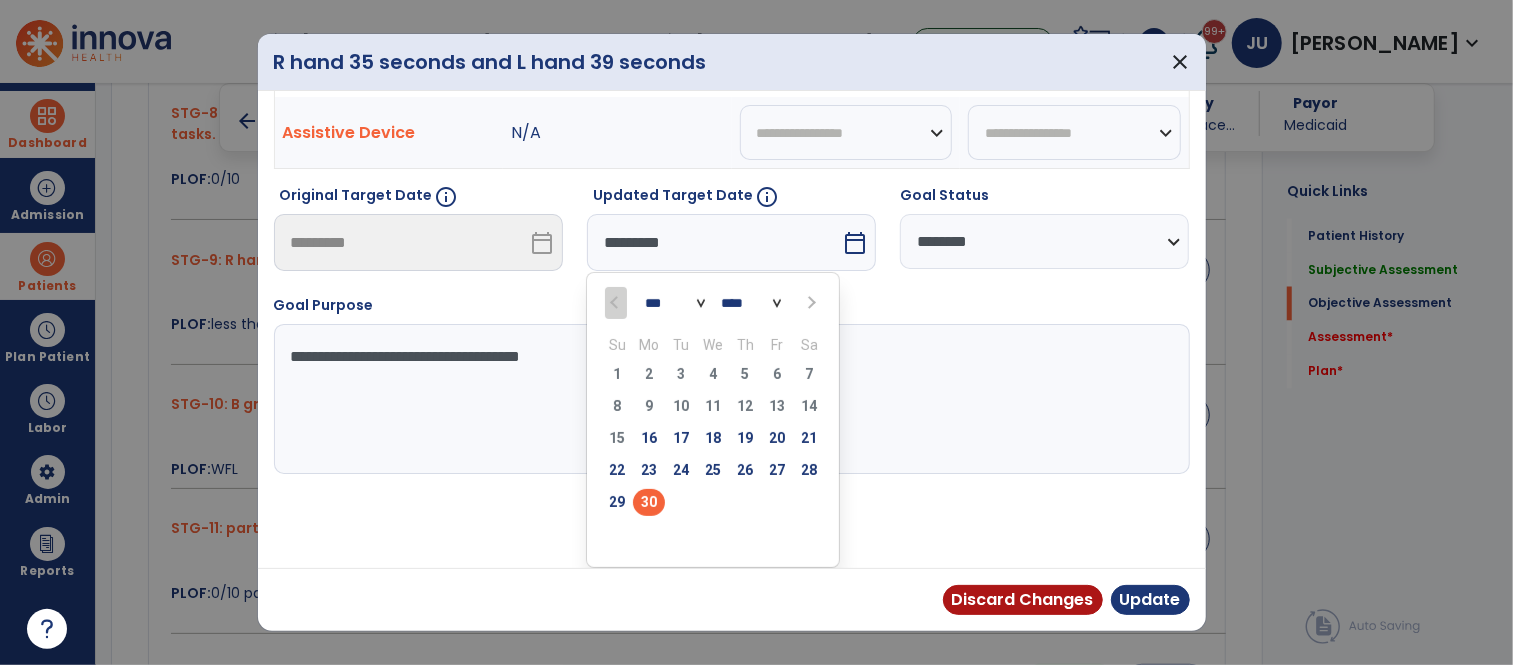 click at bounding box center (809, 302) 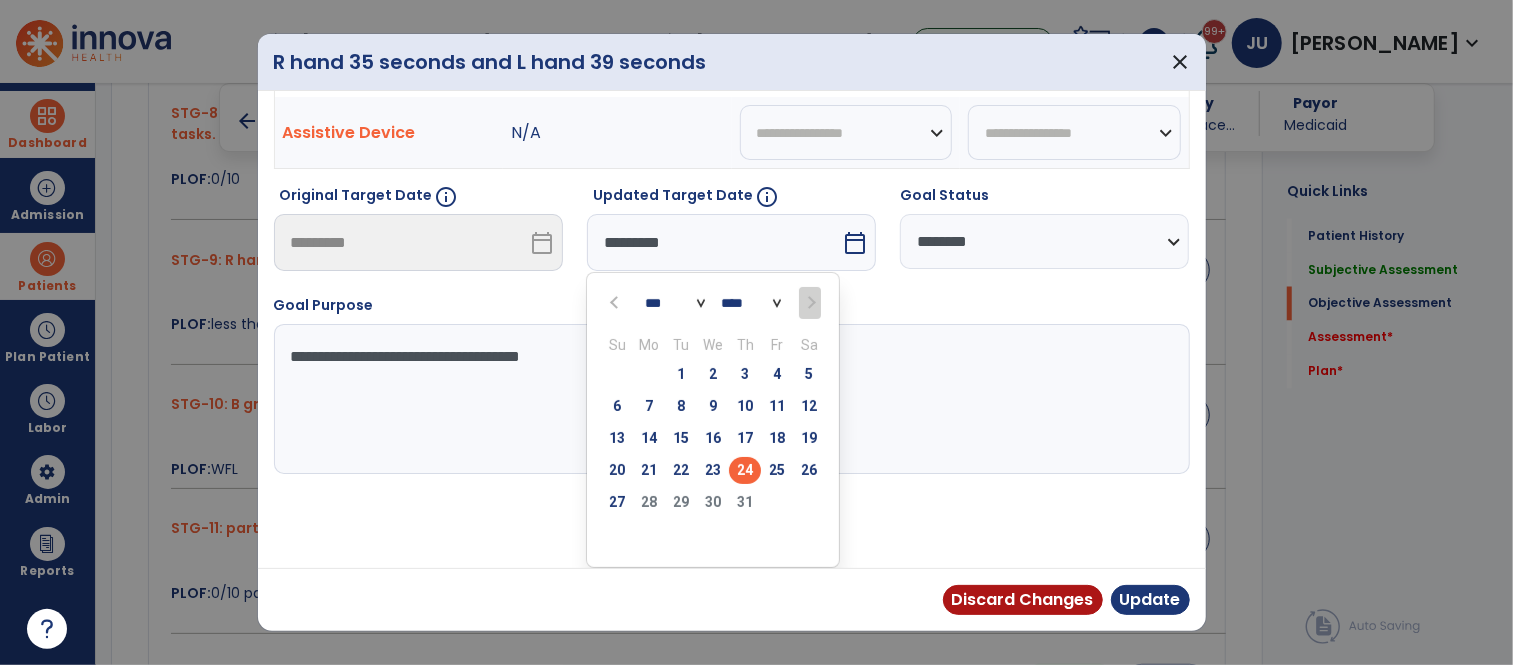 click on "24" at bounding box center [745, 470] 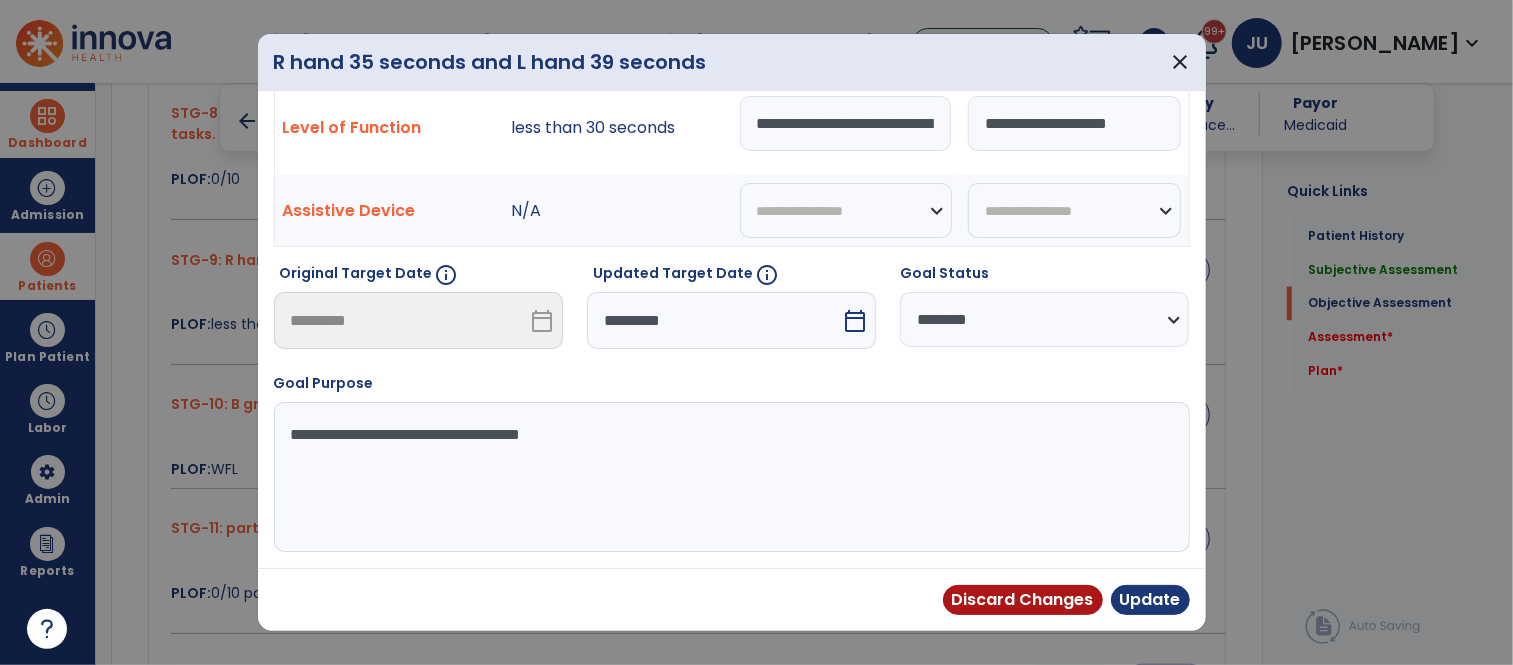 scroll, scrollTop: 73, scrollLeft: 0, axis: vertical 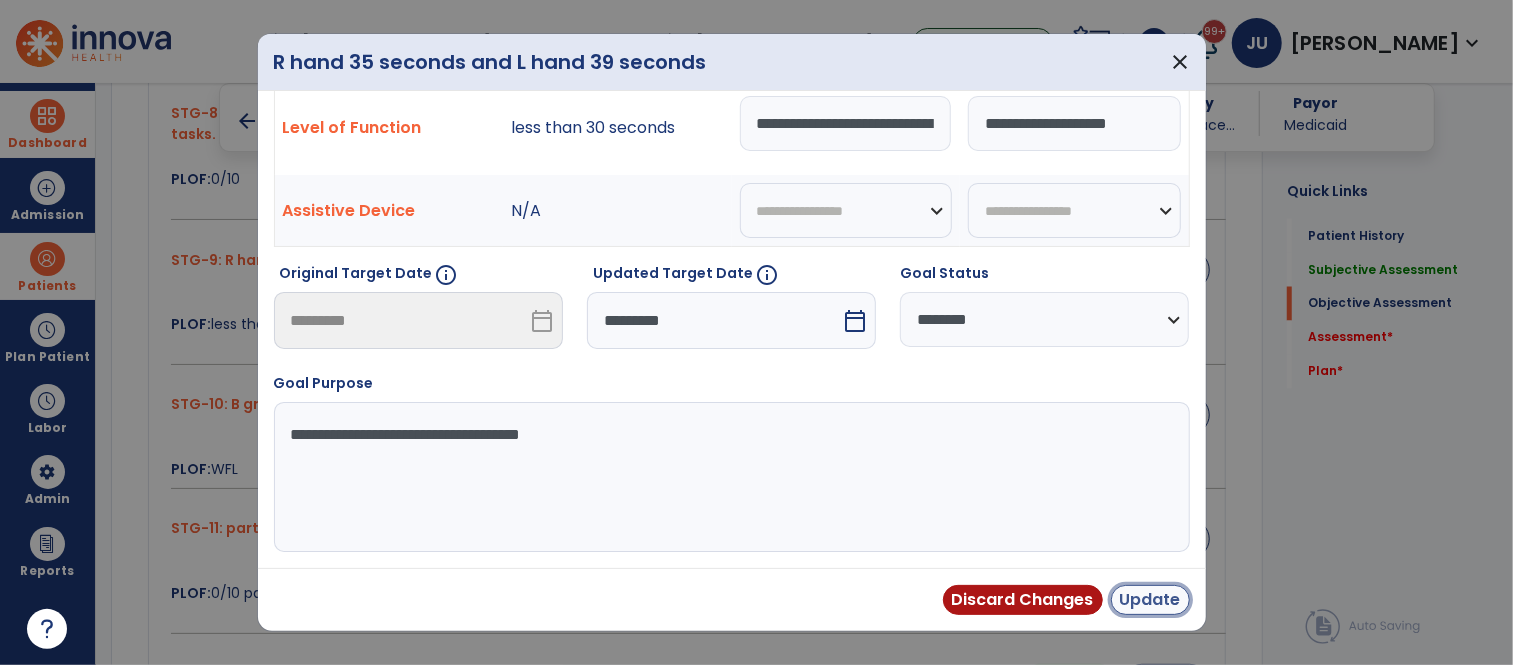 click on "Update" at bounding box center [1150, 600] 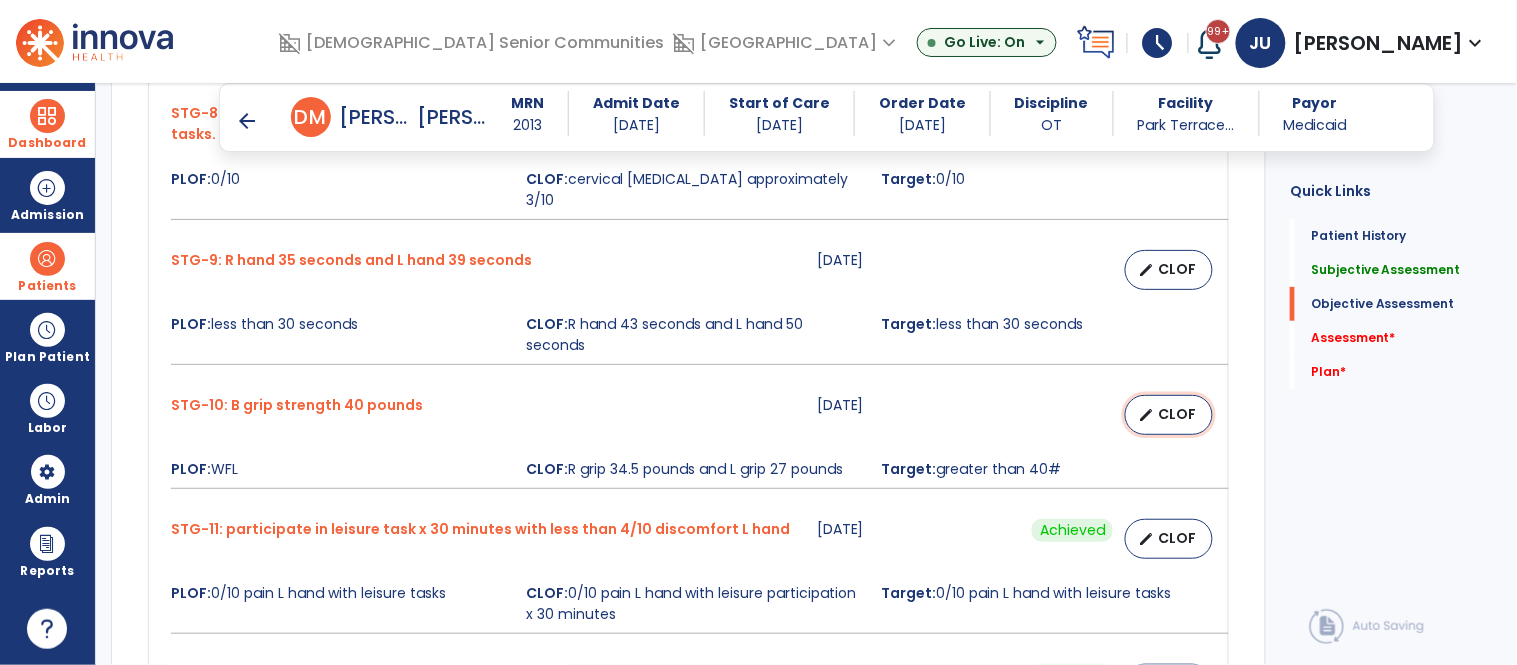 click on "CLOF" at bounding box center [1177, 414] 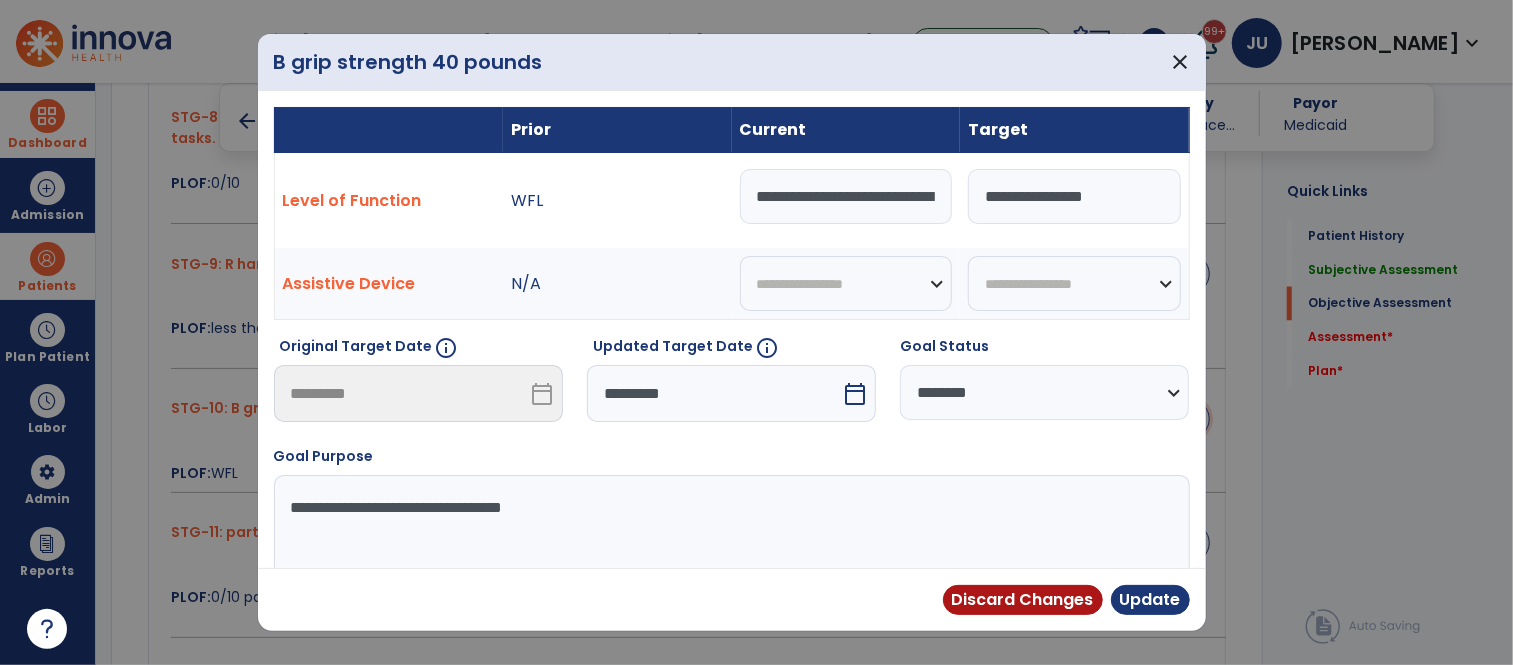 scroll, scrollTop: 2053, scrollLeft: 0, axis: vertical 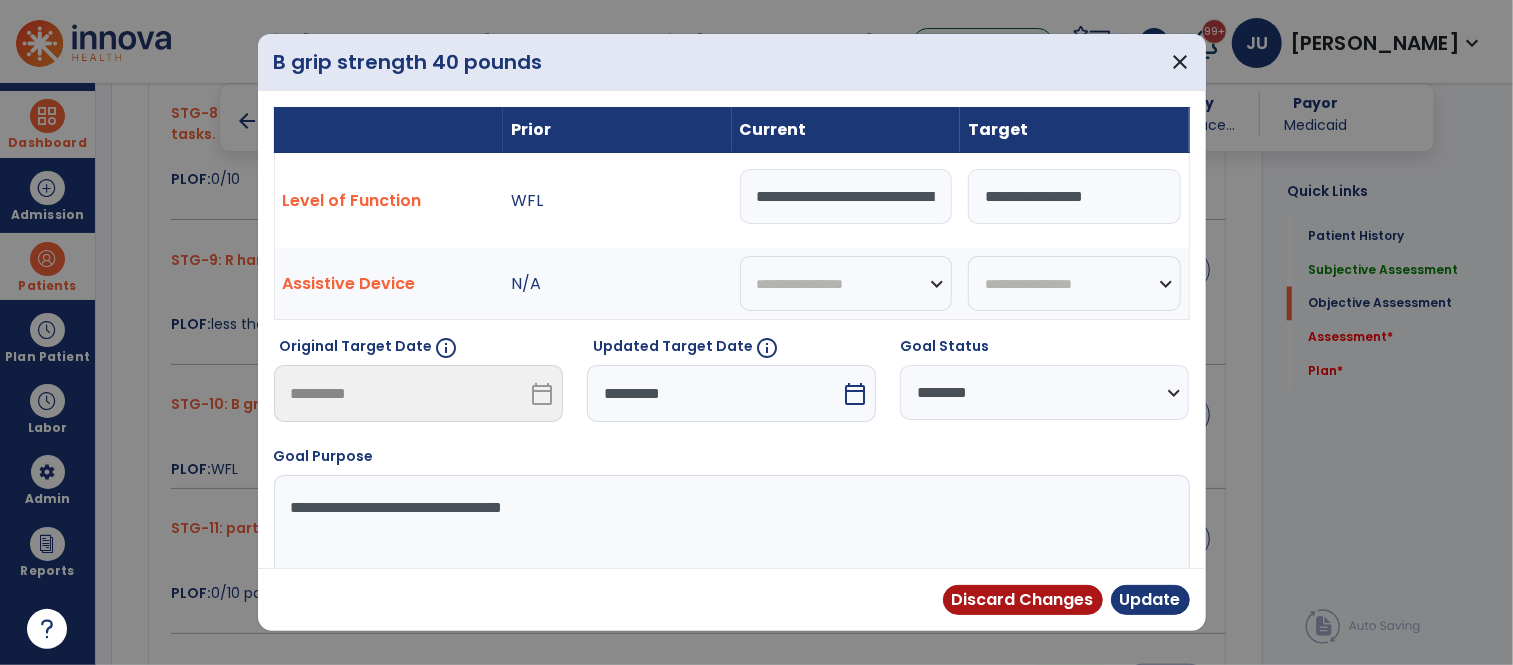 click on "**********" at bounding box center (846, 196) 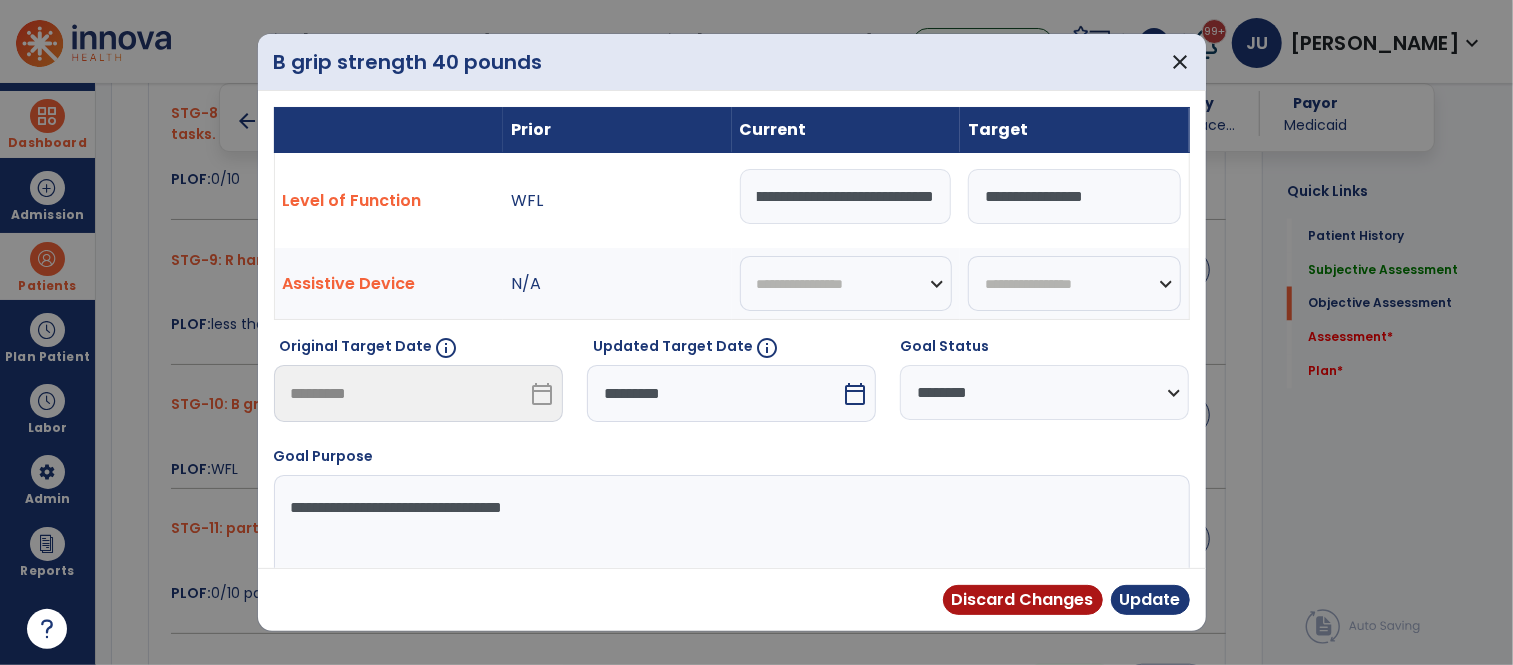 scroll, scrollTop: 0, scrollLeft: 126, axis: horizontal 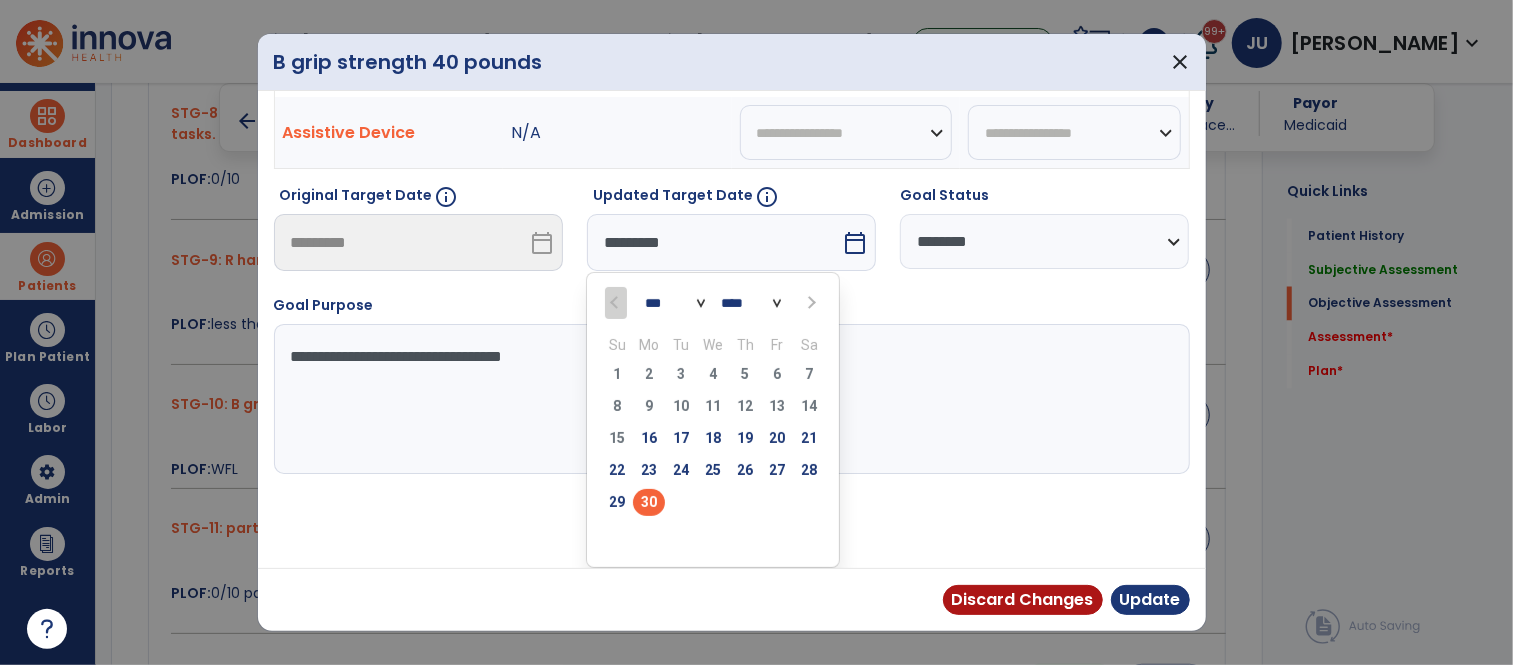 click at bounding box center (809, 302) 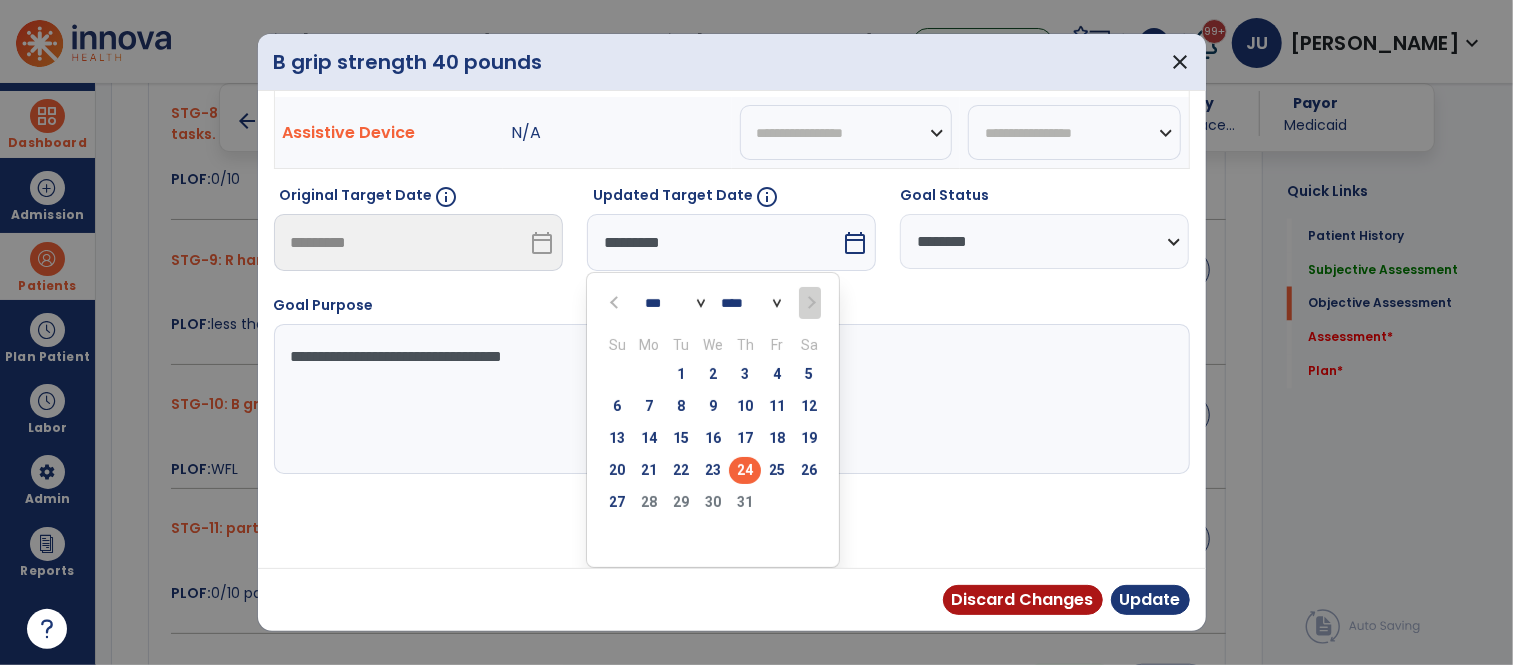 click on "24" at bounding box center [745, 470] 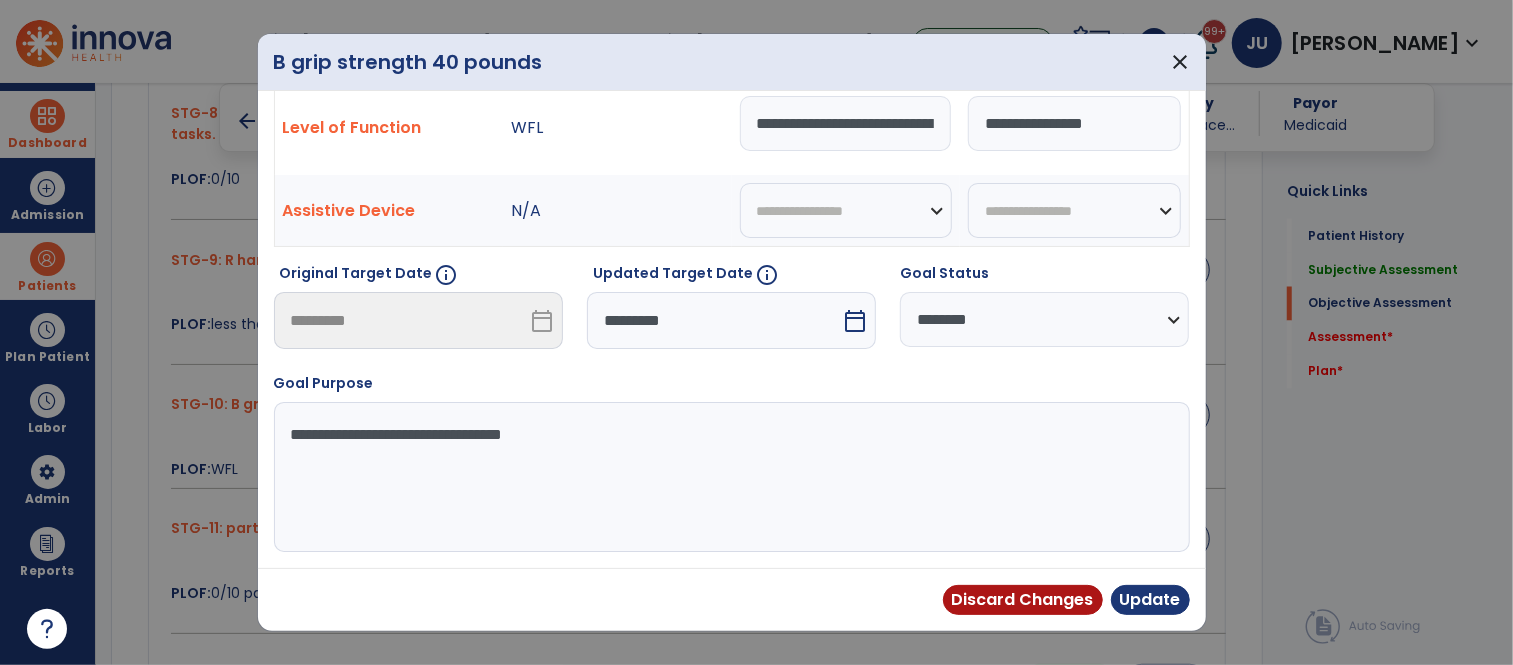 scroll, scrollTop: 73, scrollLeft: 0, axis: vertical 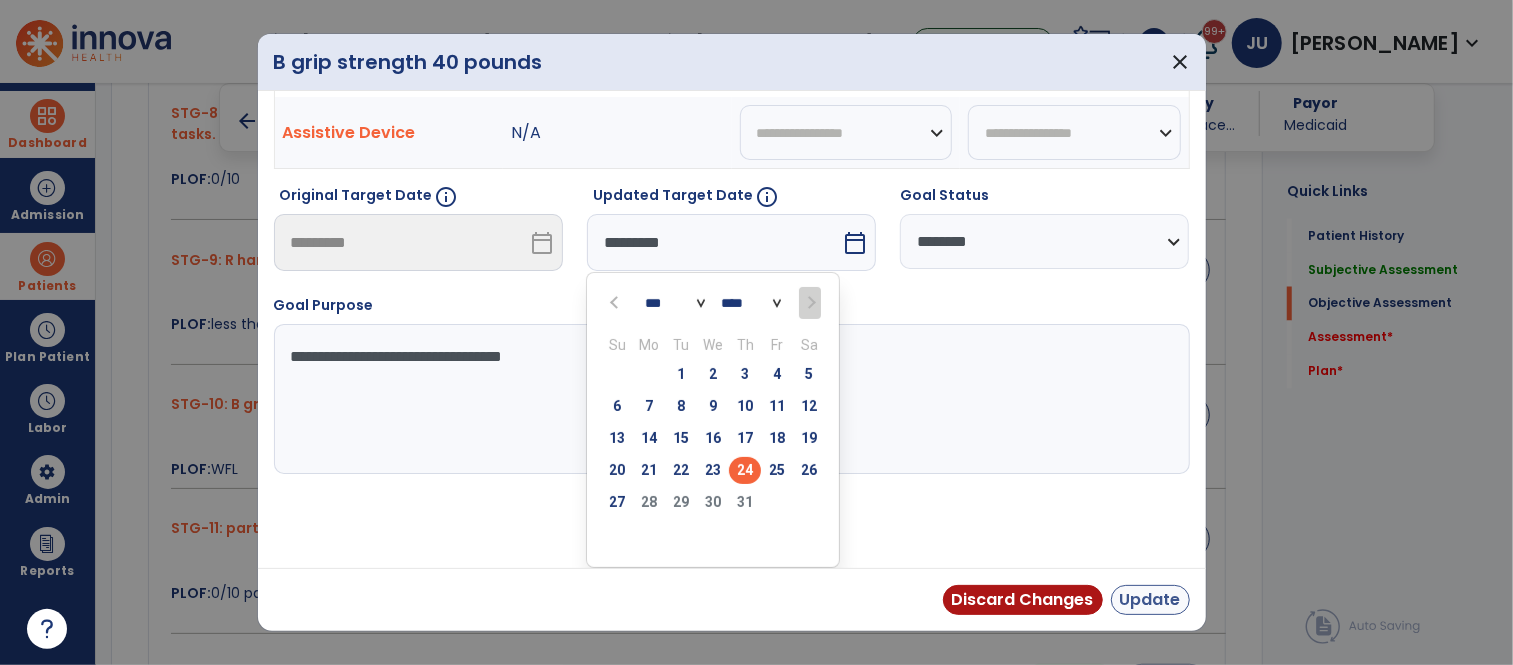 click on "Update" at bounding box center (1150, 600) 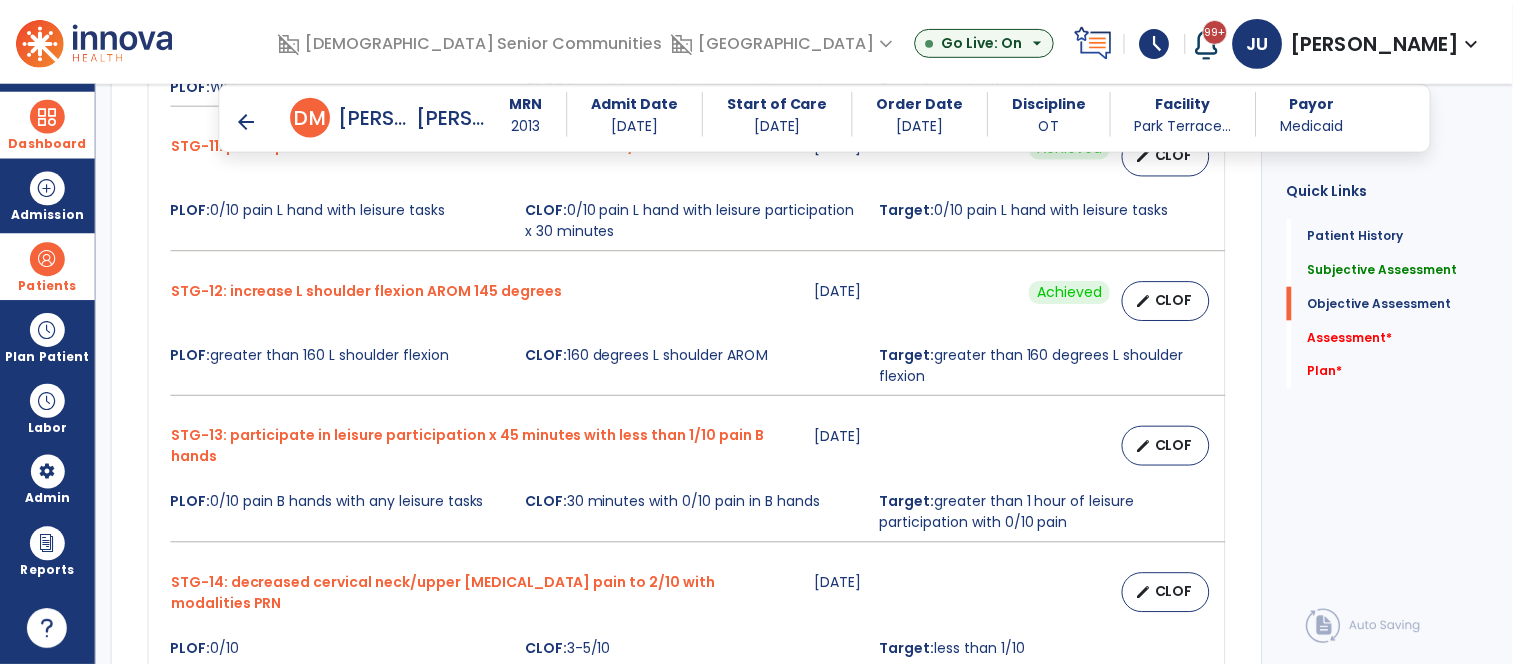 scroll, scrollTop: 2464, scrollLeft: 0, axis: vertical 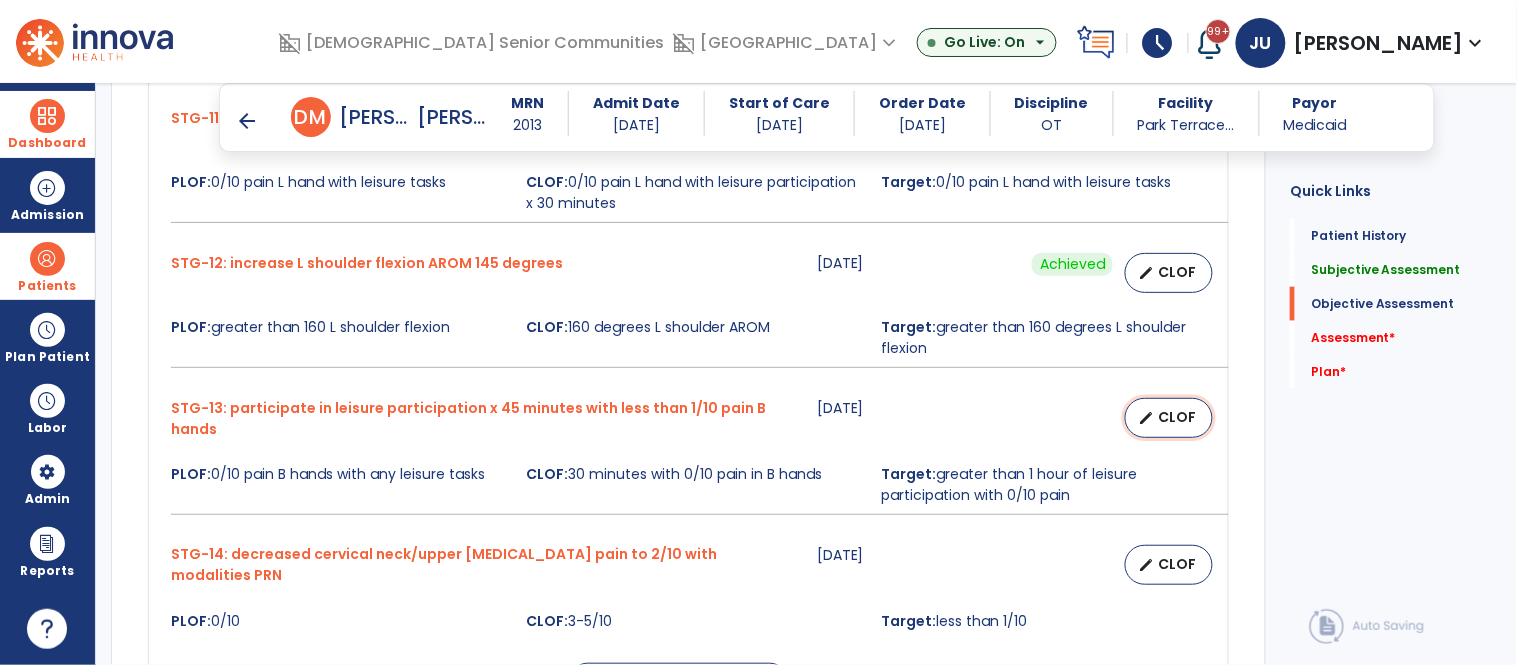 click on "CLOF" at bounding box center [1177, 417] 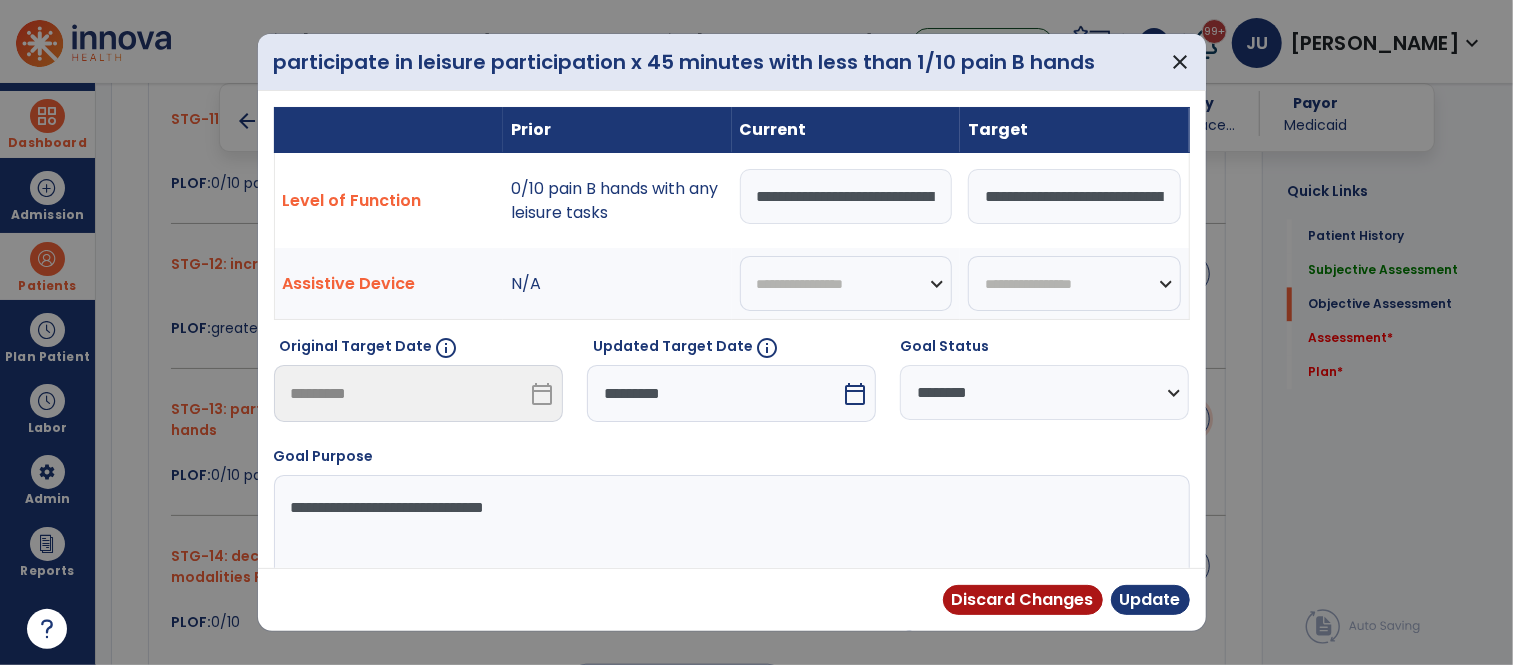 scroll, scrollTop: 2464, scrollLeft: 0, axis: vertical 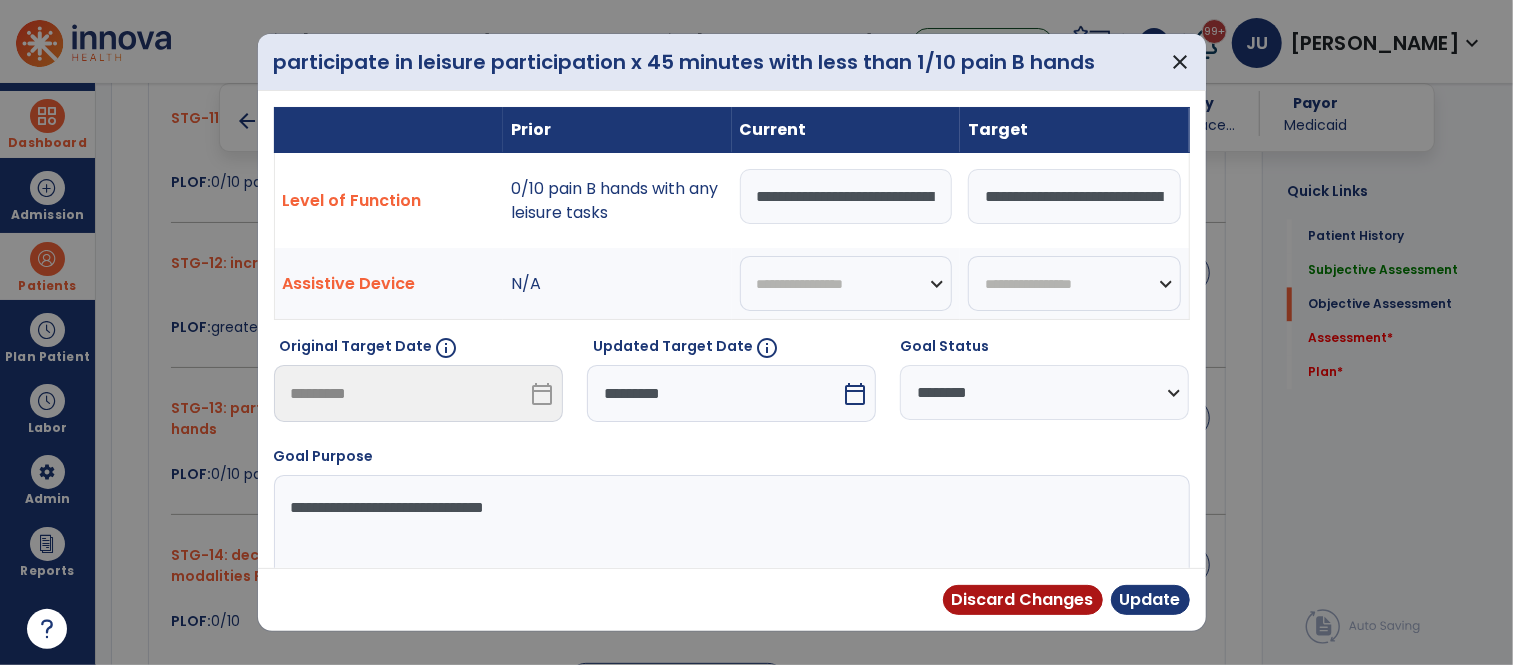 click on "**********" at bounding box center [846, 196] 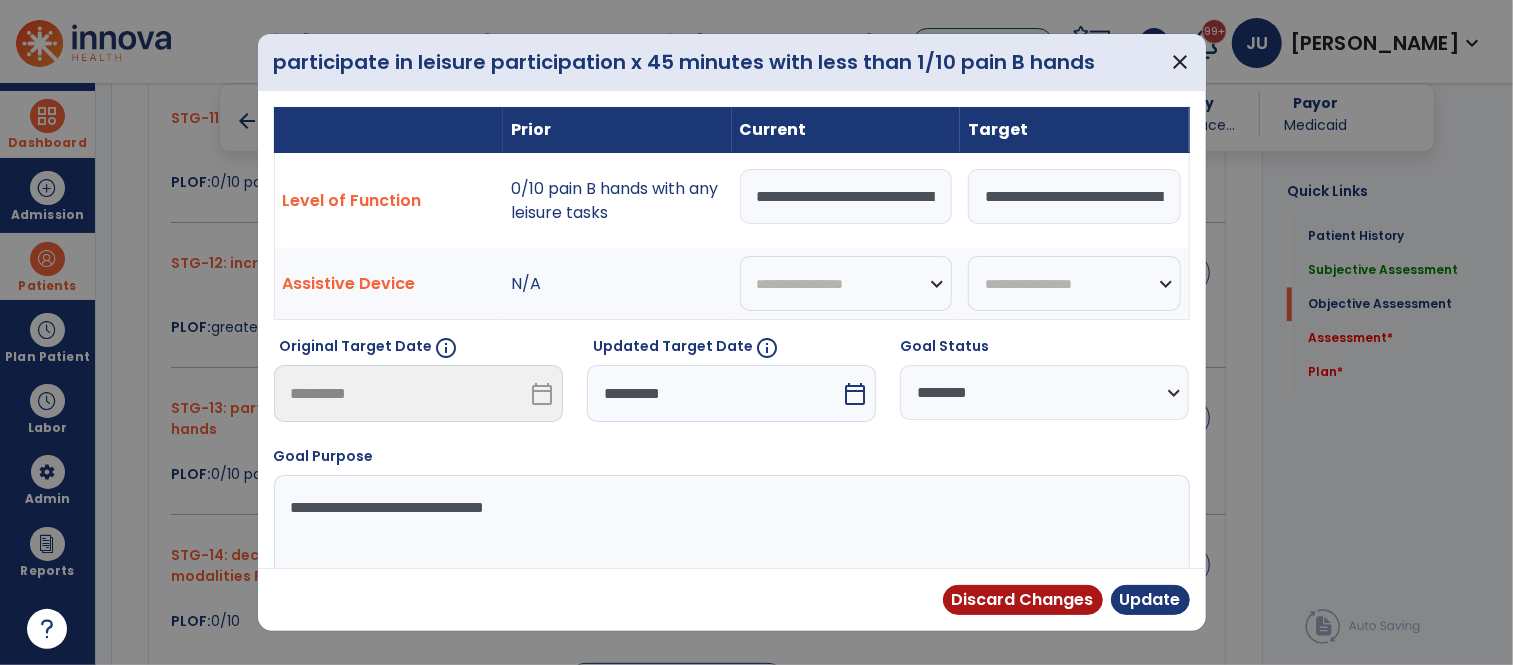 click on "*********" at bounding box center [714, 393] 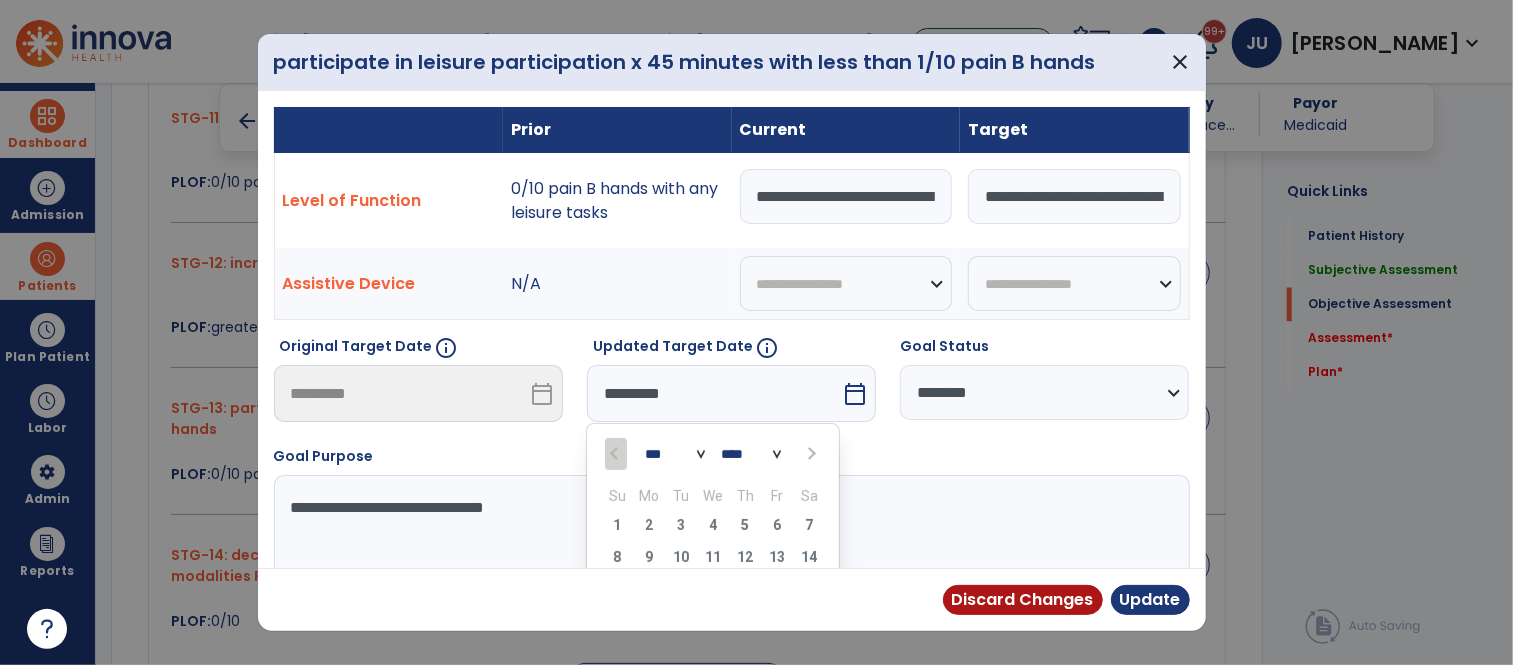 scroll, scrollTop: 152, scrollLeft: 0, axis: vertical 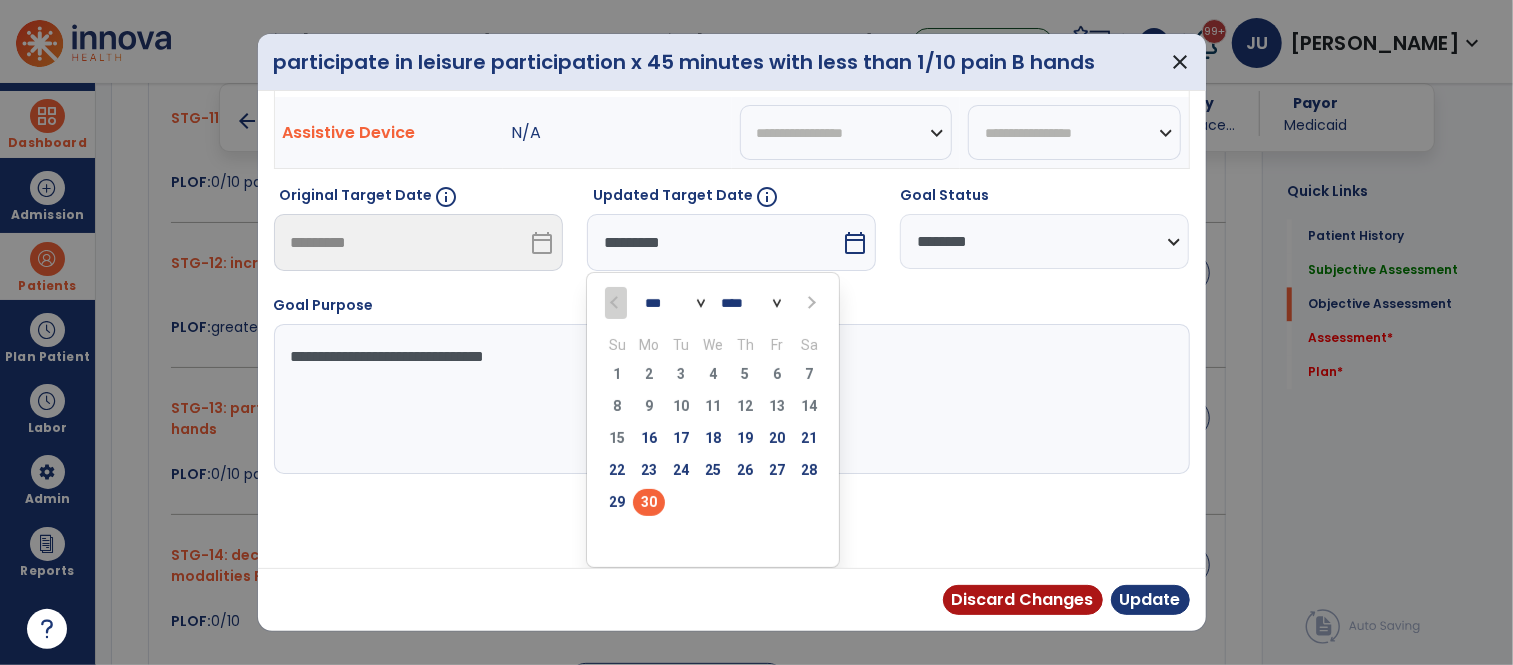 click at bounding box center (809, 302) 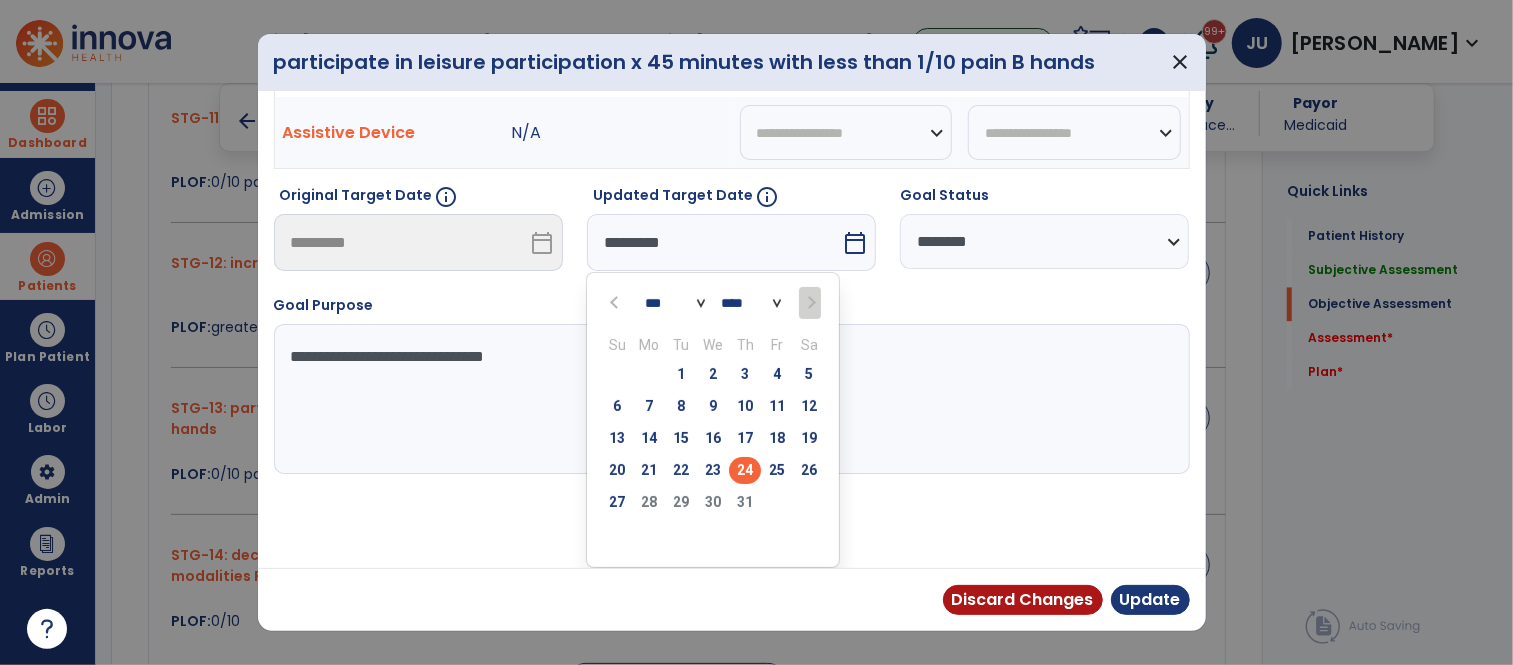 click on "24" at bounding box center [745, 470] 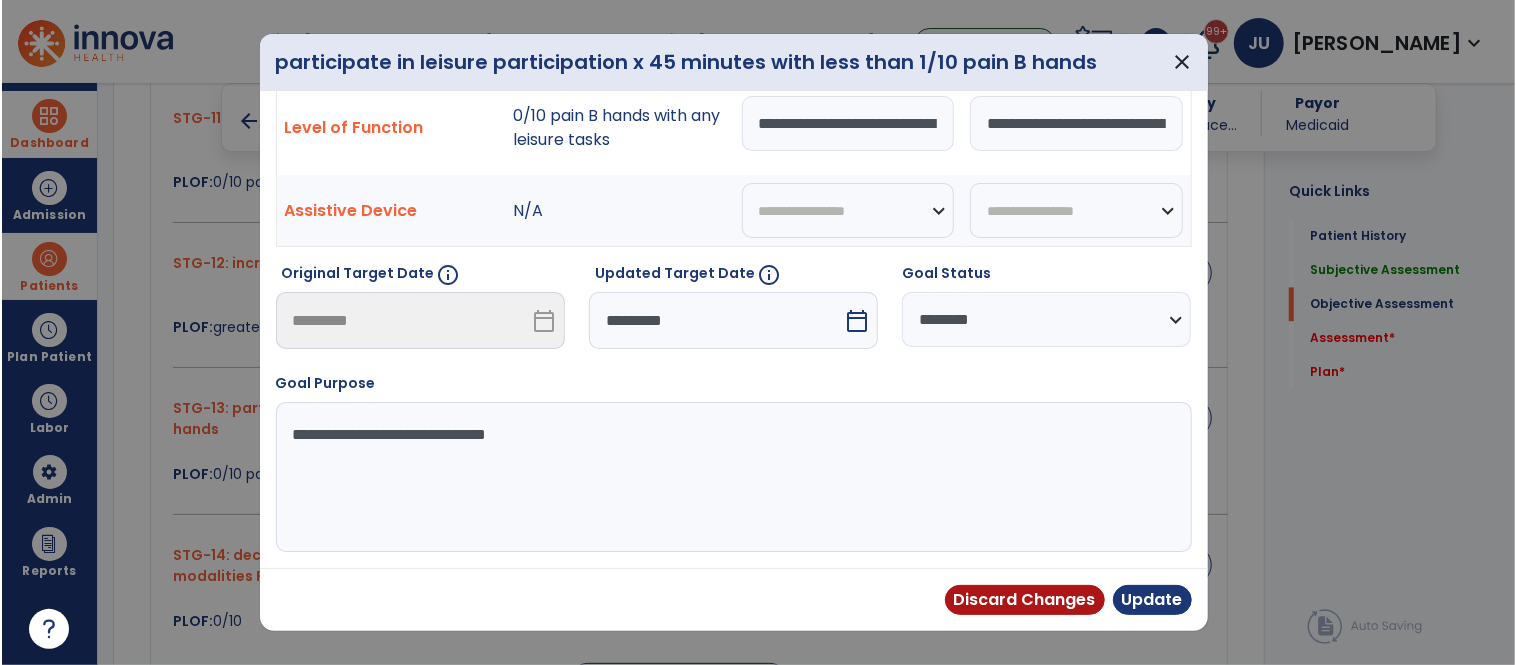 scroll, scrollTop: 73, scrollLeft: 0, axis: vertical 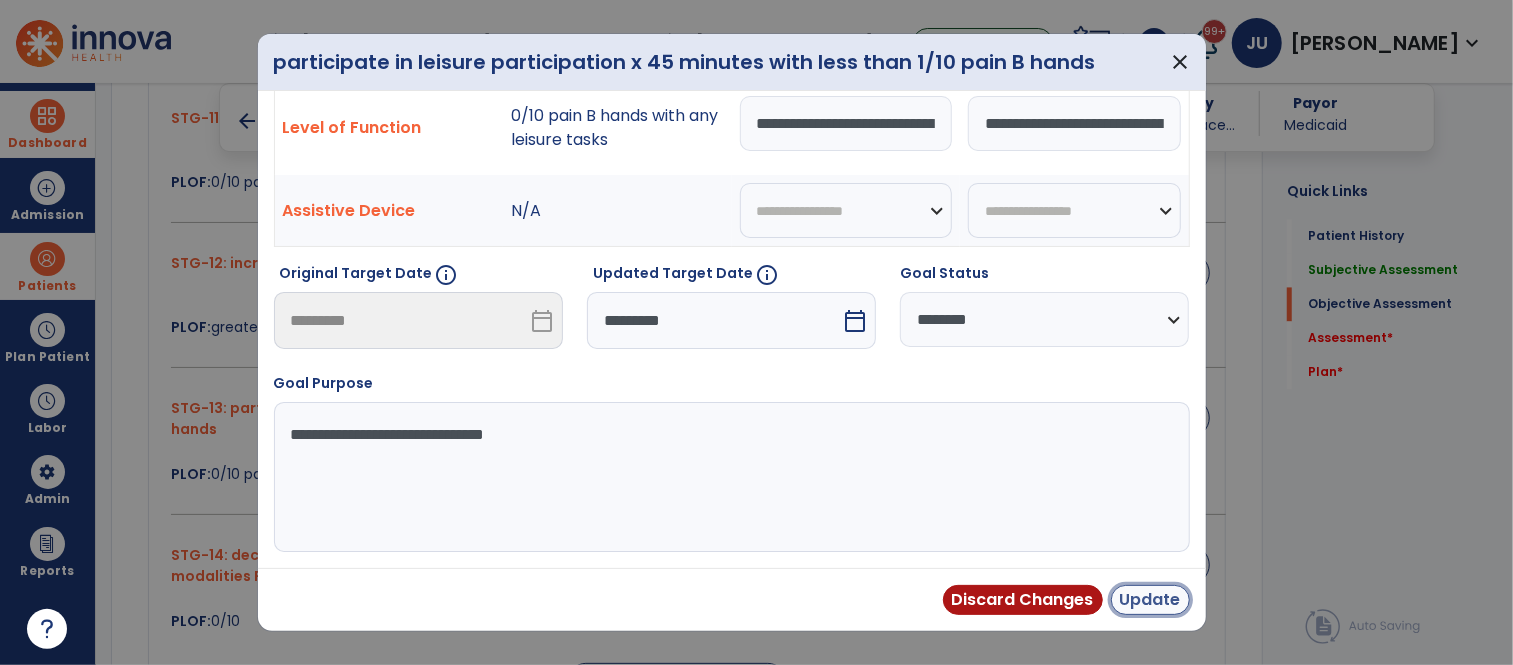 click on "Update" at bounding box center (1150, 600) 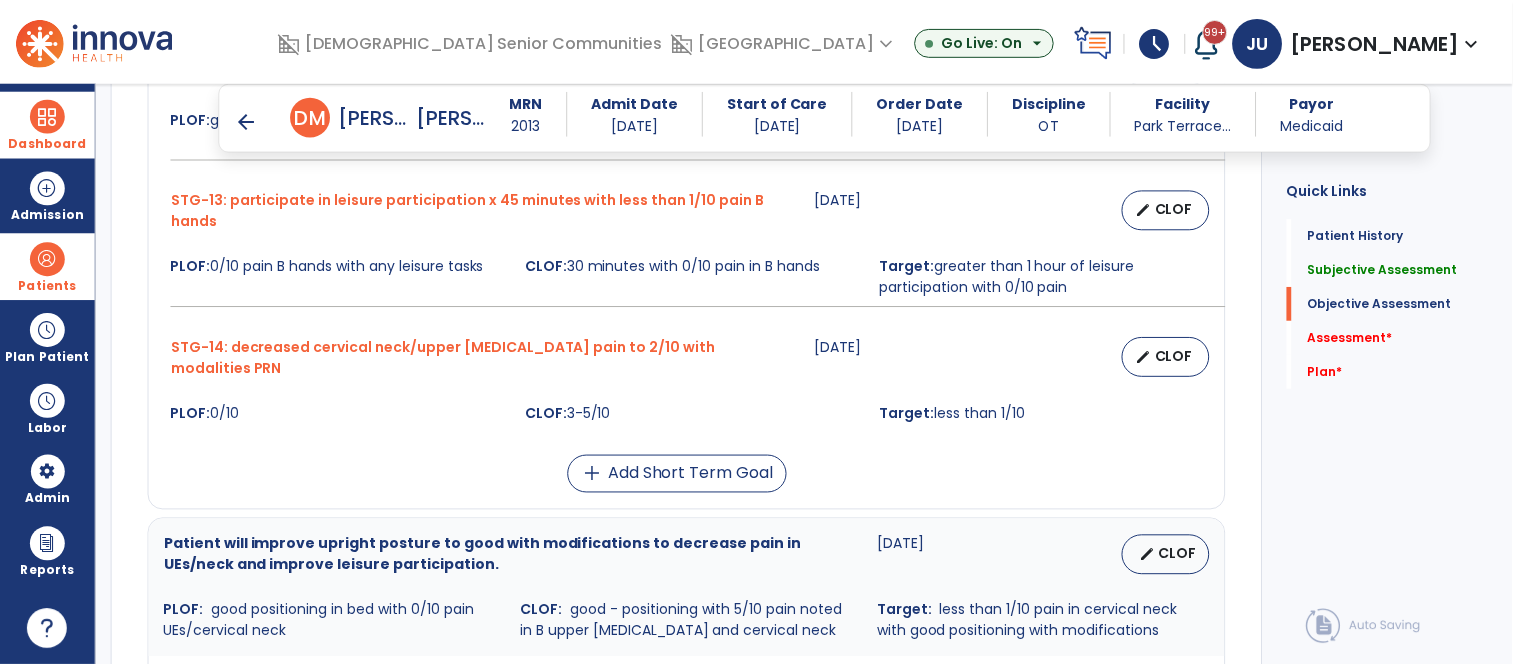 scroll, scrollTop: 2686, scrollLeft: 0, axis: vertical 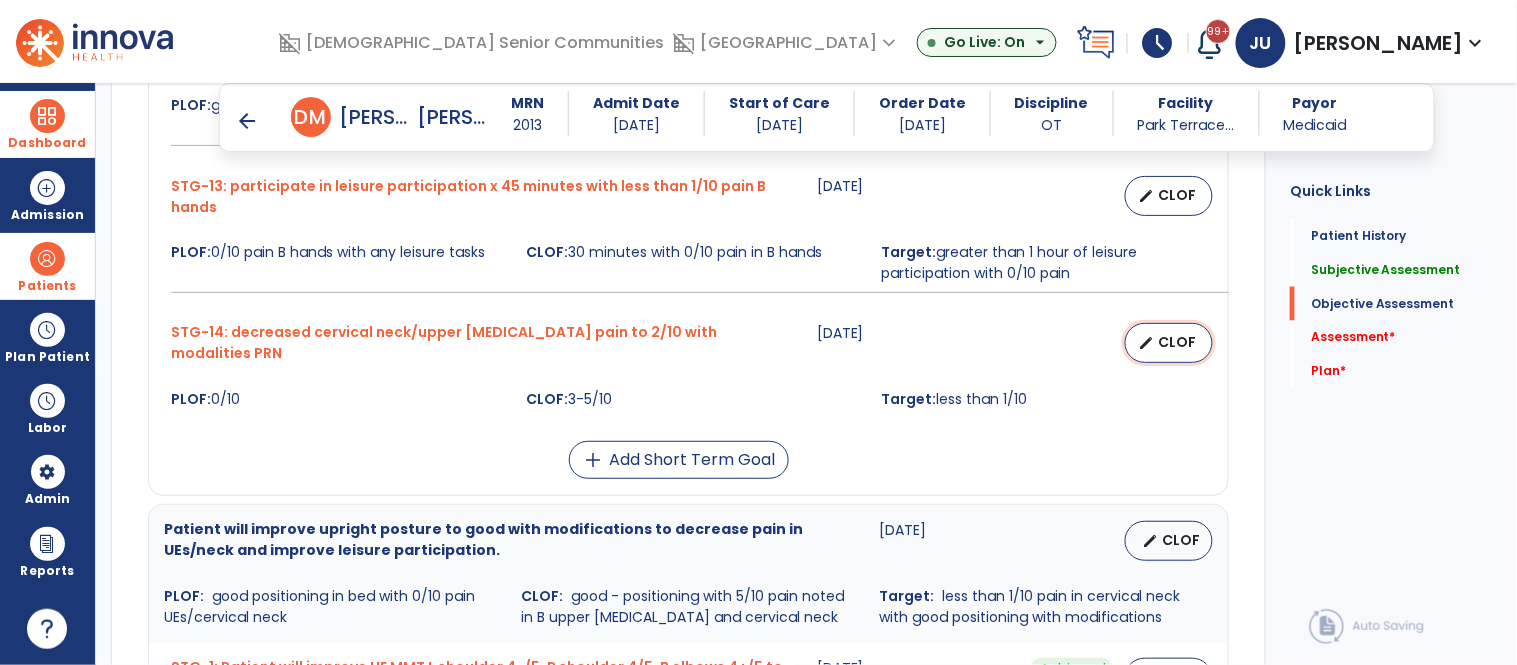 click on "CLOF" at bounding box center [1177, 342] 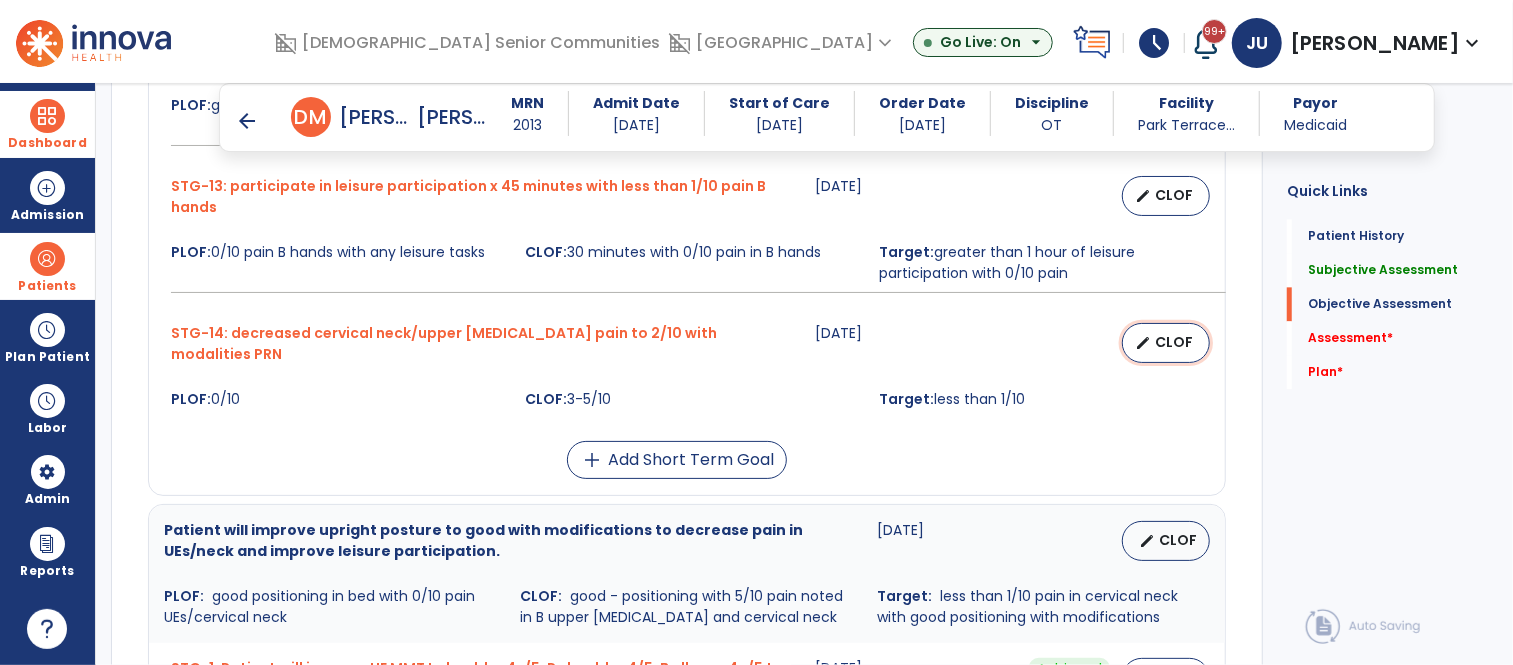 select on "********" 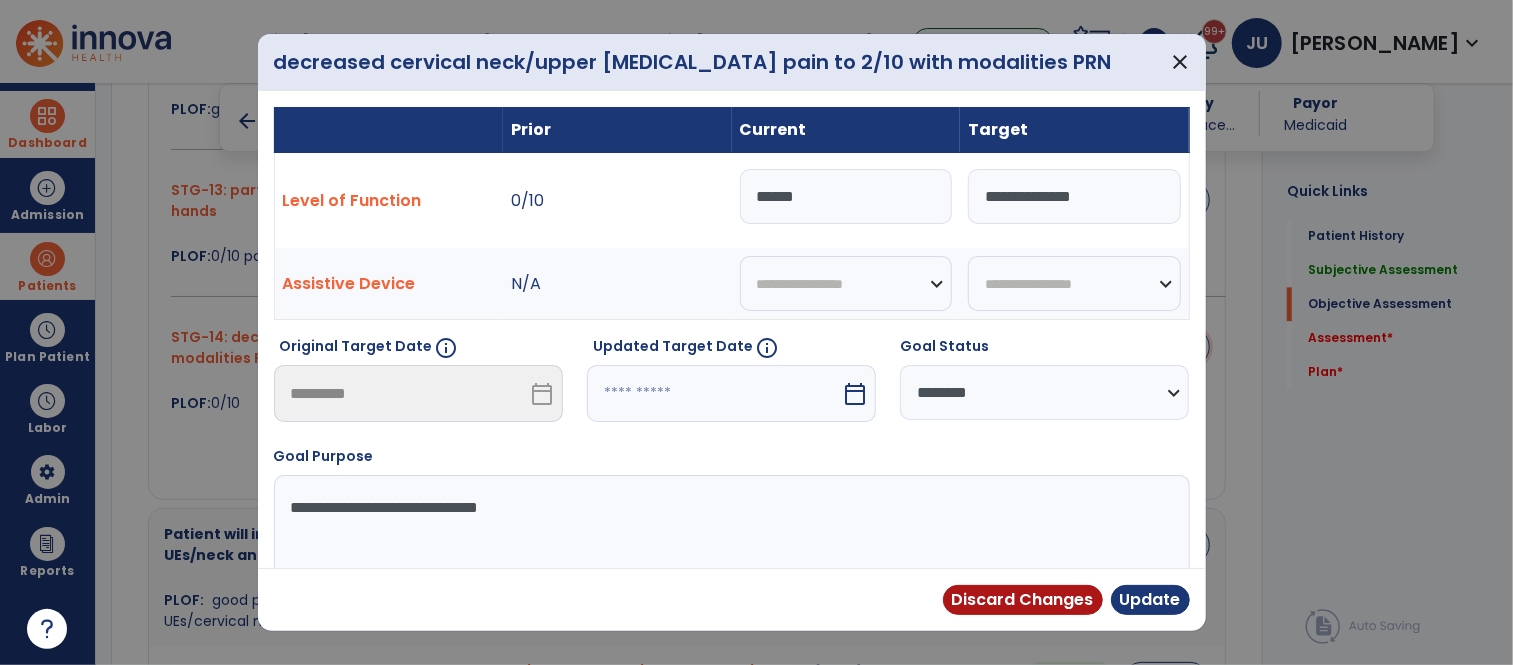 scroll, scrollTop: 2686, scrollLeft: 0, axis: vertical 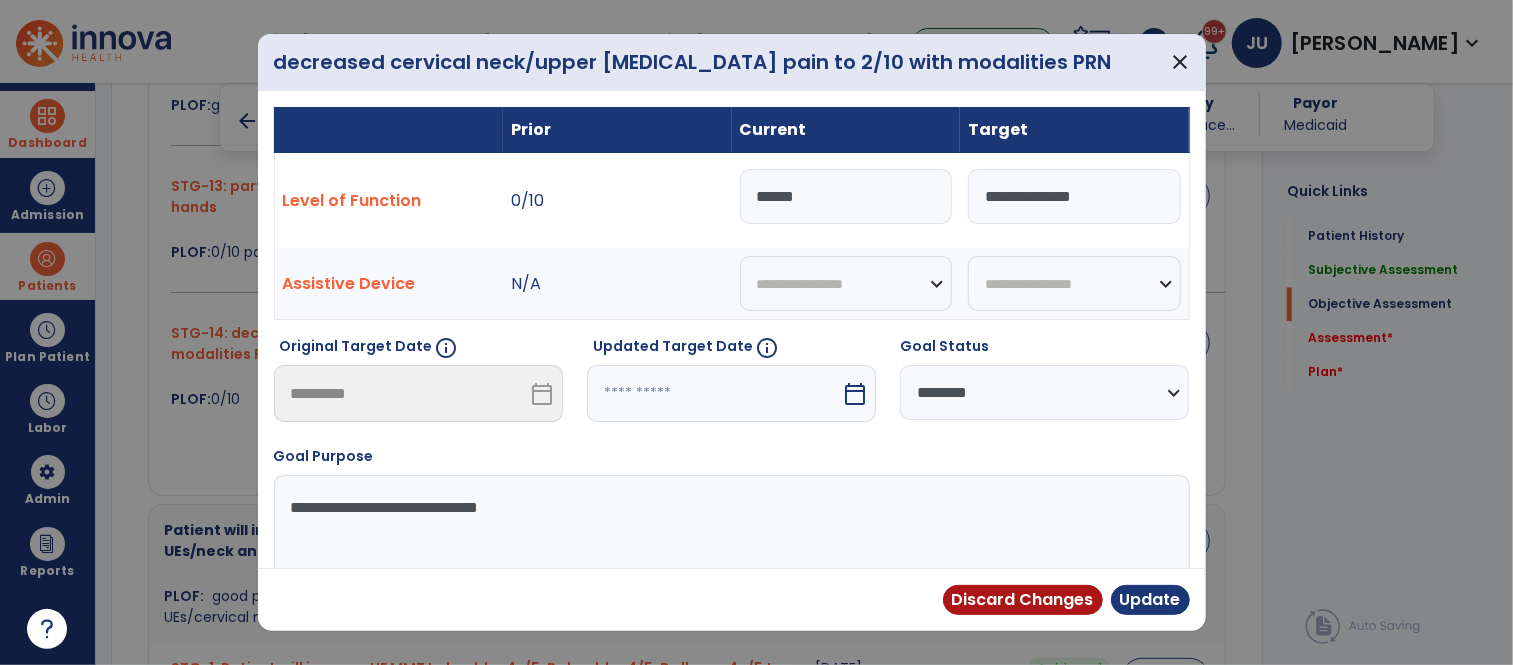 click on "******" at bounding box center (846, 196) 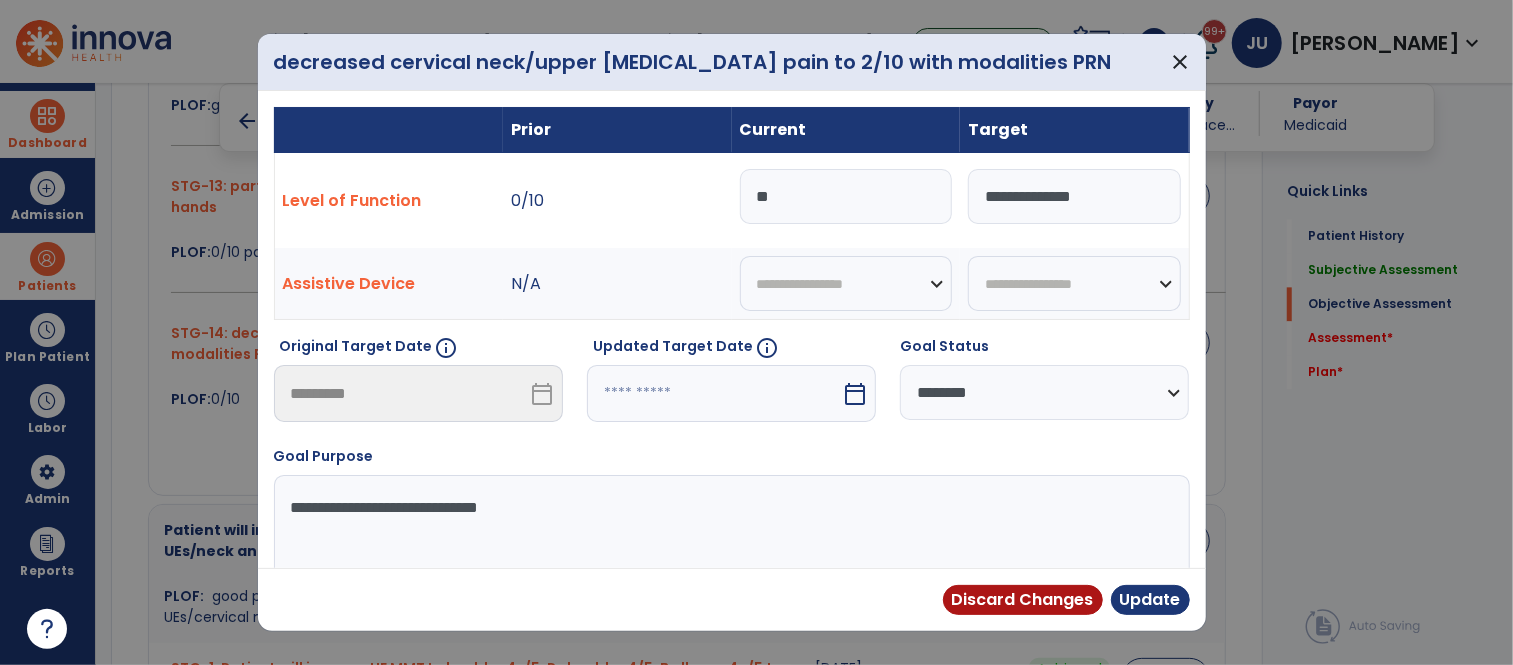 type on "*" 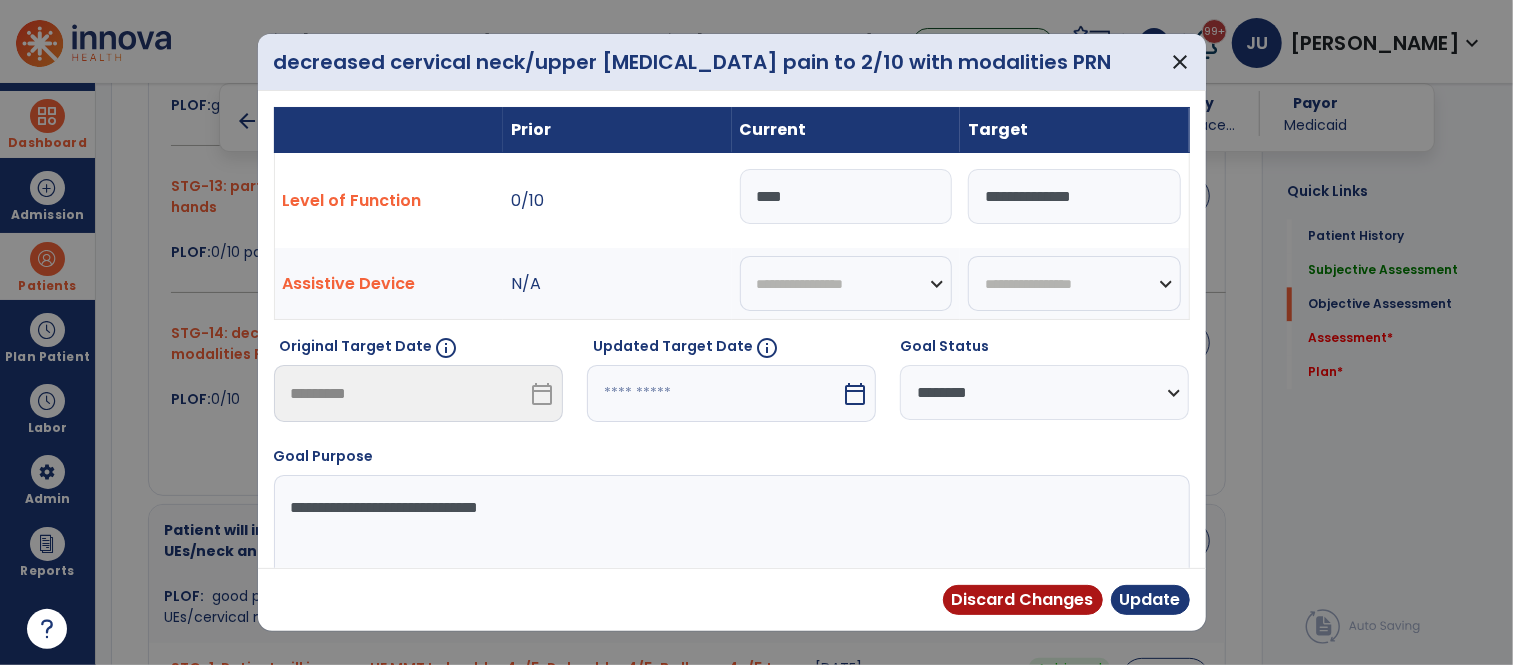 type on "****" 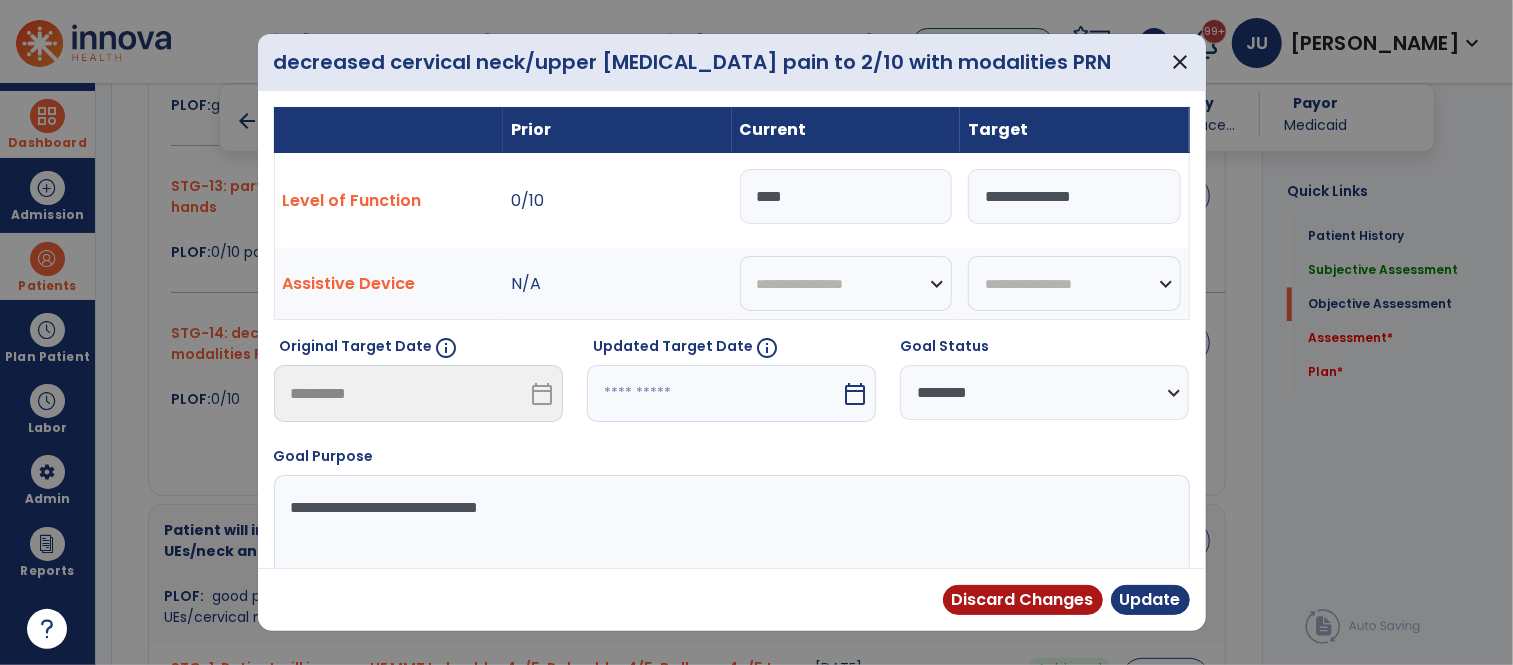 click at bounding box center [714, 393] 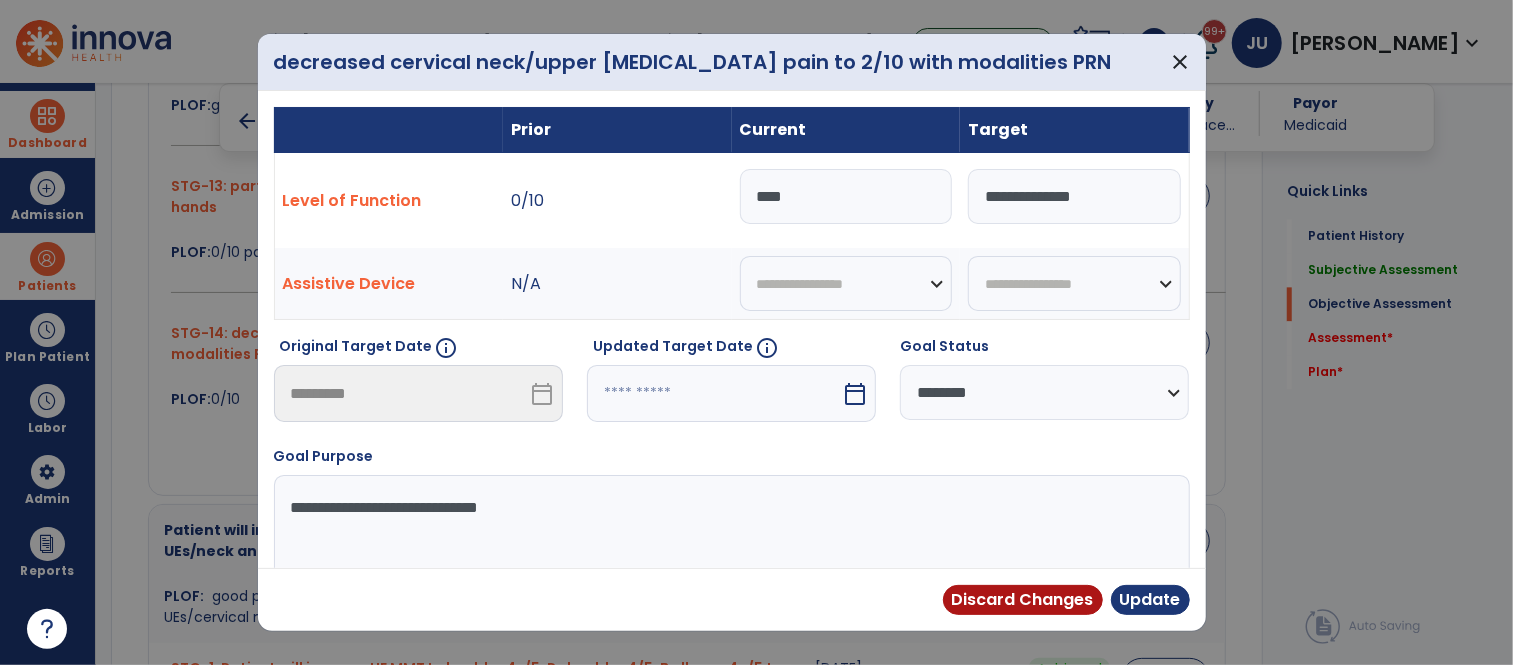 select on "*" 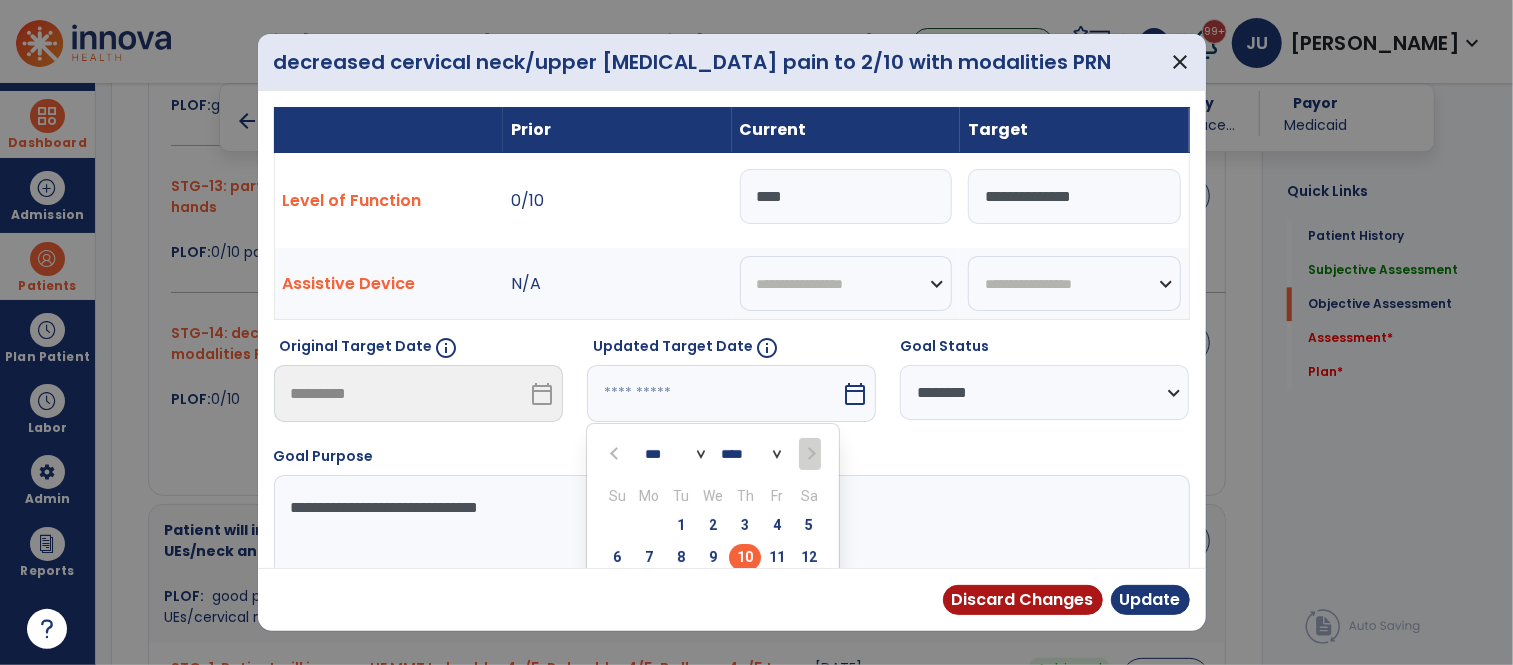 scroll, scrollTop: 8, scrollLeft: 0, axis: vertical 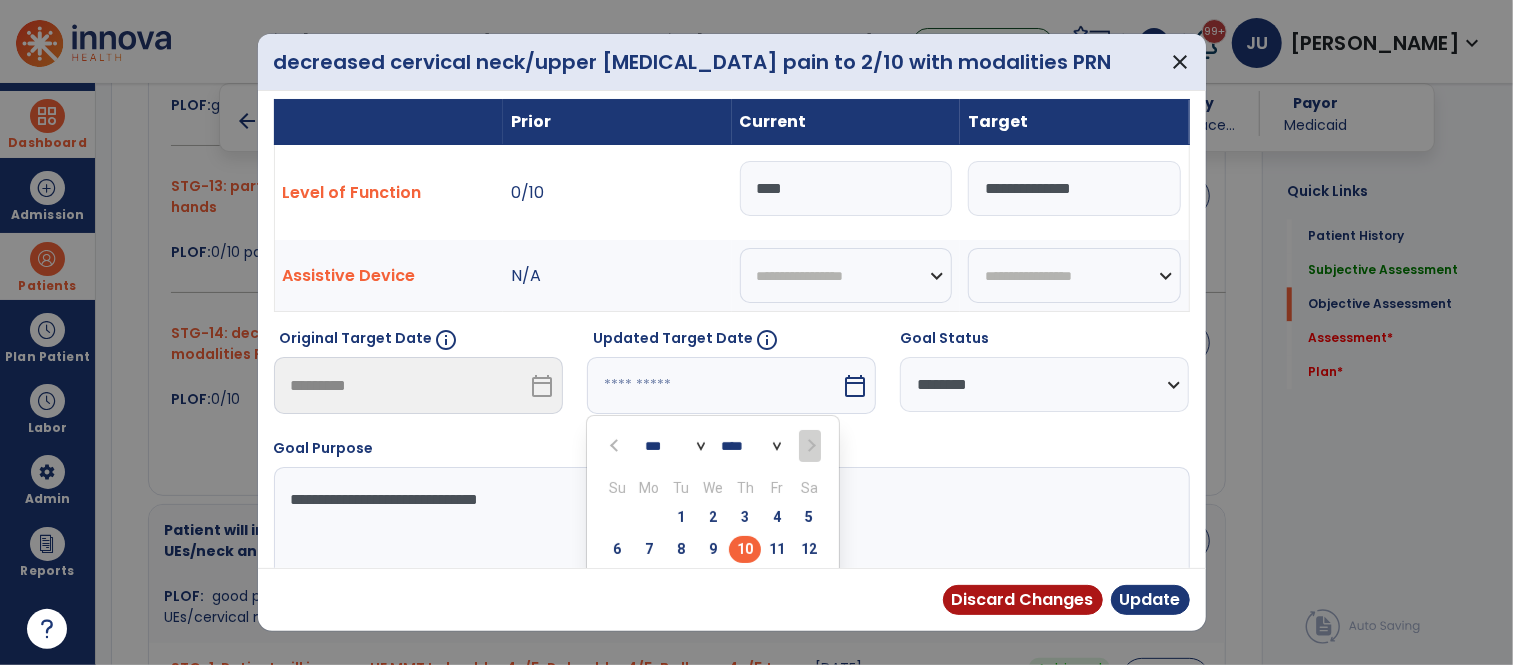 click on "calendar_today" at bounding box center [855, 386] 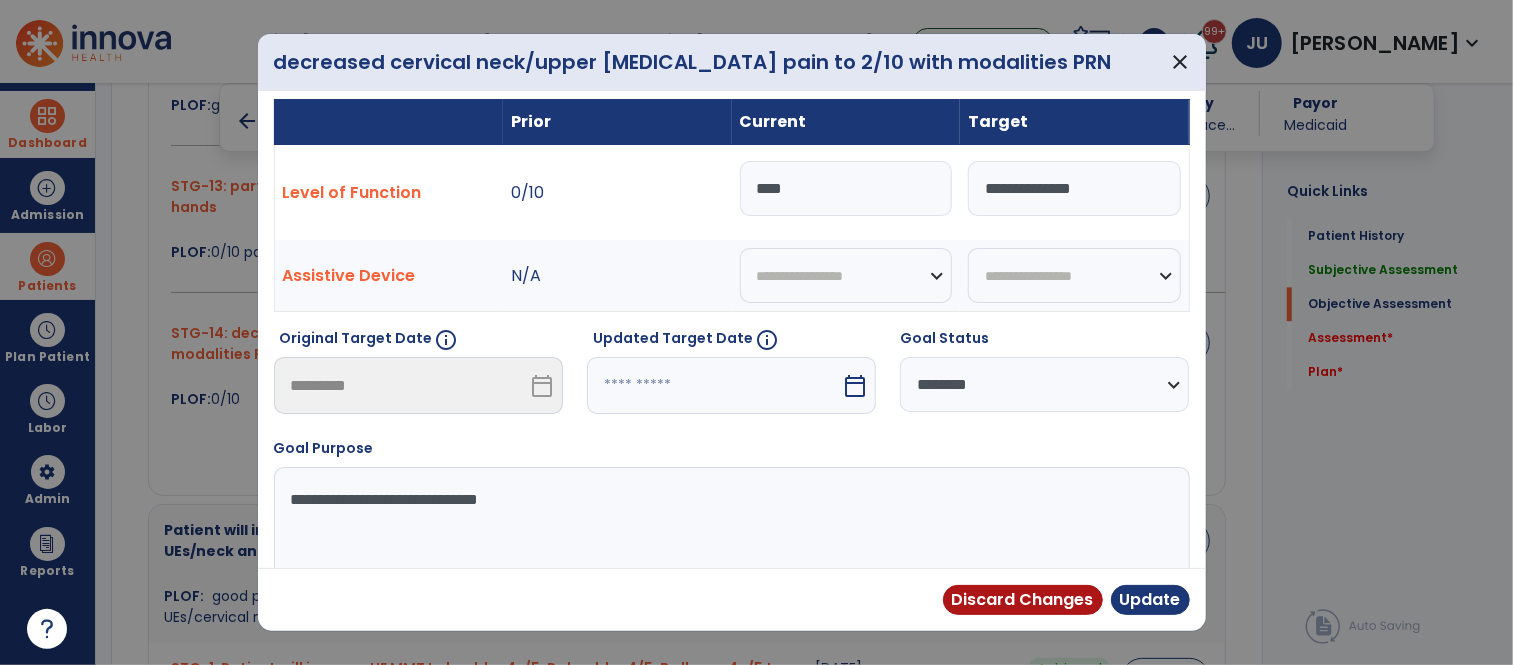 click at bounding box center [714, 385] 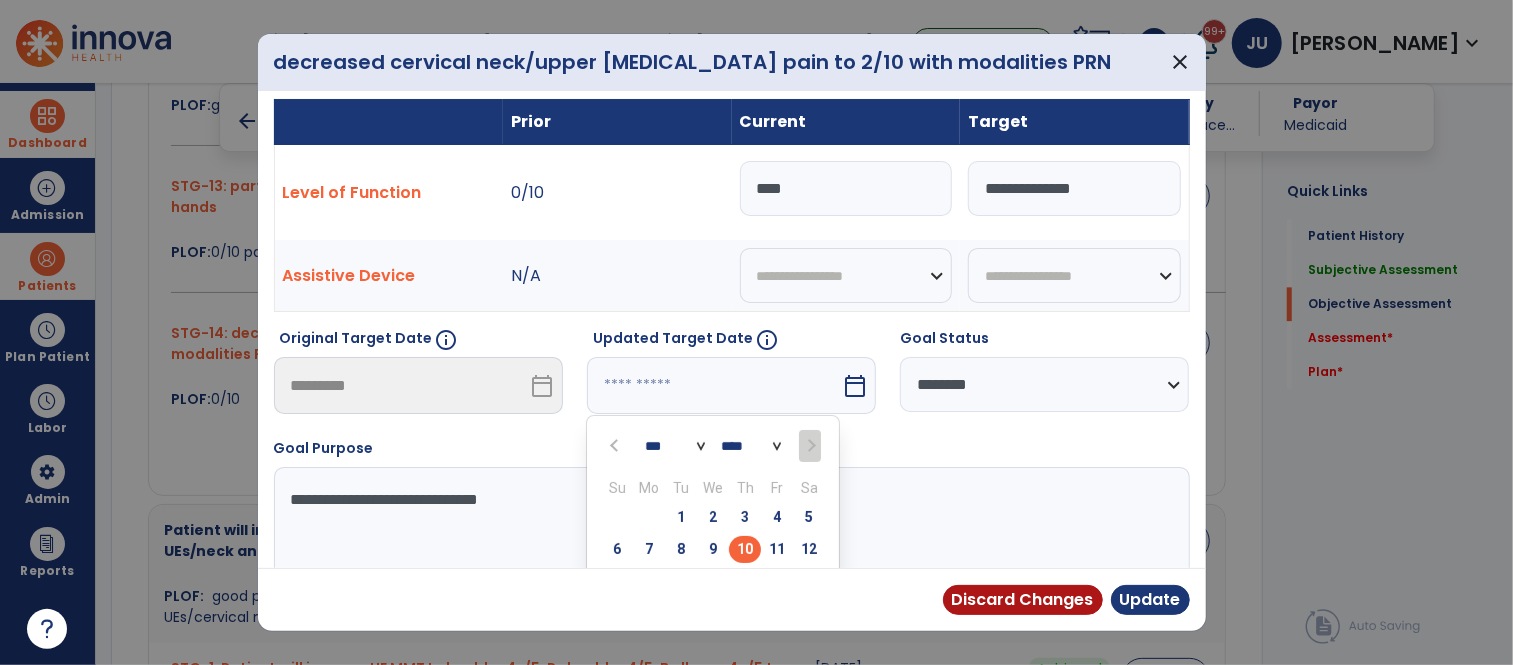 click at bounding box center (809, 446) 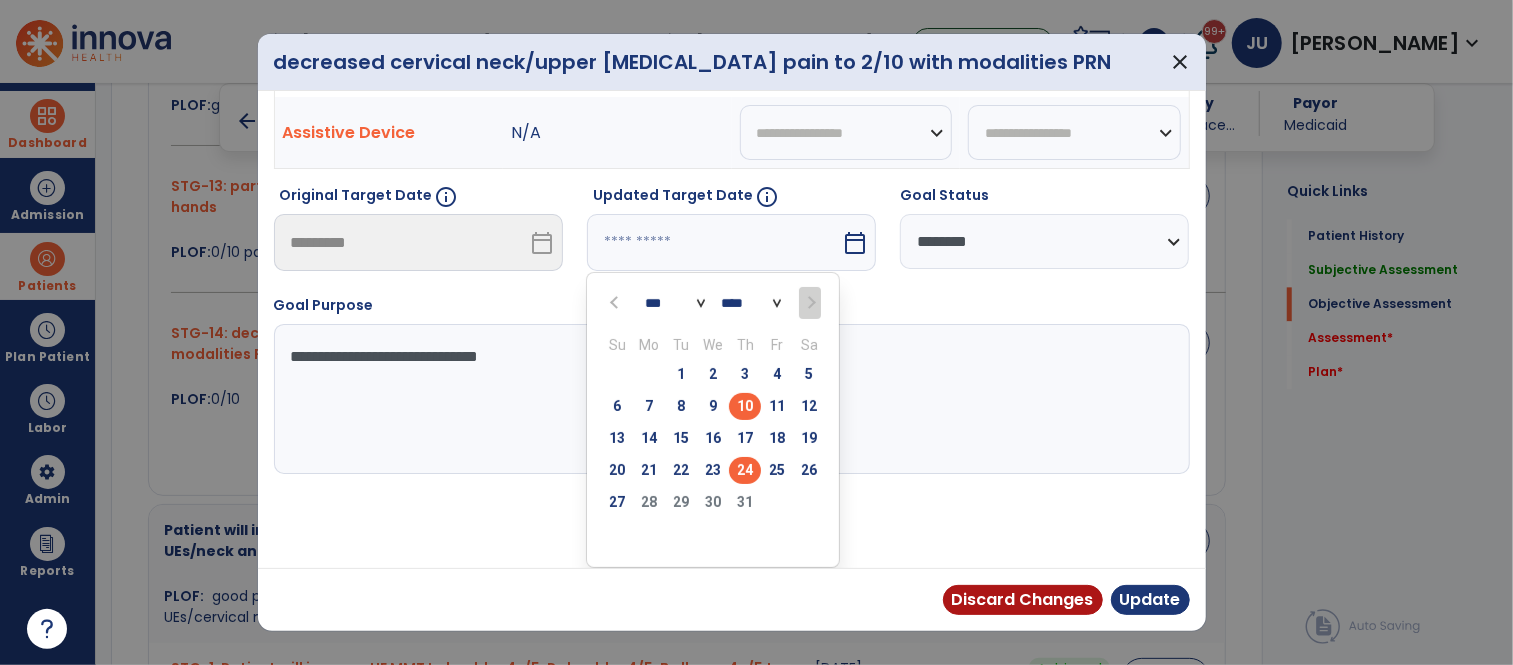 click on "24" at bounding box center [745, 470] 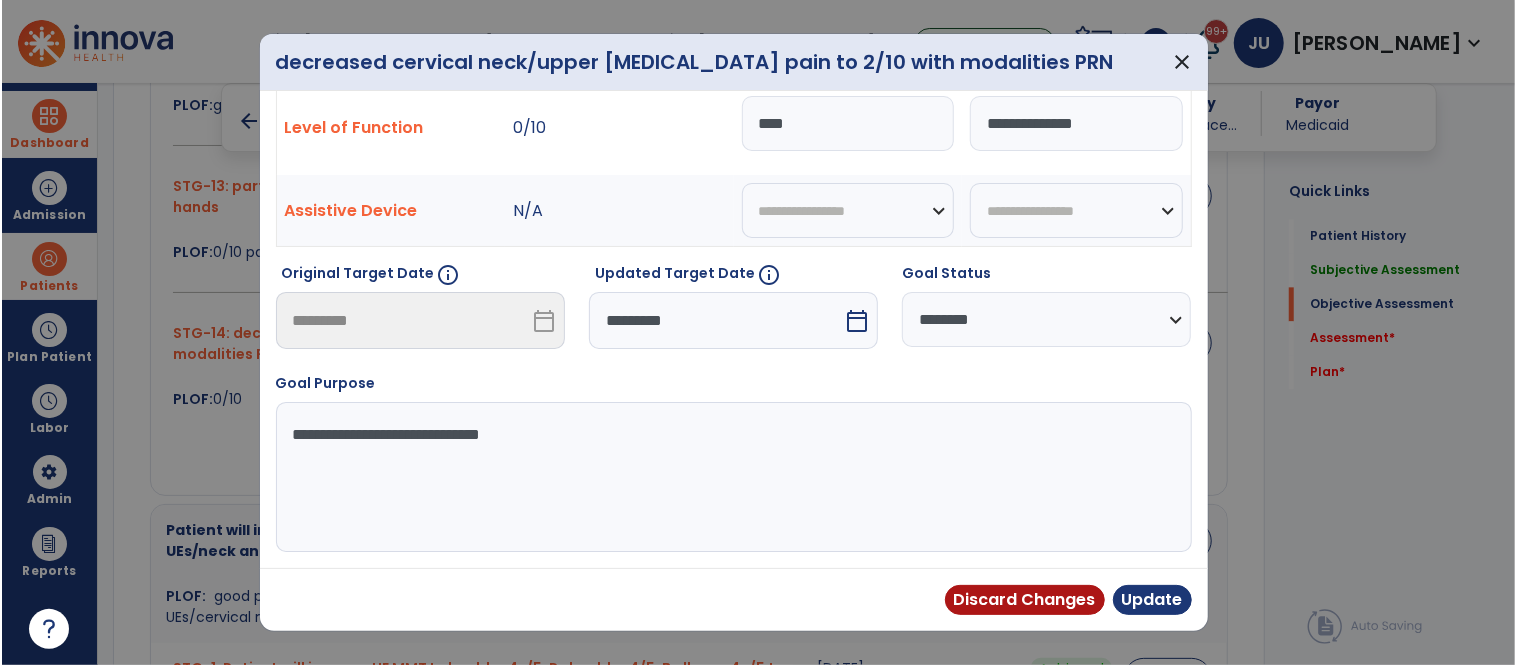 scroll, scrollTop: 73, scrollLeft: 0, axis: vertical 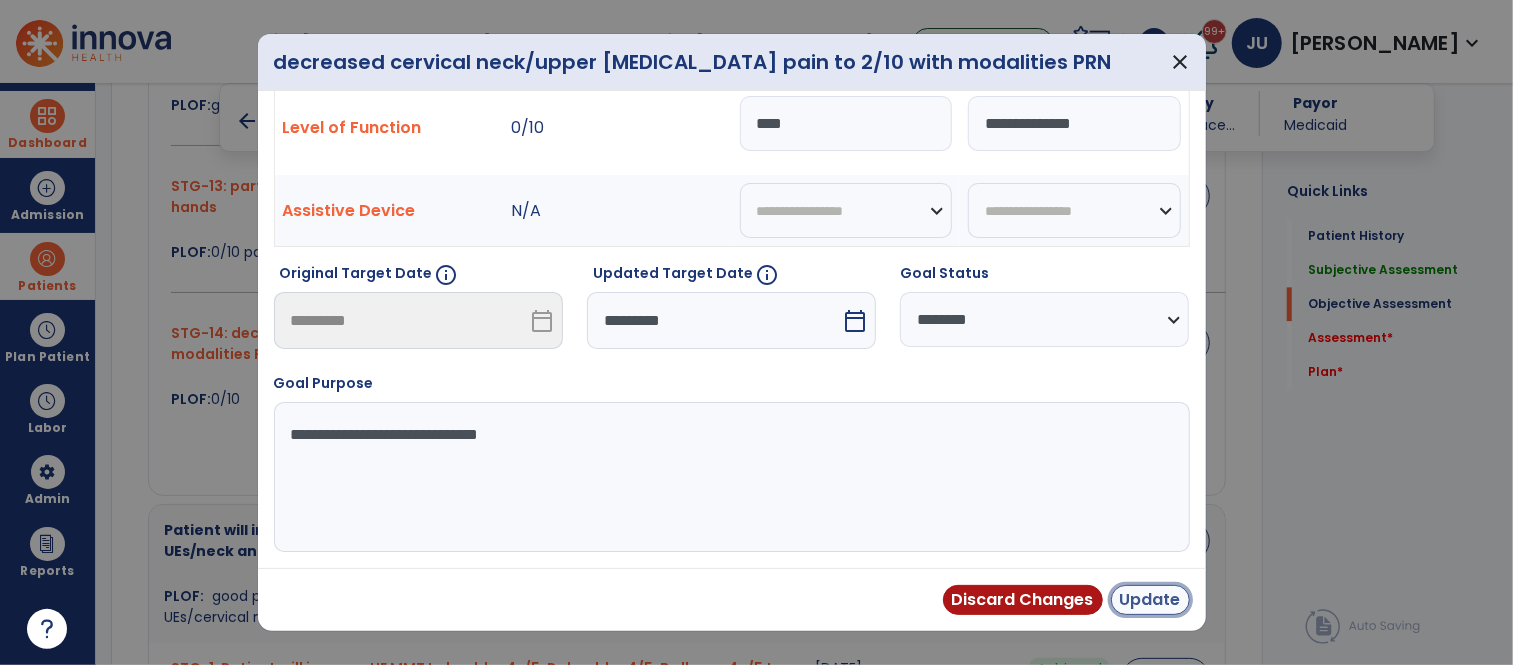 click on "Update" at bounding box center [1150, 600] 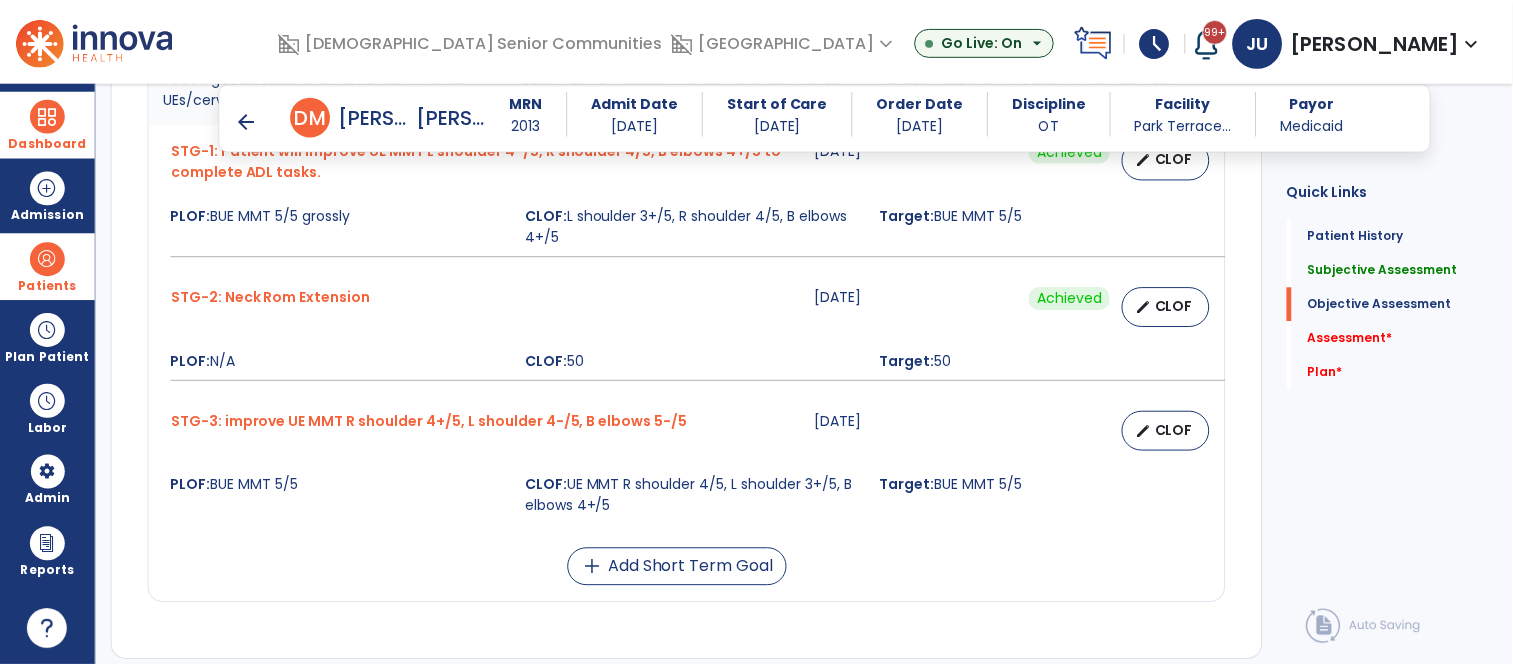 scroll, scrollTop: 3226, scrollLeft: 0, axis: vertical 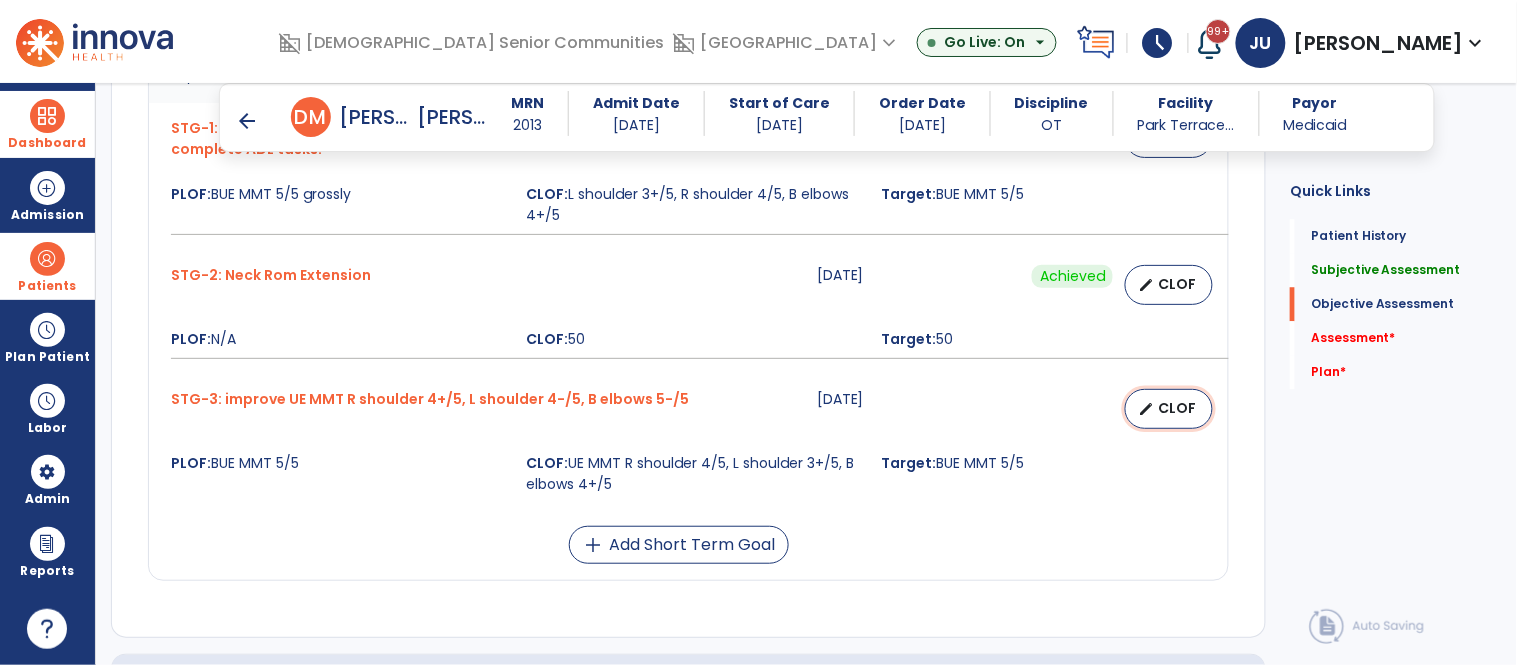 click on "edit   CLOF" at bounding box center [1169, 409] 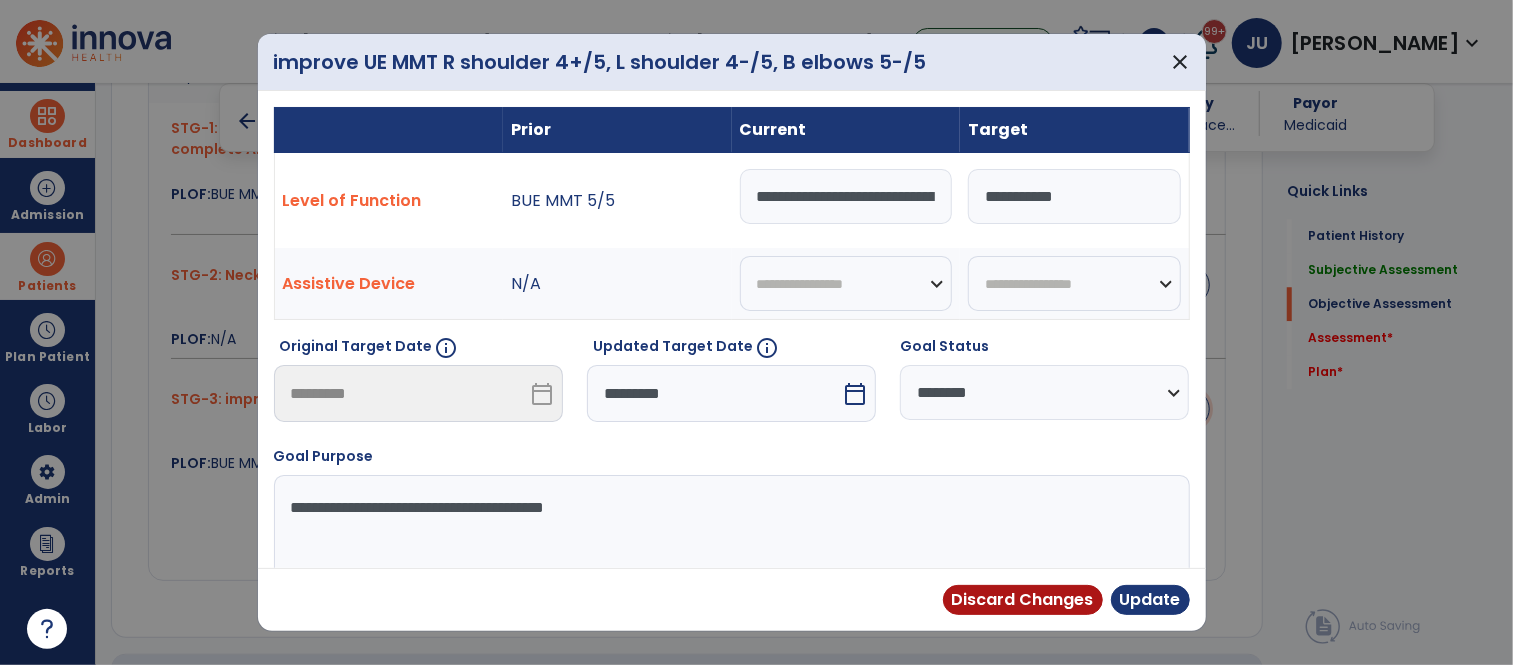 scroll, scrollTop: 3226, scrollLeft: 0, axis: vertical 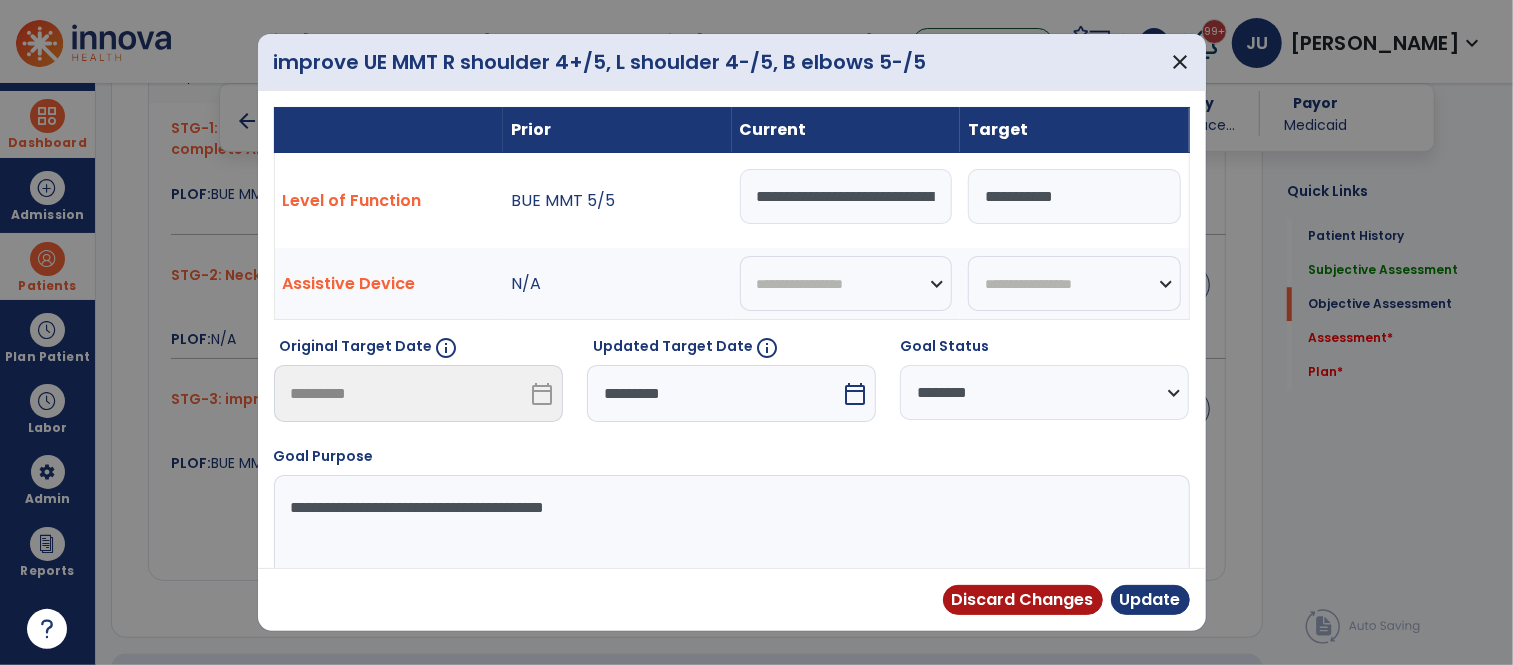 click on "*********" at bounding box center [714, 393] 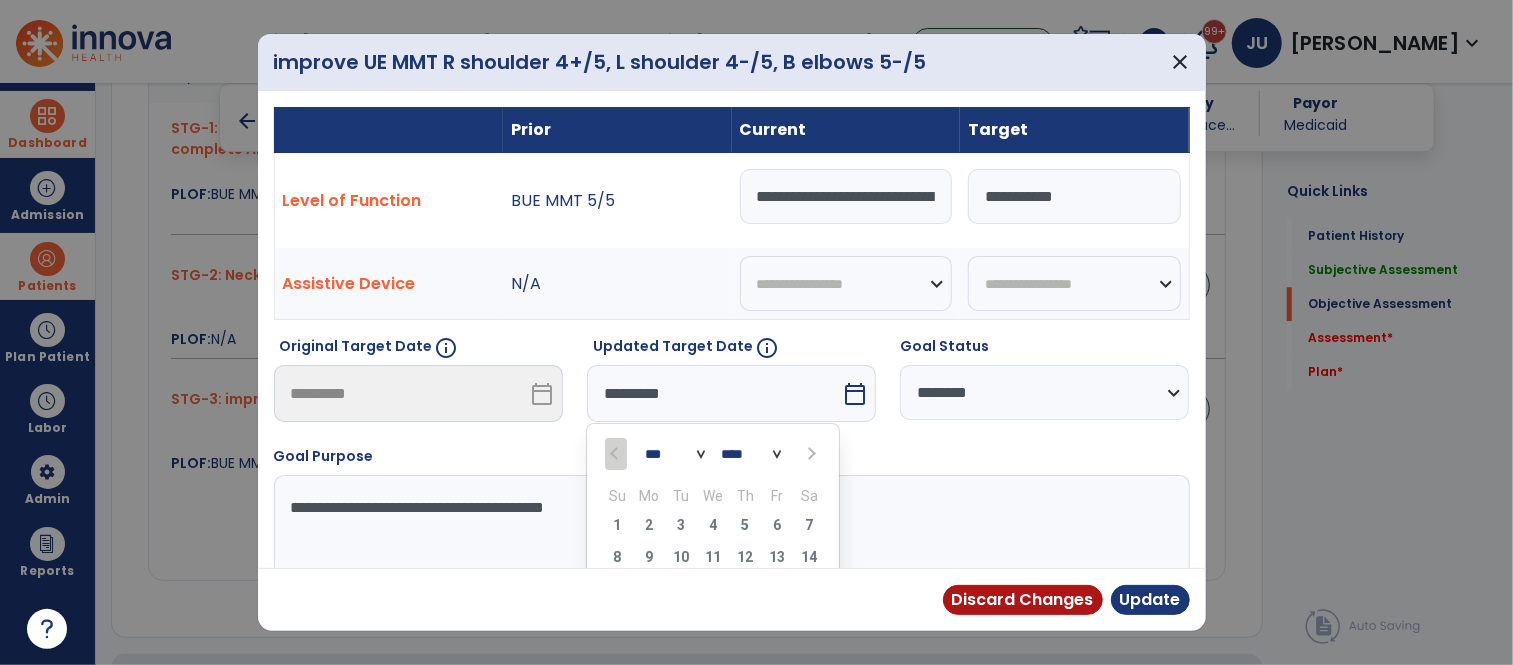 scroll, scrollTop: 152, scrollLeft: 0, axis: vertical 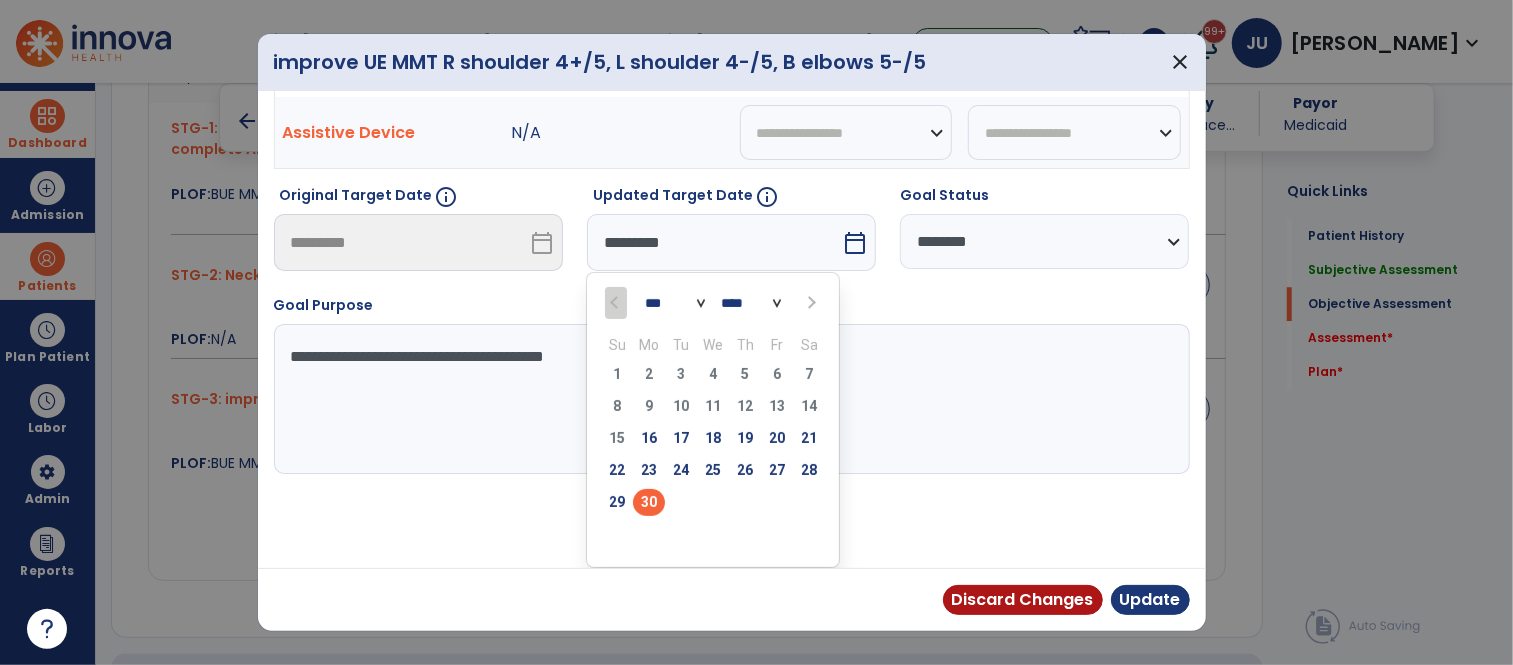 click at bounding box center [809, 302] 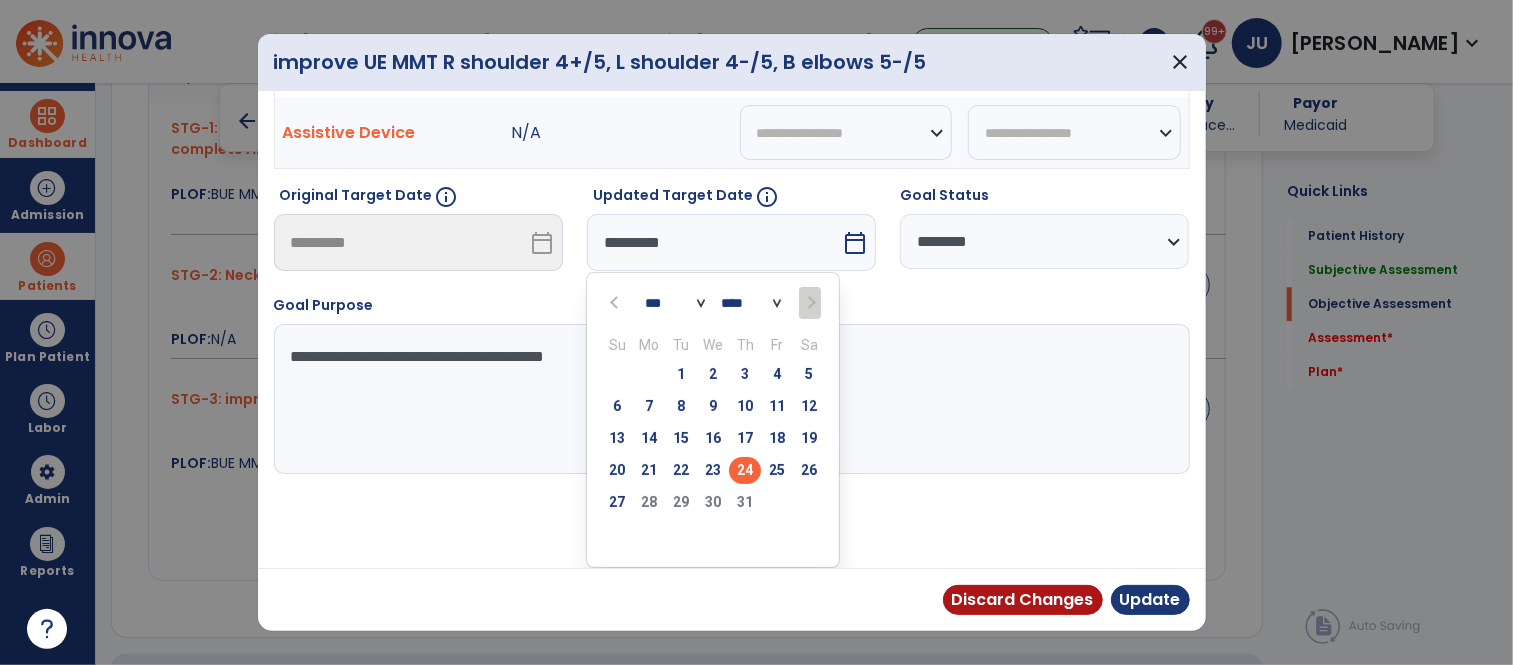 click on "24" at bounding box center [745, 470] 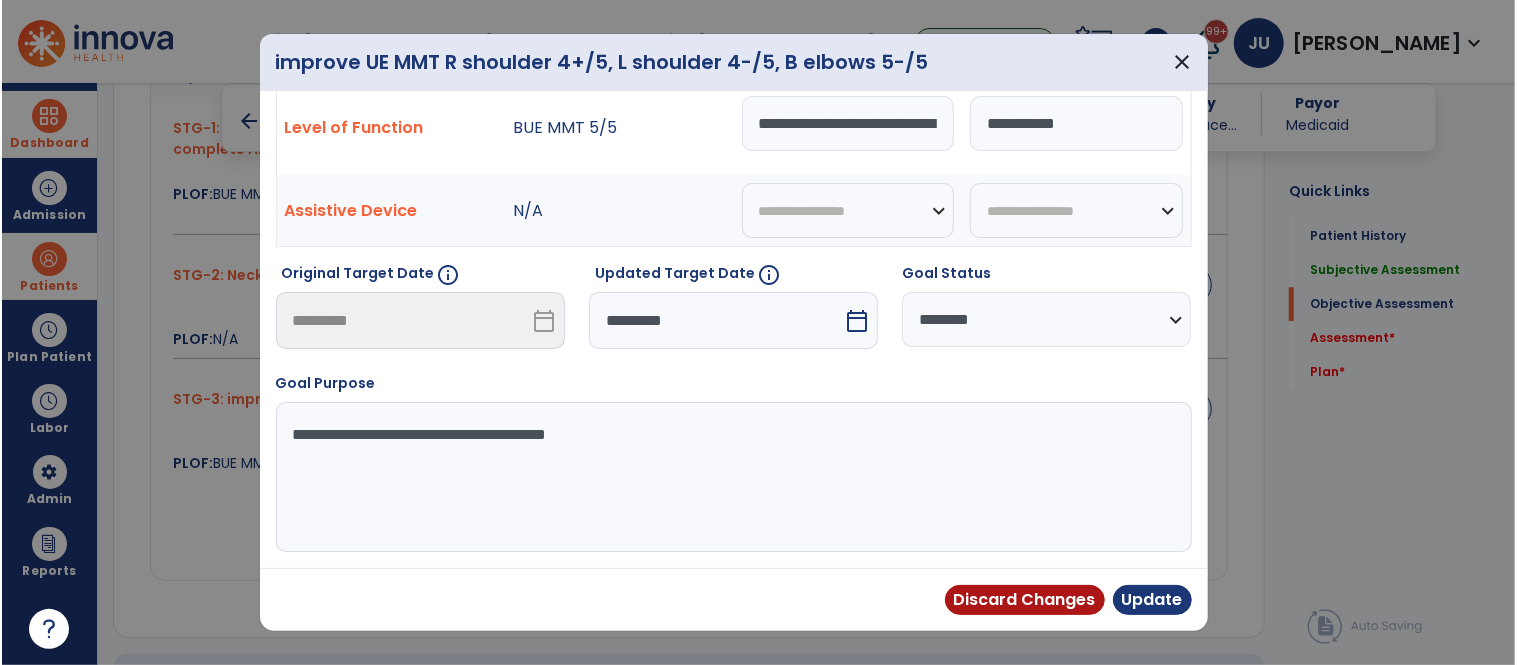 scroll, scrollTop: 73, scrollLeft: 0, axis: vertical 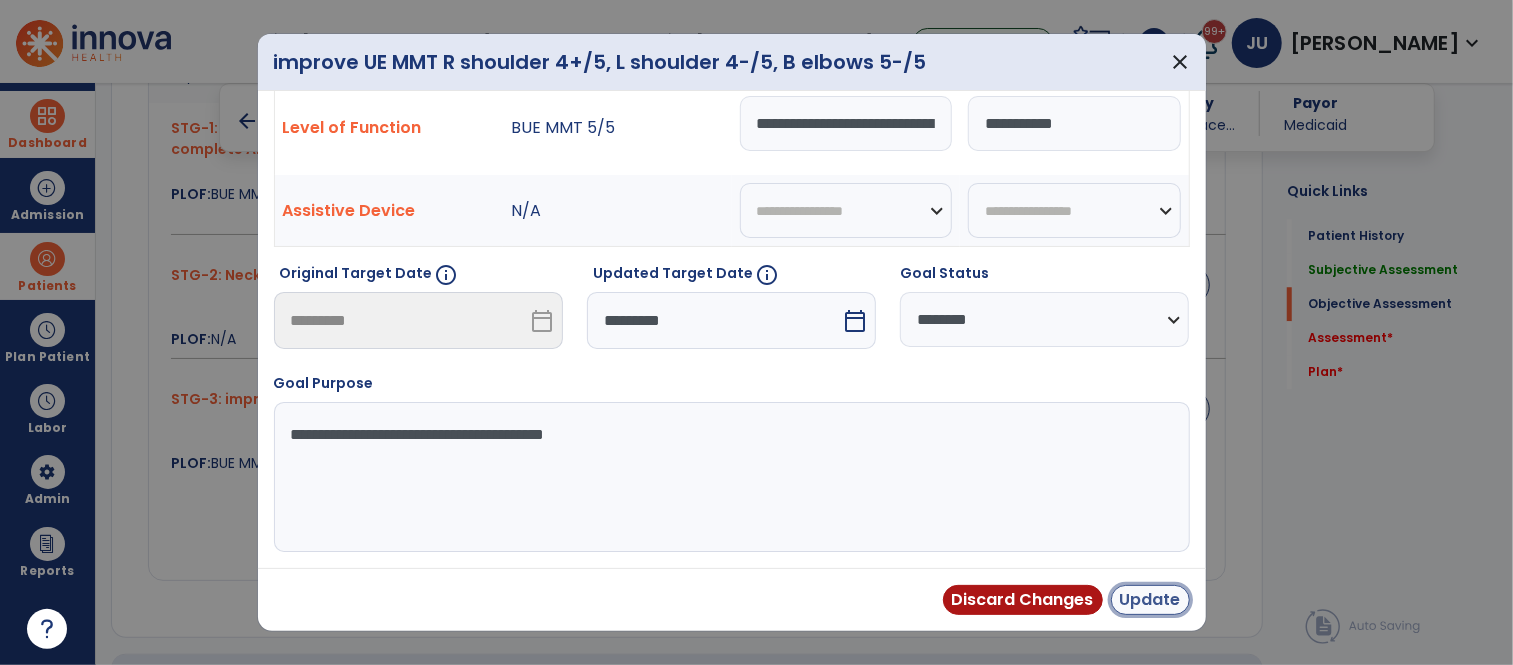 click on "Update" at bounding box center (1150, 600) 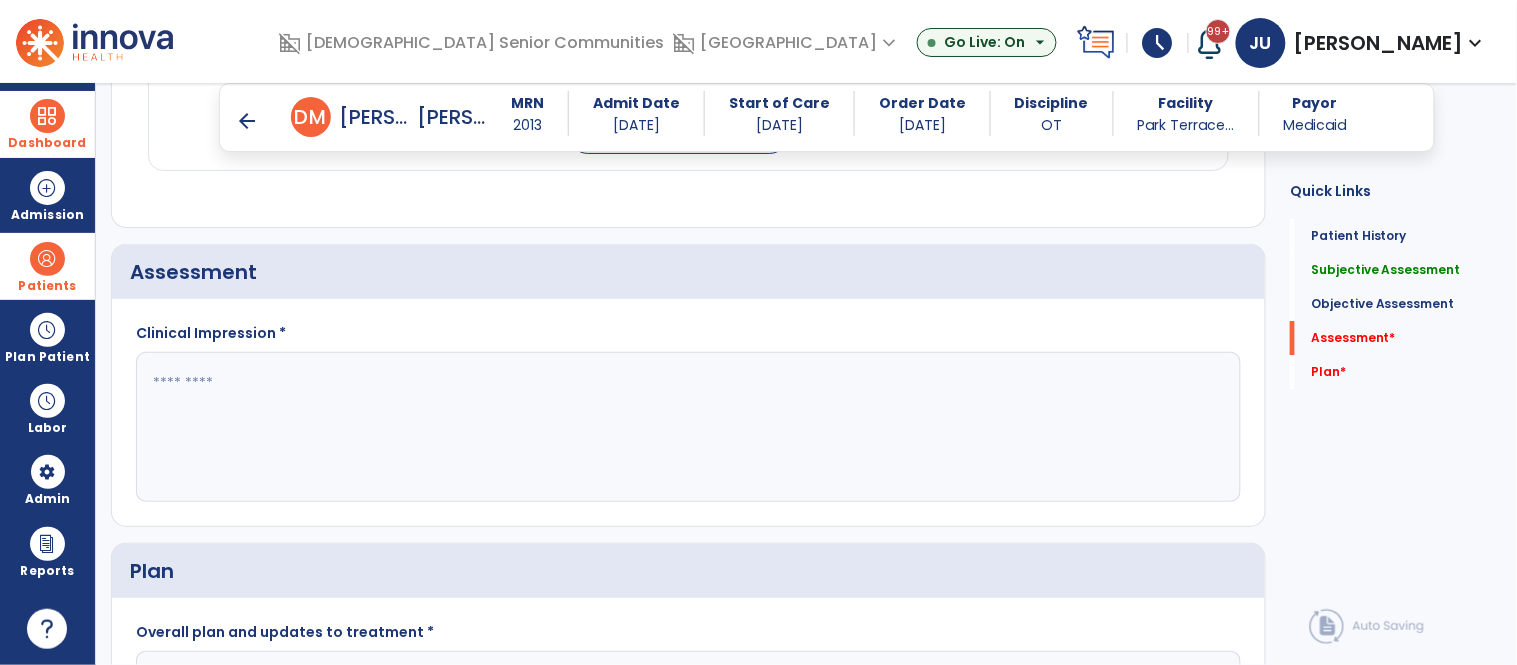scroll, scrollTop: 3645, scrollLeft: 0, axis: vertical 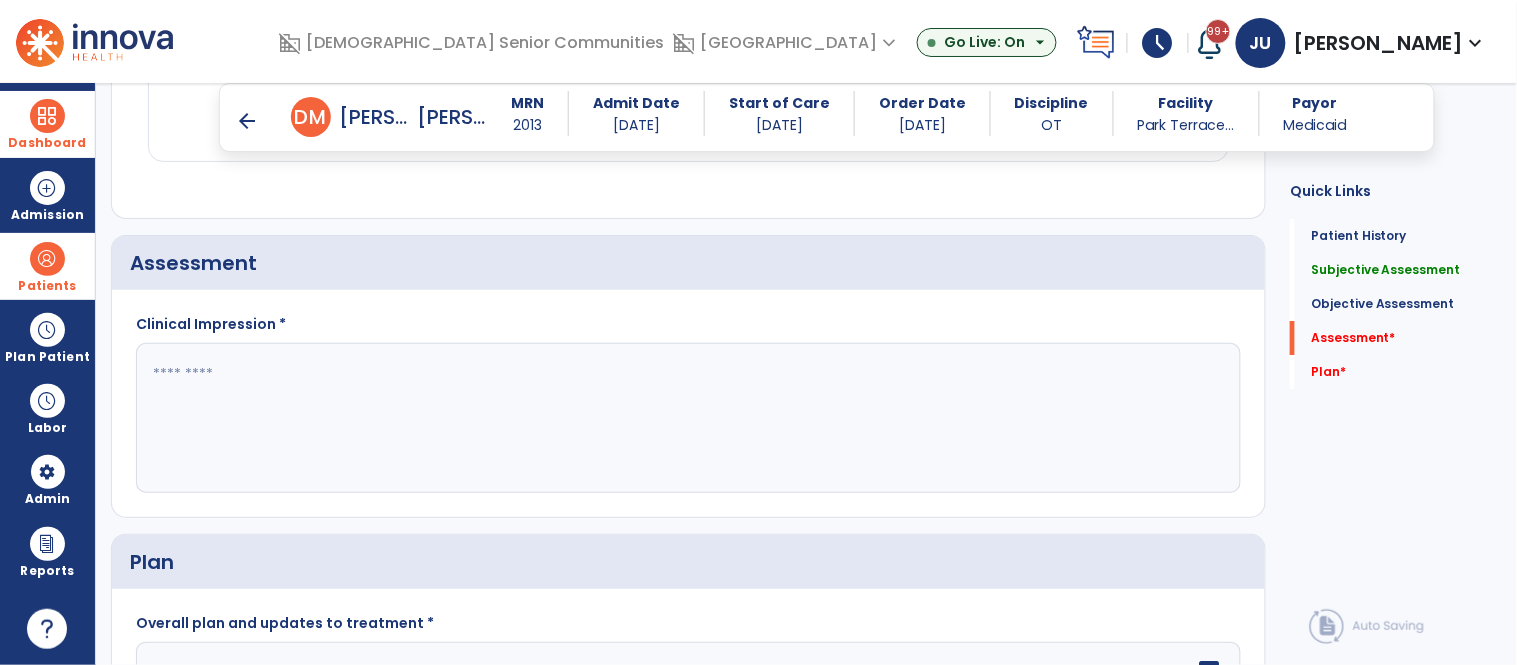 click 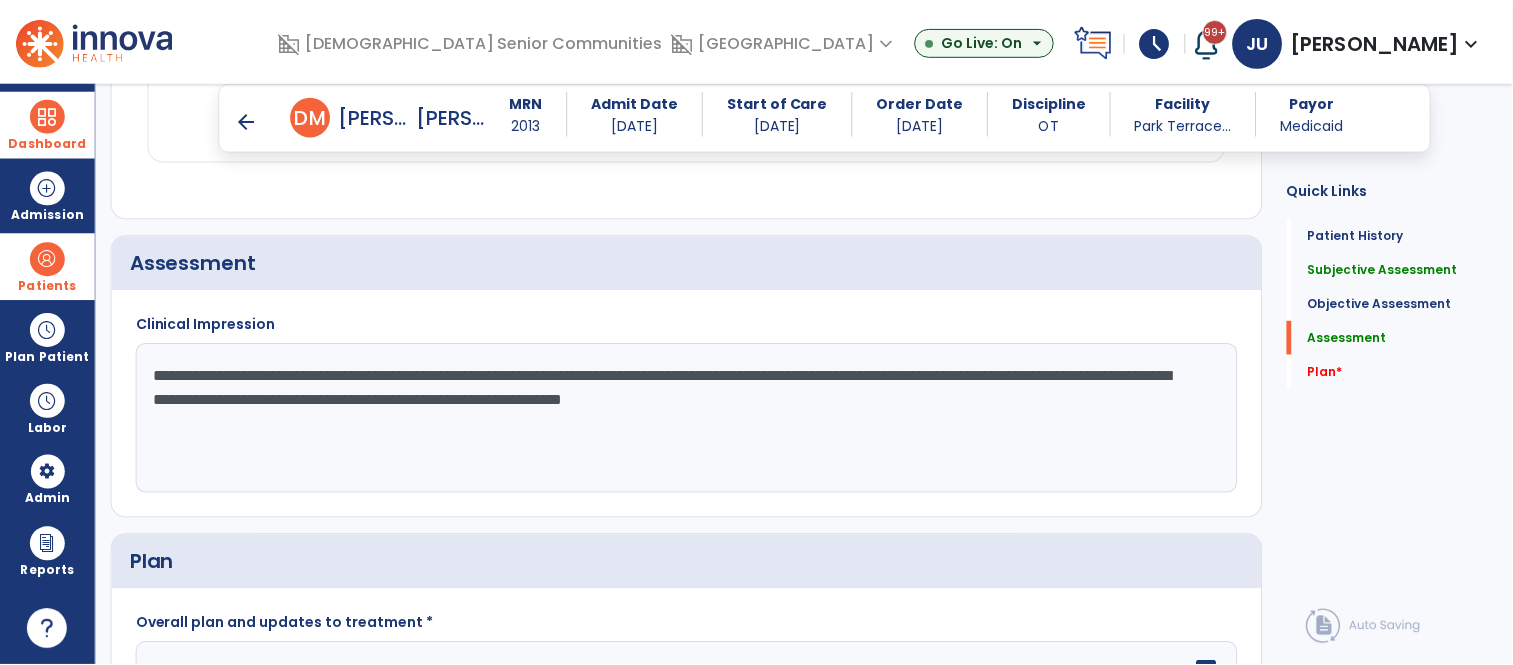 scroll, scrollTop: 3870, scrollLeft: 0, axis: vertical 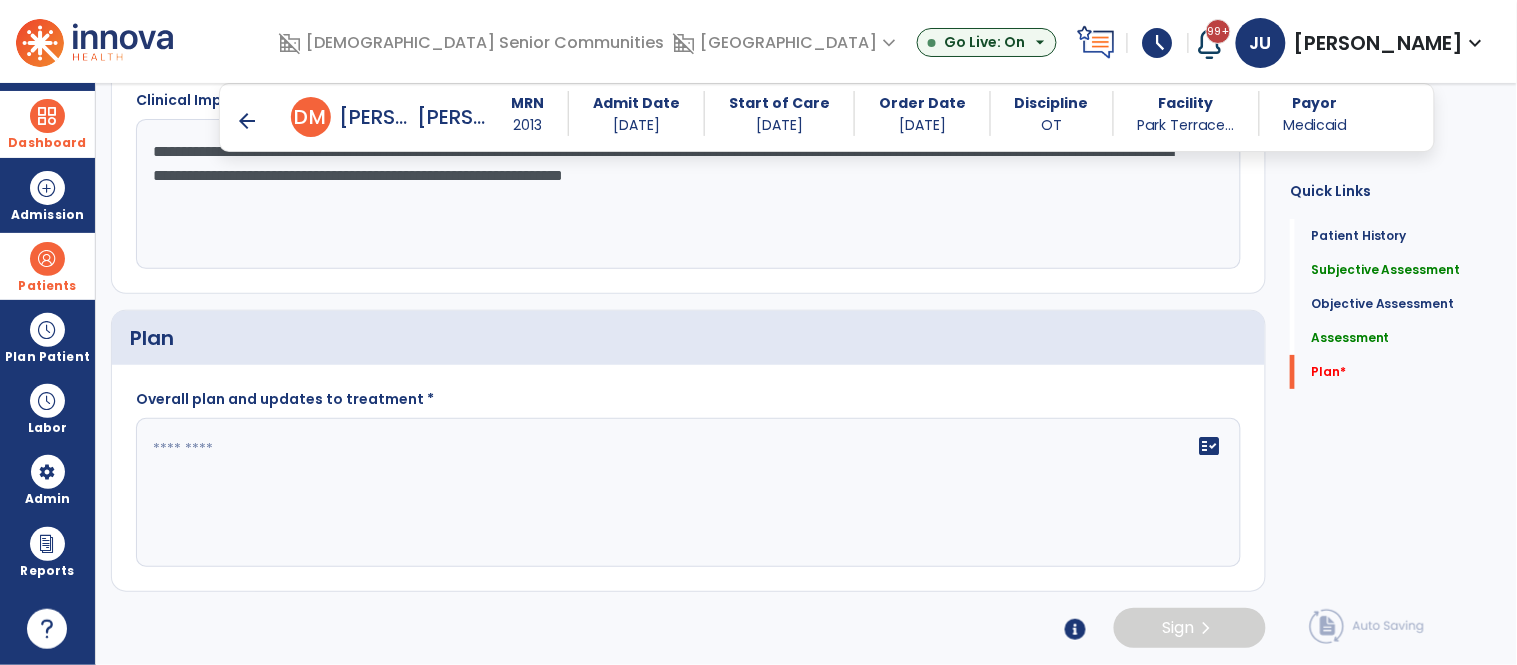type on "**********" 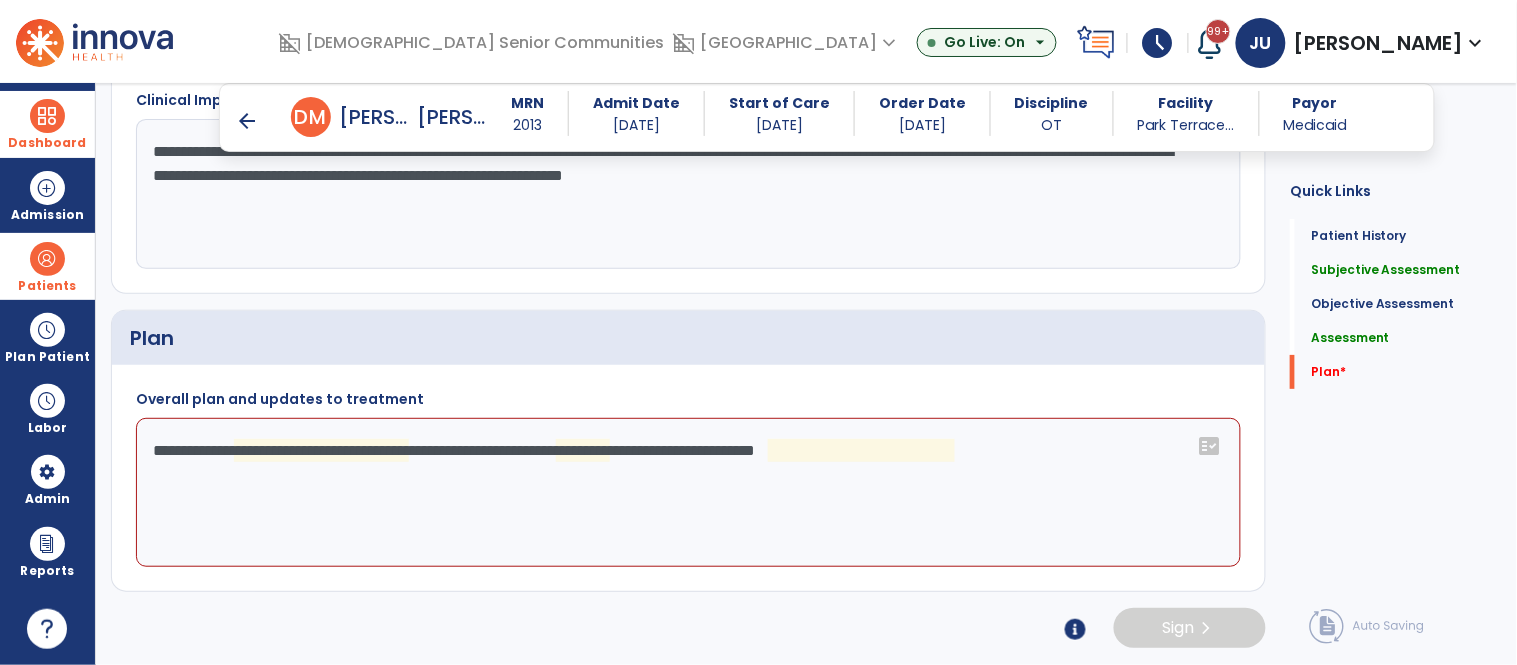 click on "**********" 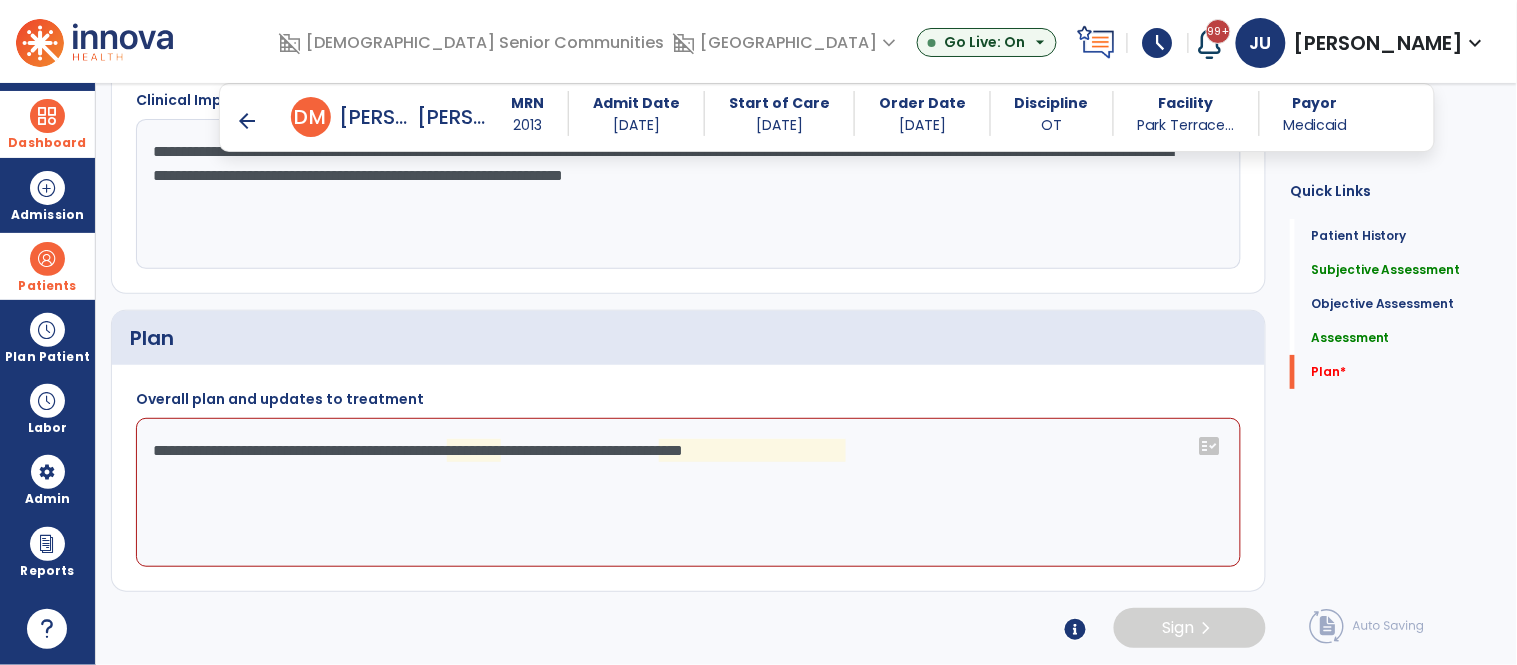 click on "**********" 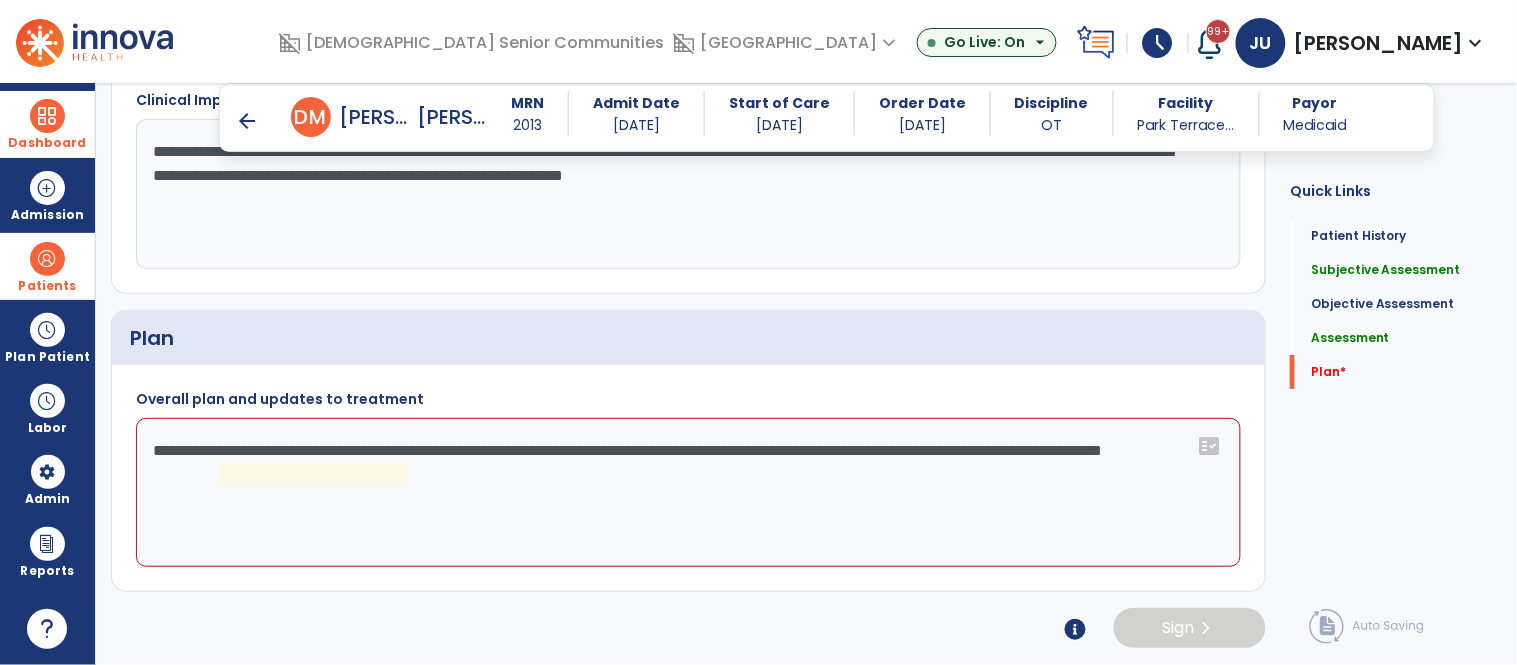 click on "**********" 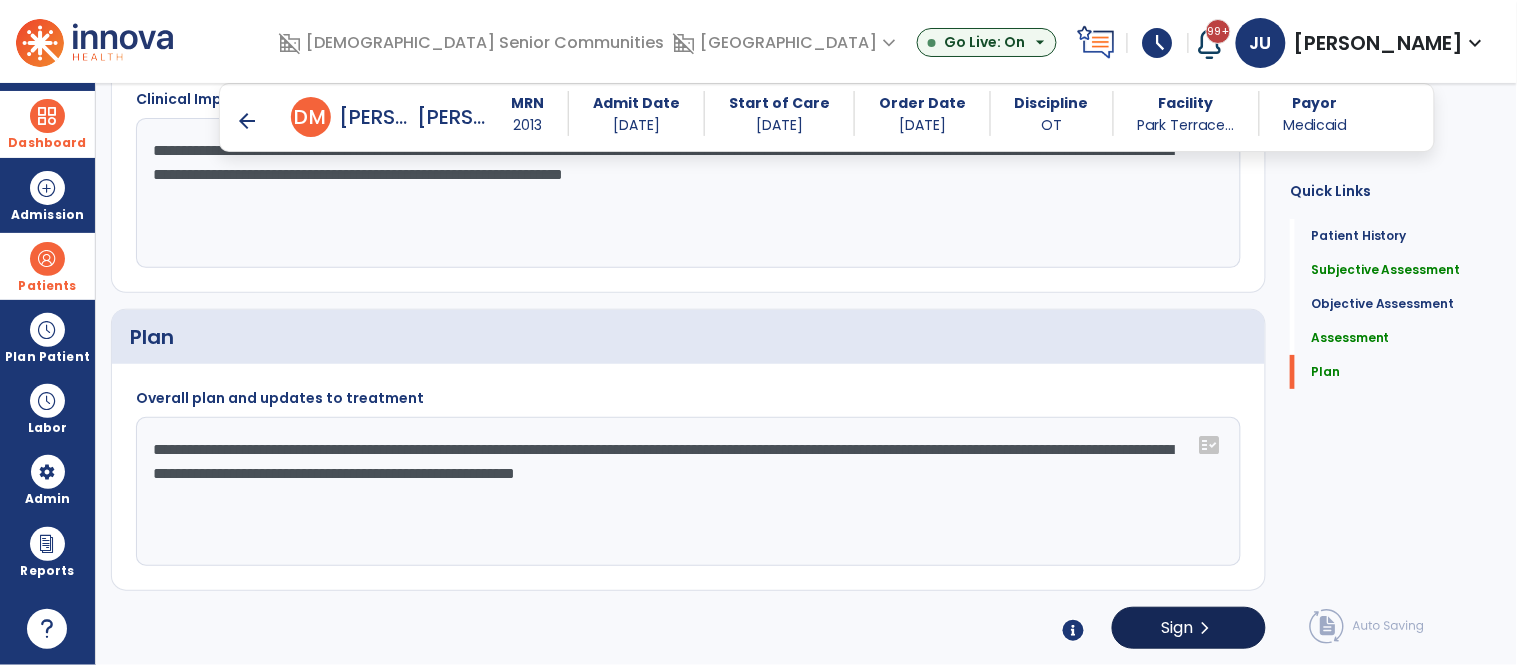type on "**********" 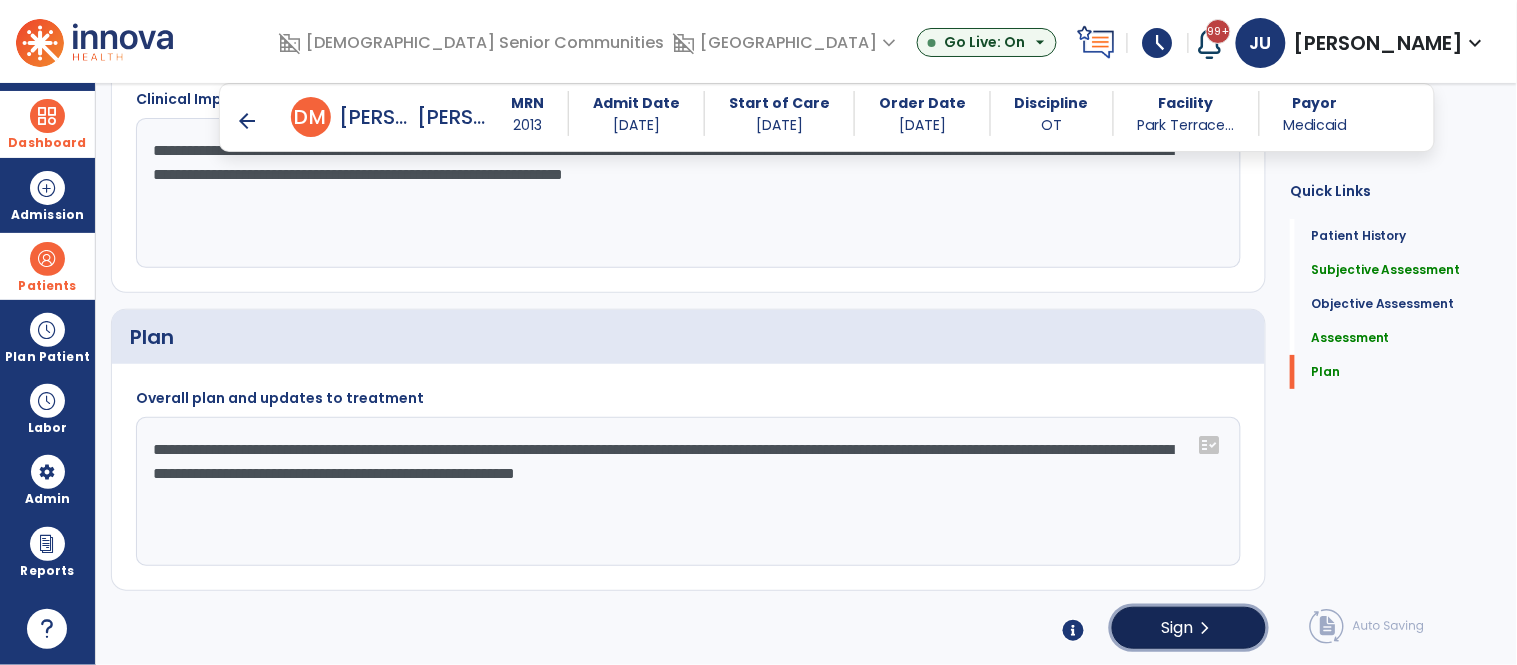 click on "Sign" 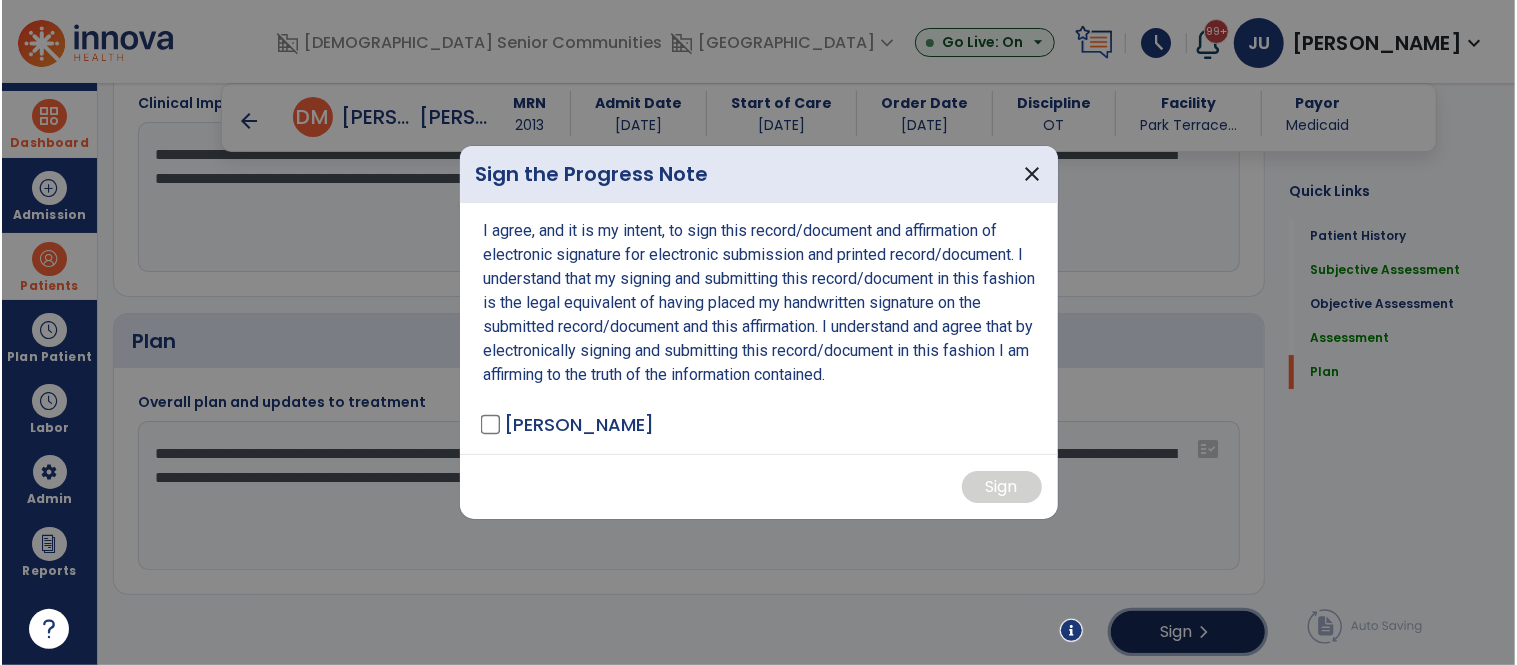 scroll, scrollTop: 3870, scrollLeft: 0, axis: vertical 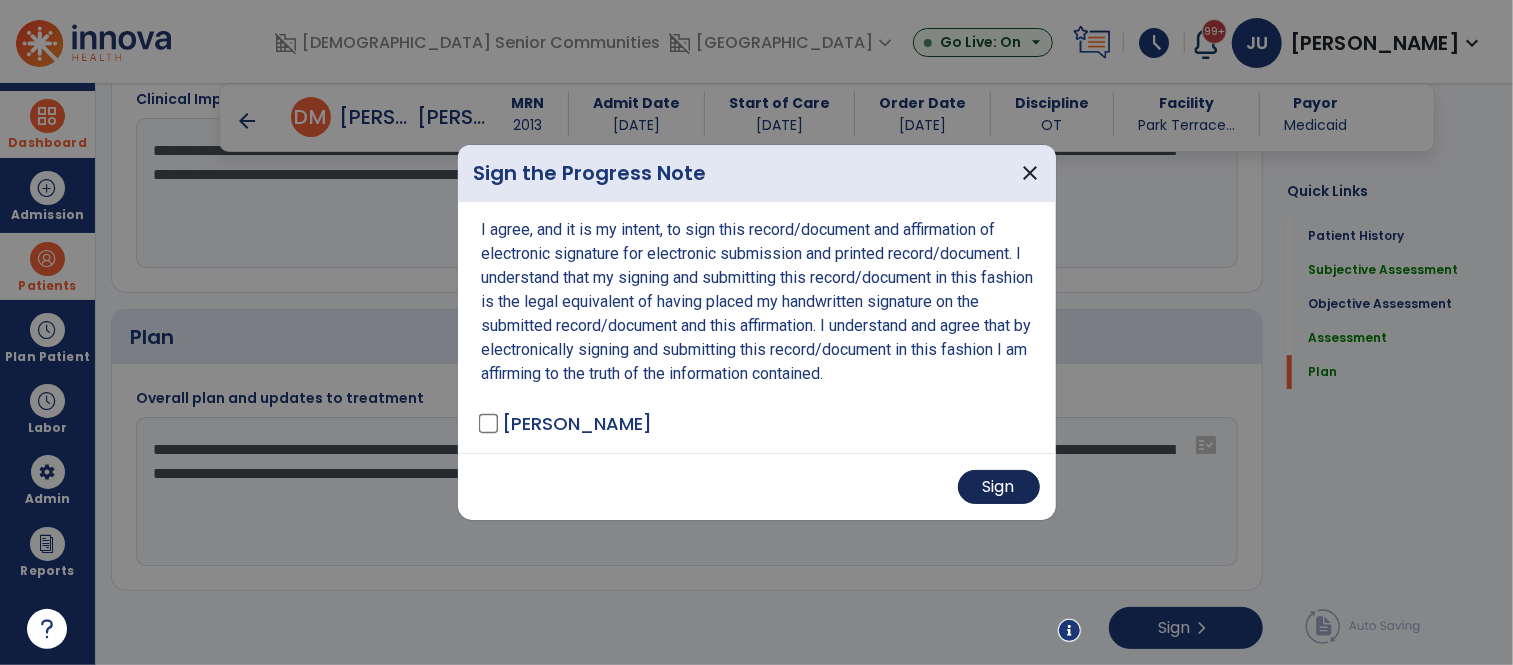click on "Sign" at bounding box center (999, 487) 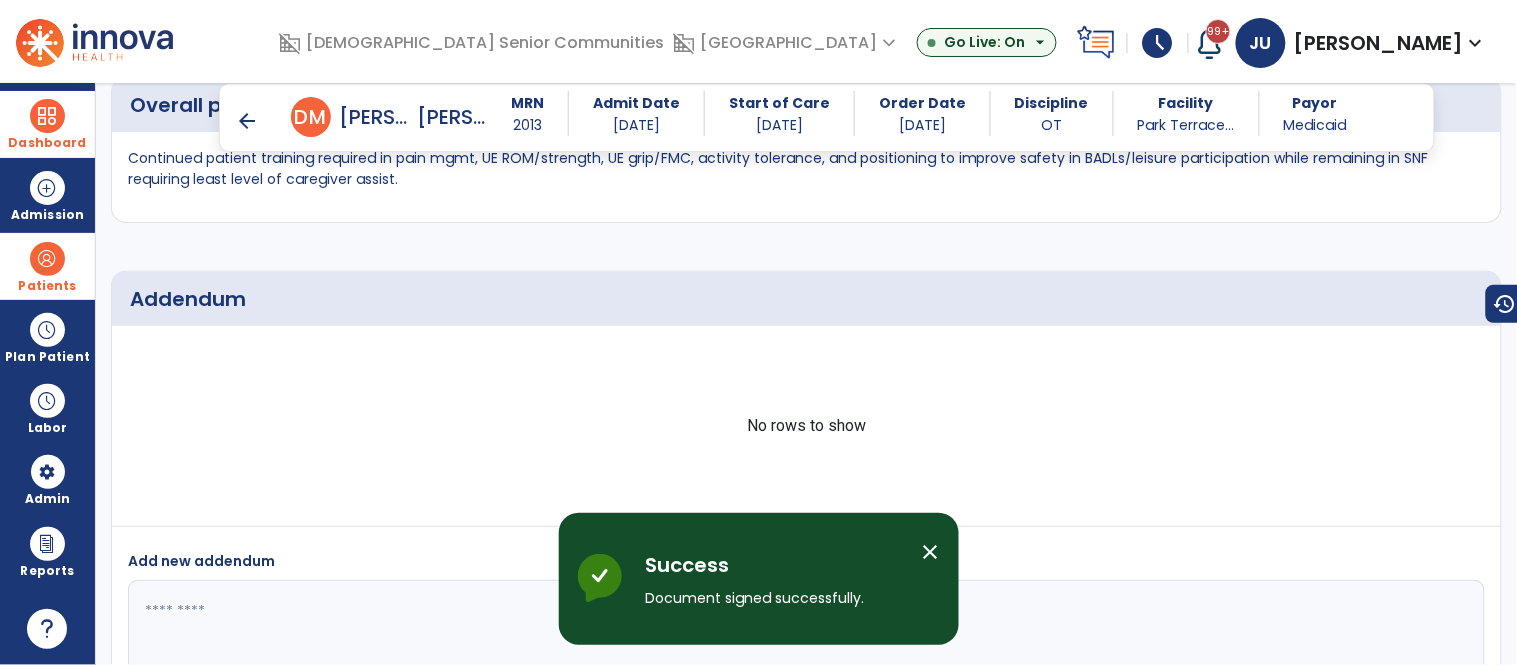 scroll, scrollTop: 5286, scrollLeft: 0, axis: vertical 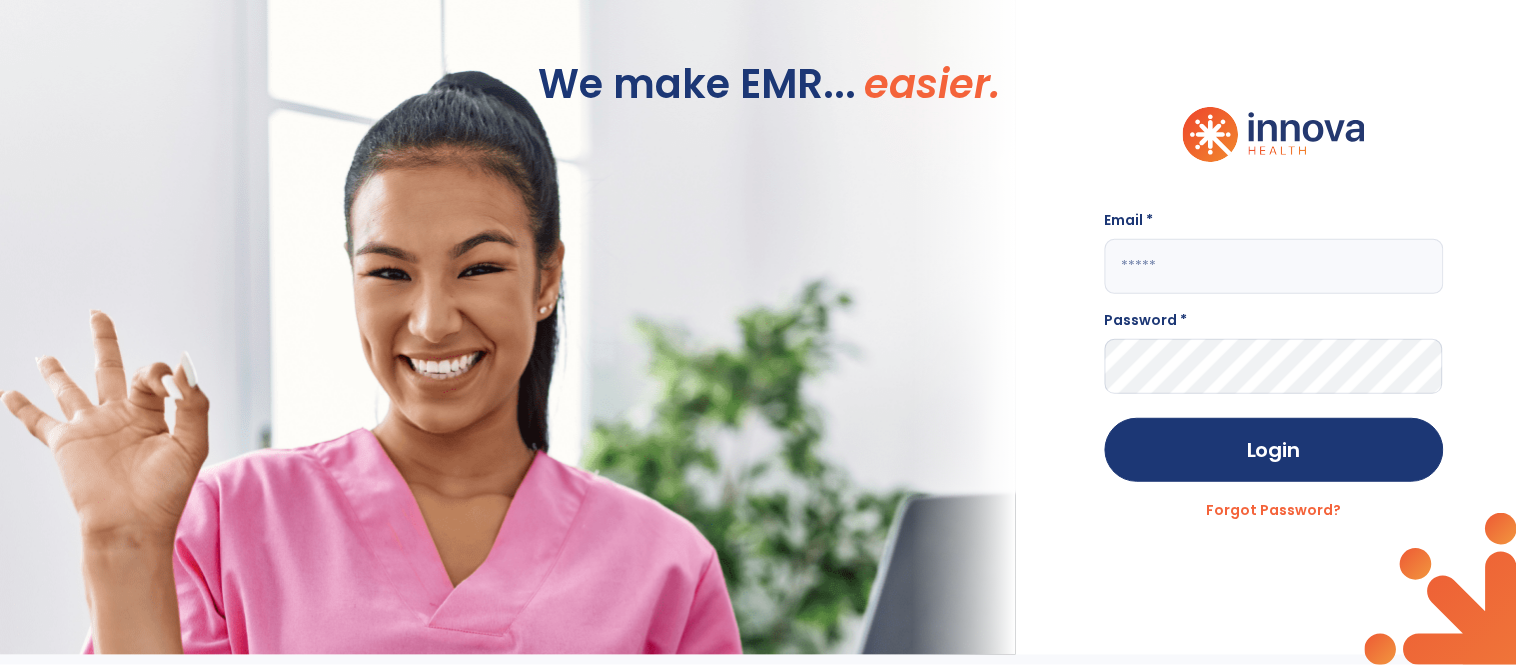 click 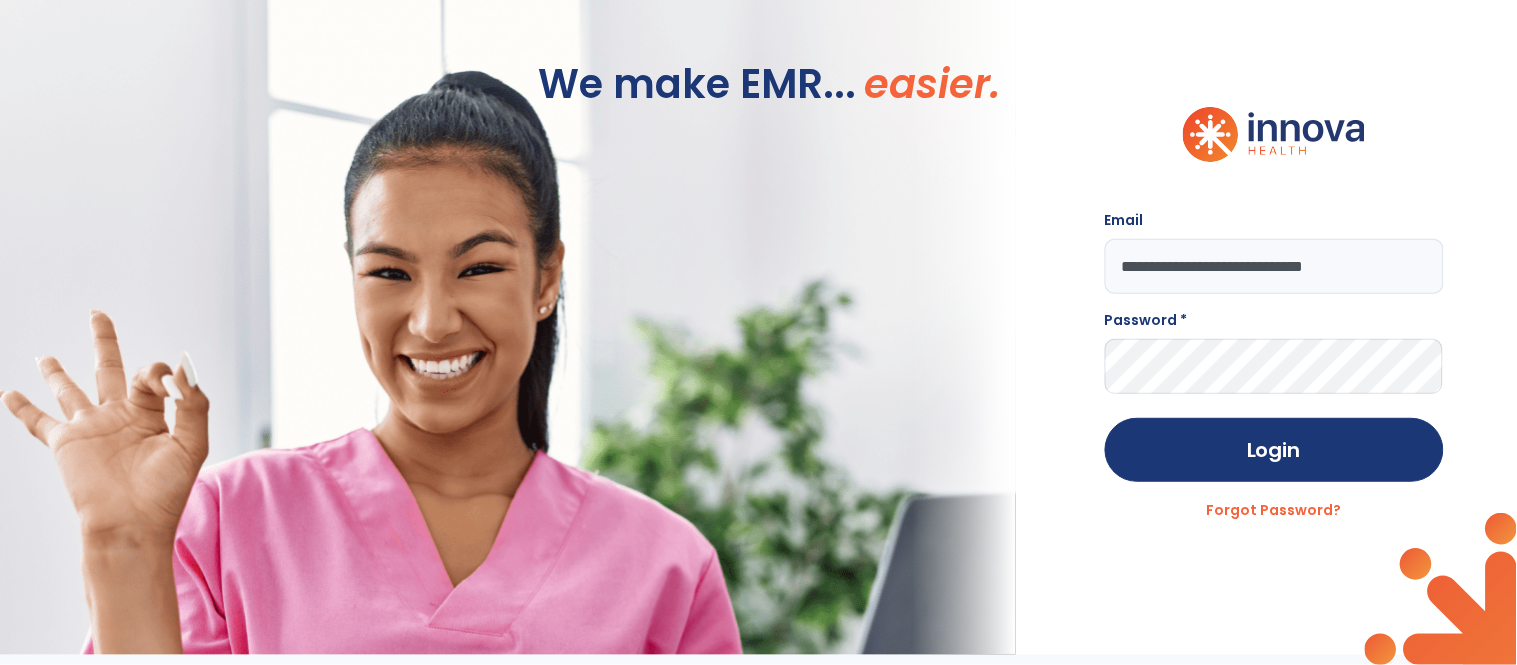 type on "**********" 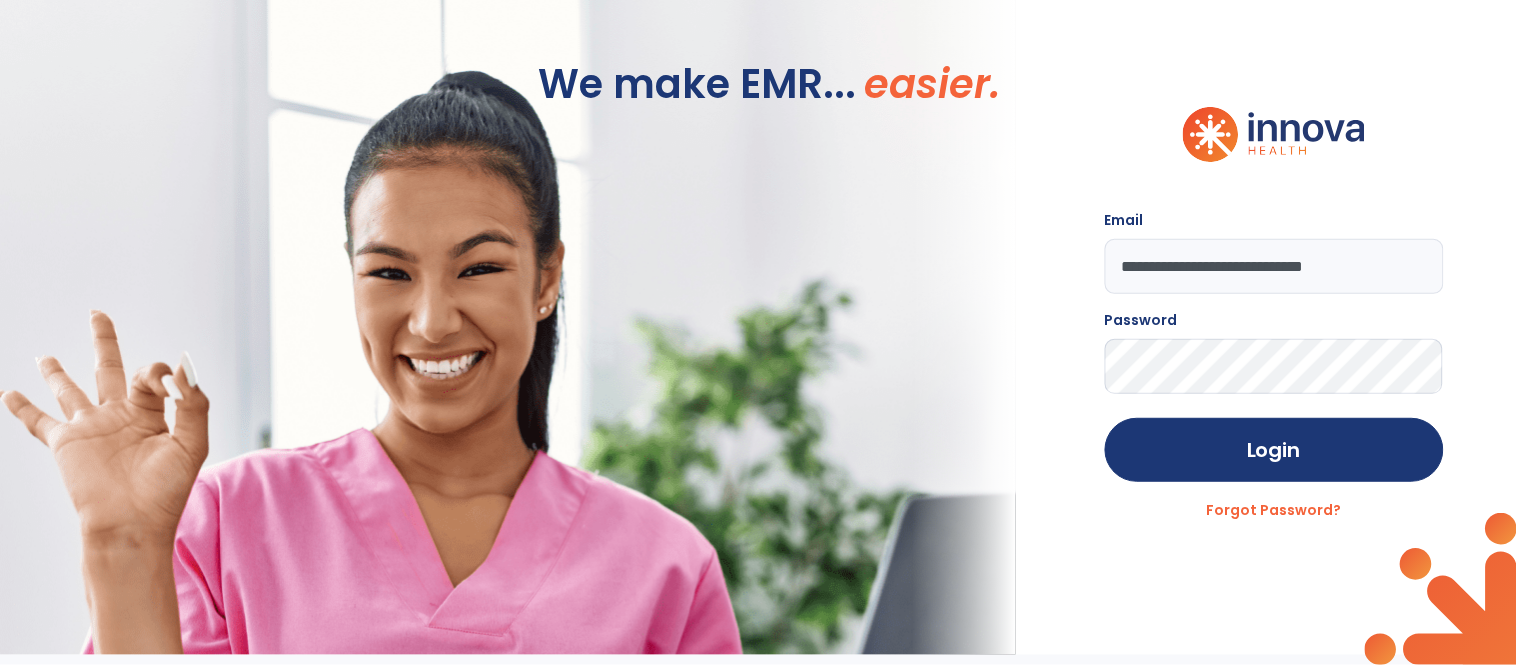 click on "Login" 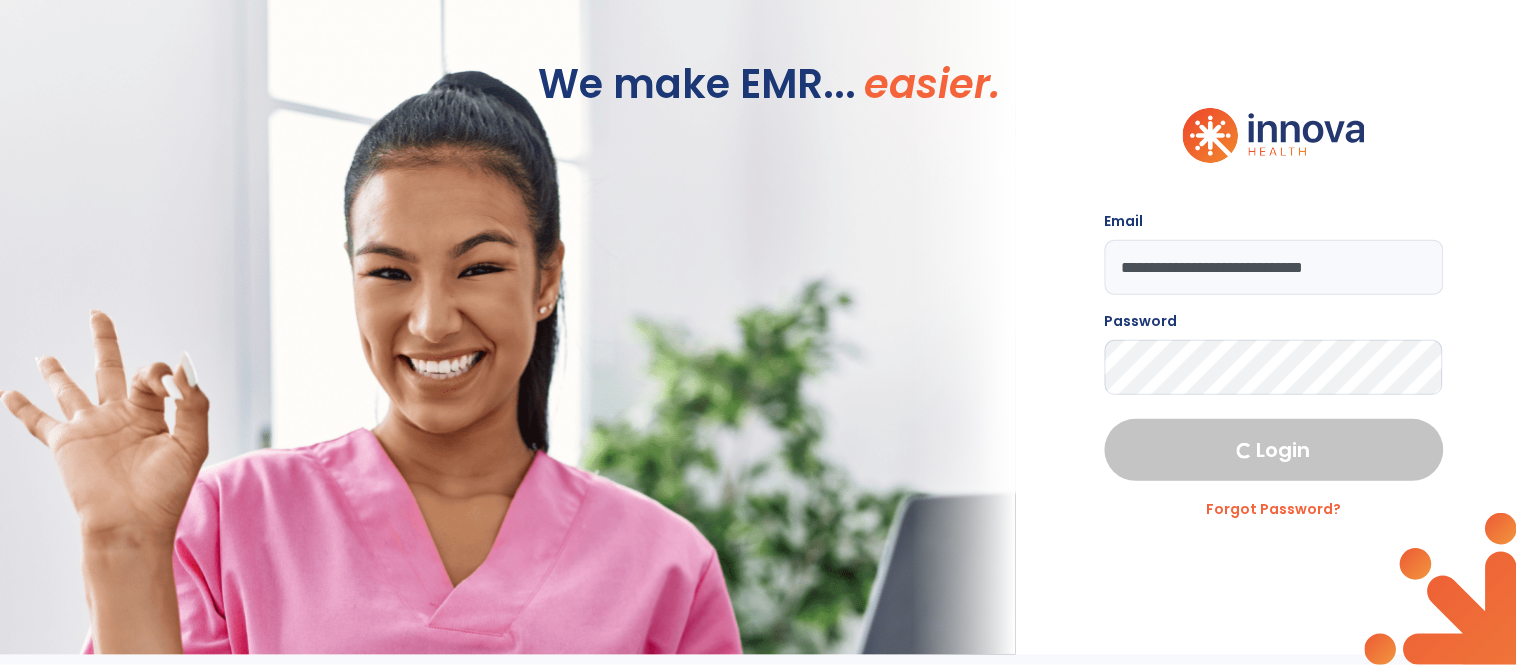 select on "***" 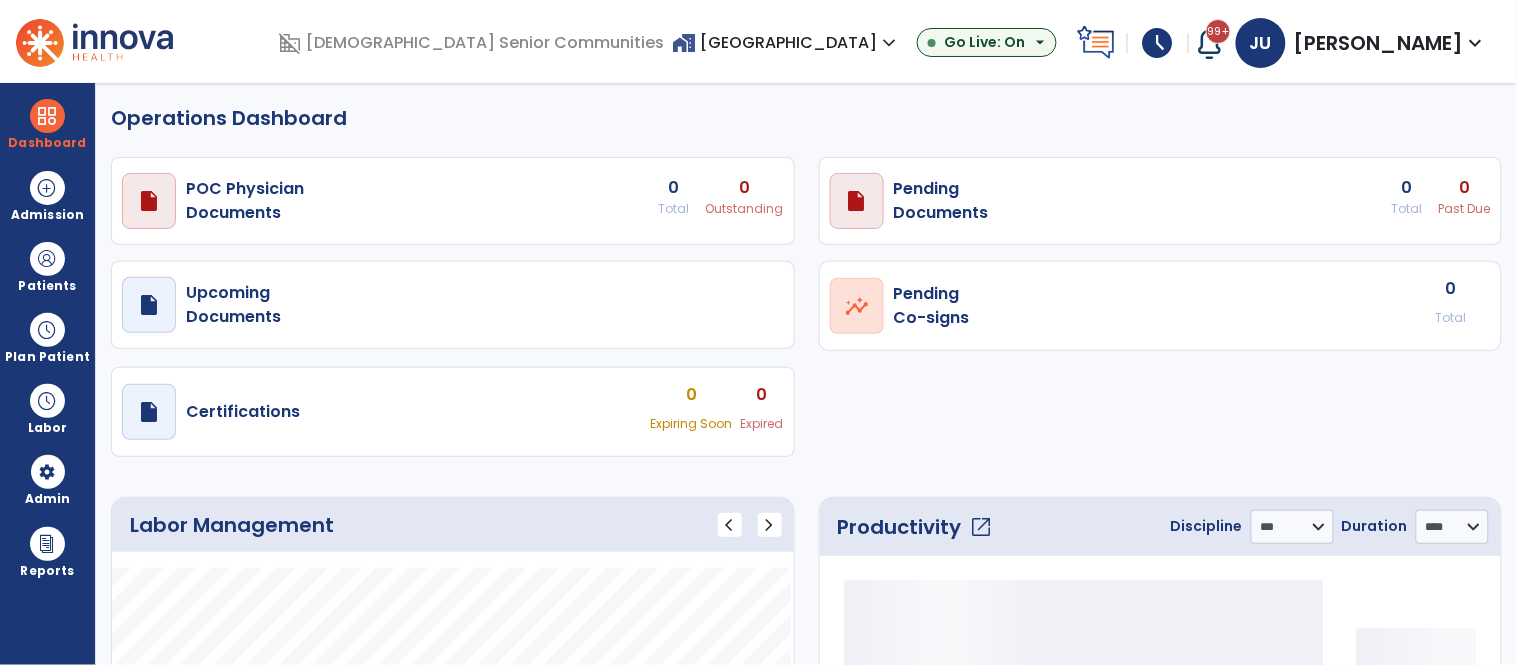 select on "***" 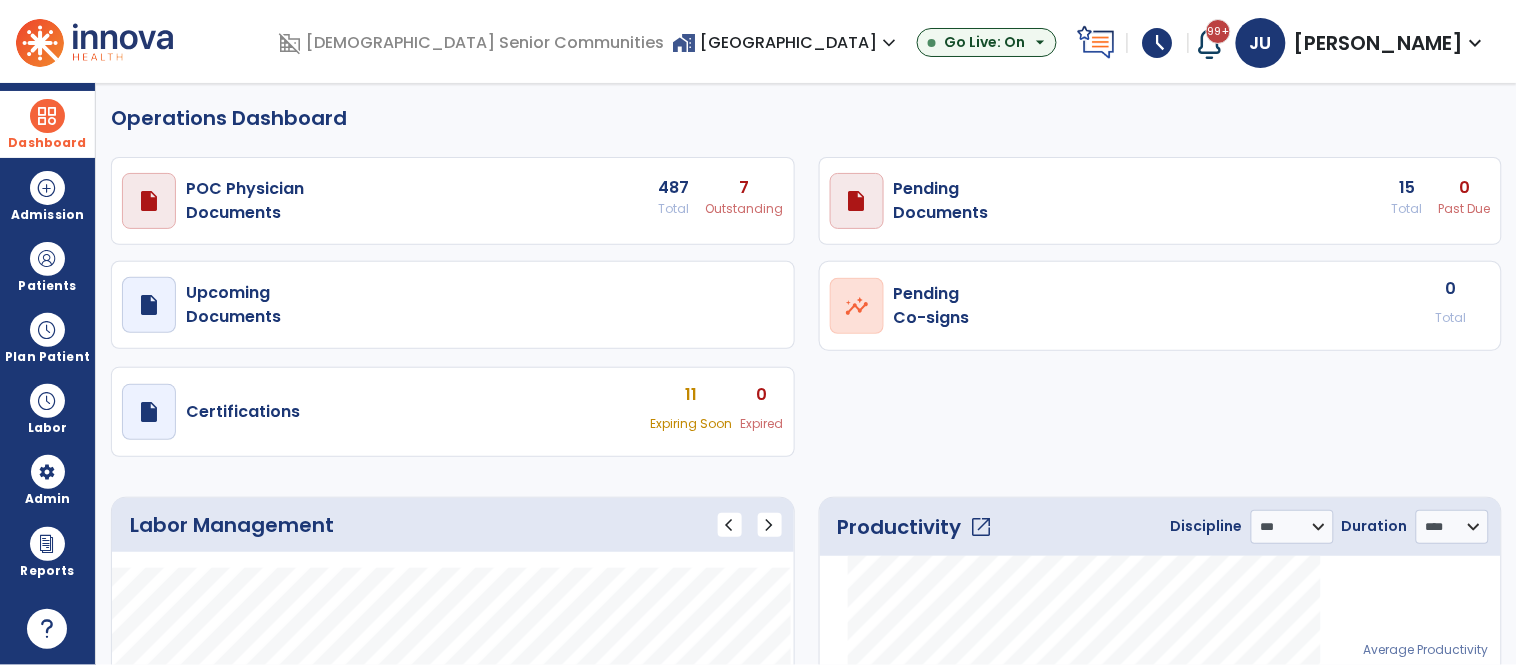 click at bounding box center (47, 116) 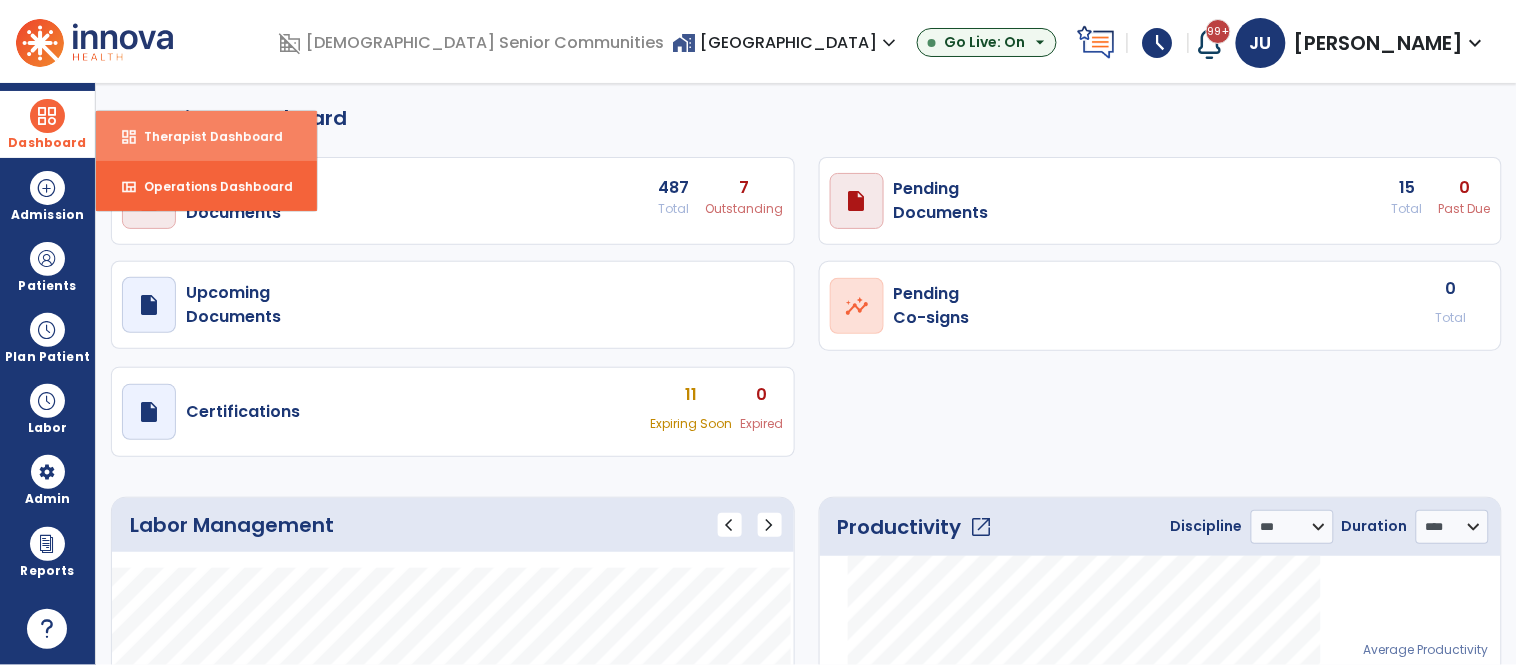 click on "dashboard  Therapist Dashboard" at bounding box center (206, 136) 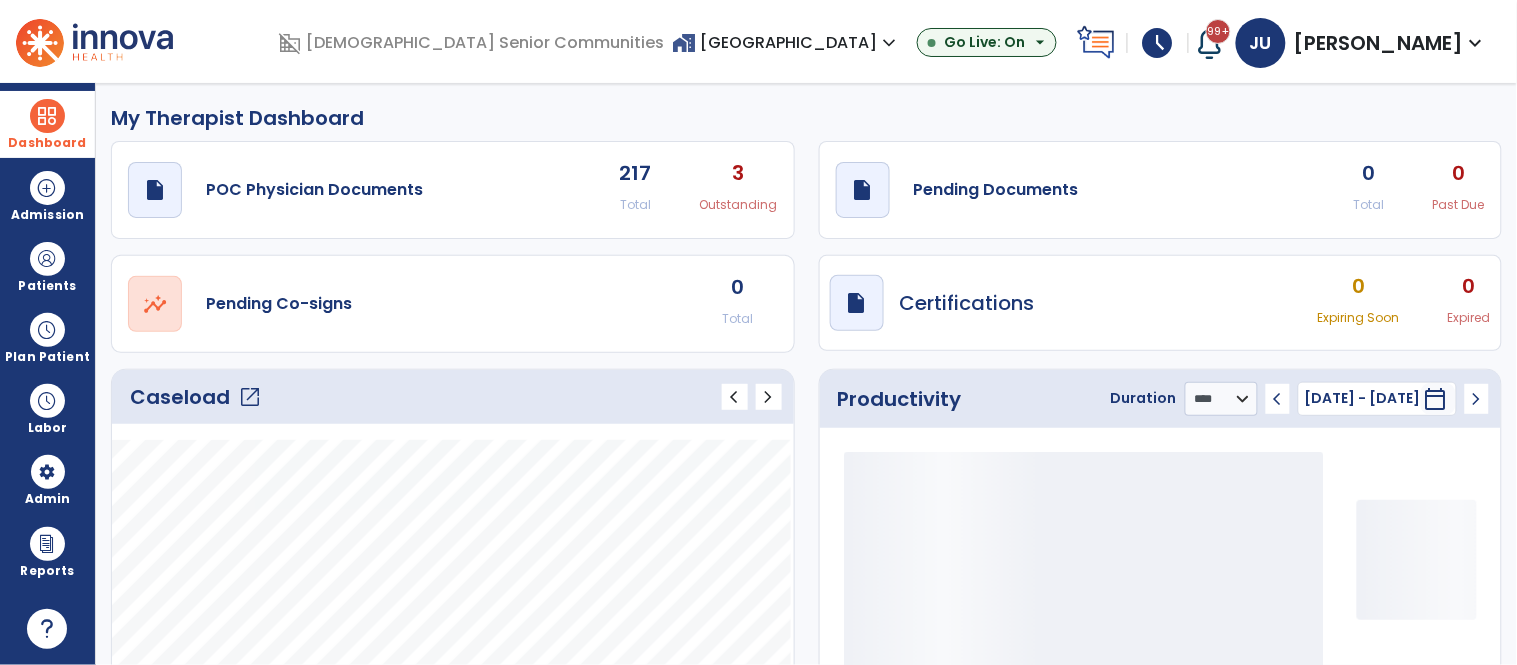 click on "open_in_new" 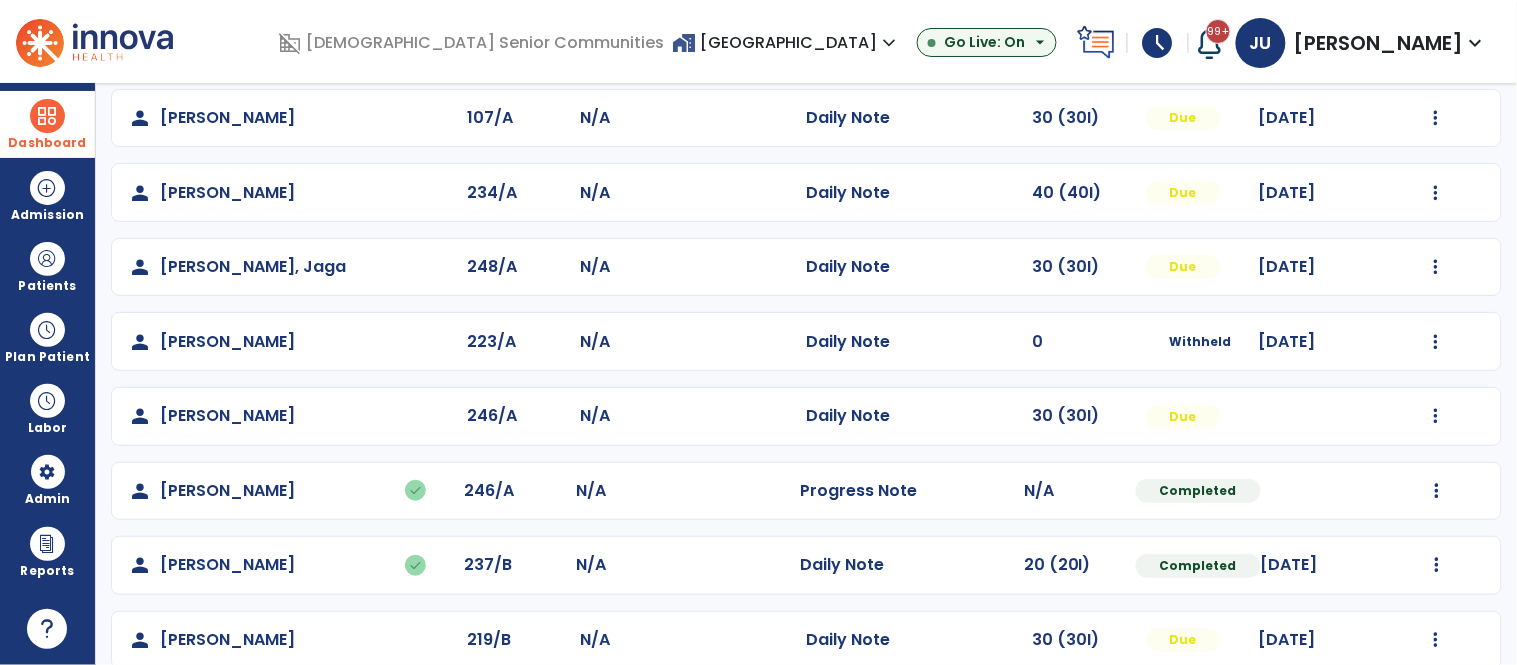 scroll, scrollTop: 234, scrollLeft: 0, axis: vertical 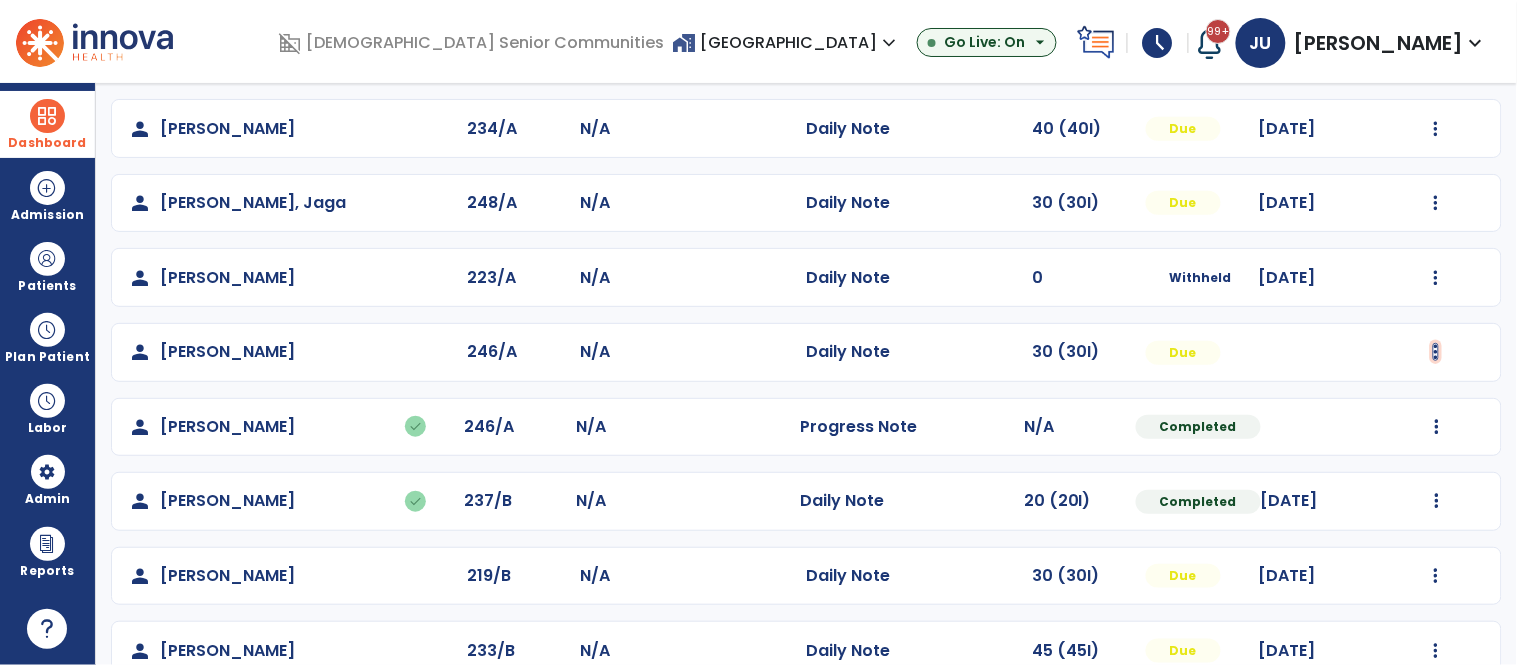 click at bounding box center [1436, 54] 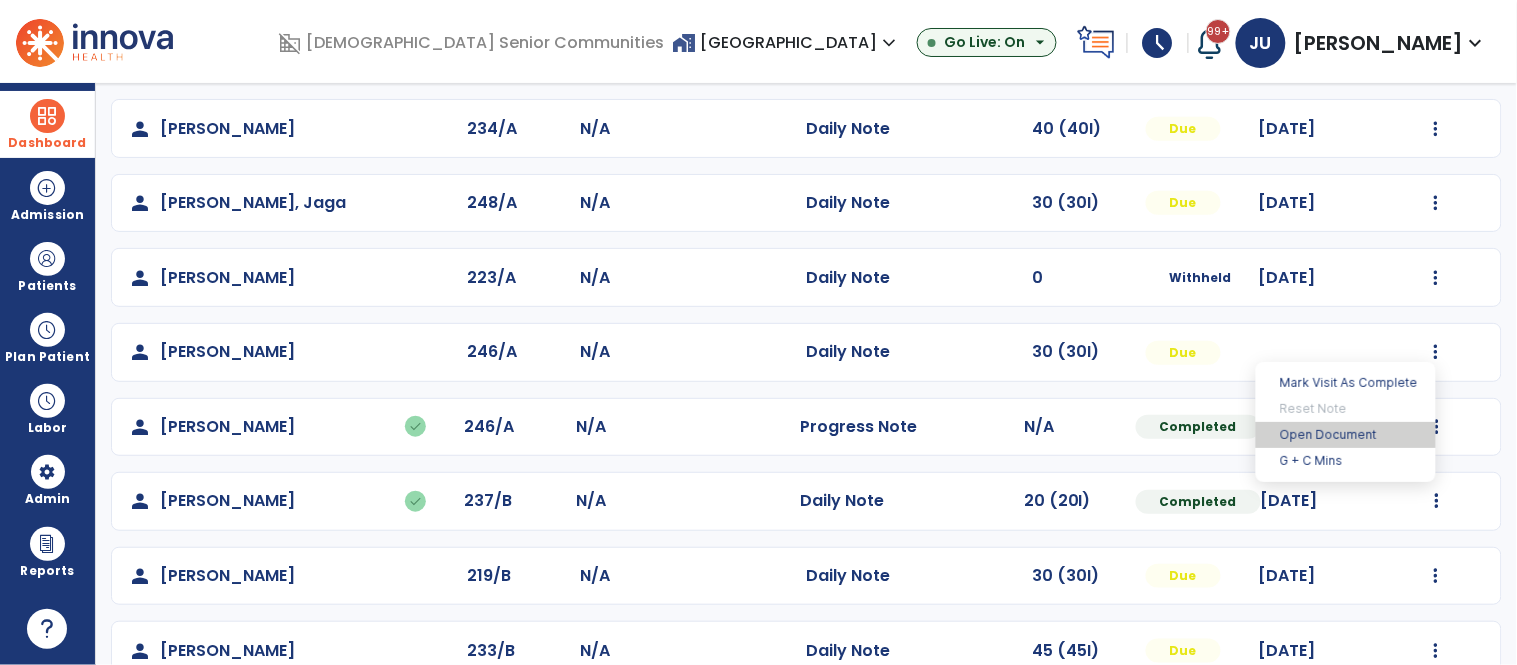 click on "Open Document" at bounding box center (1346, 435) 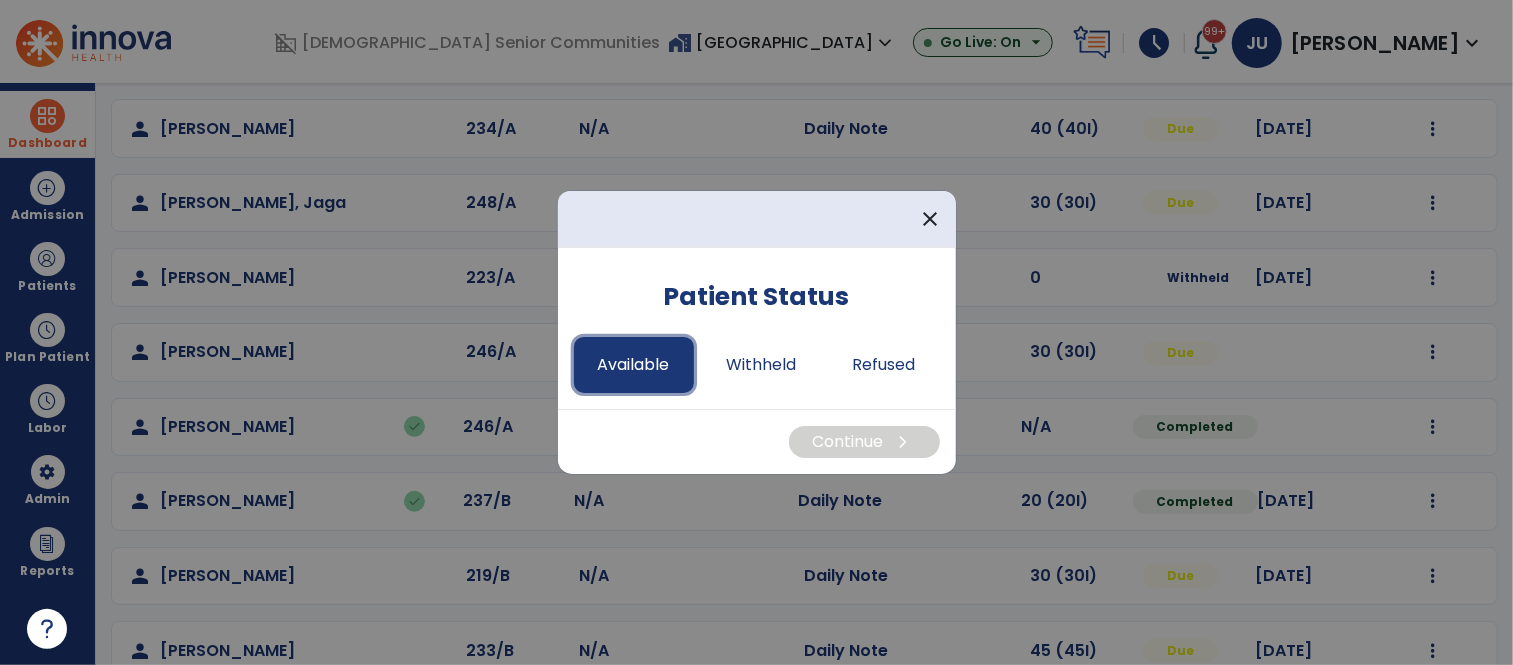 click on "Available" at bounding box center [634, 365] 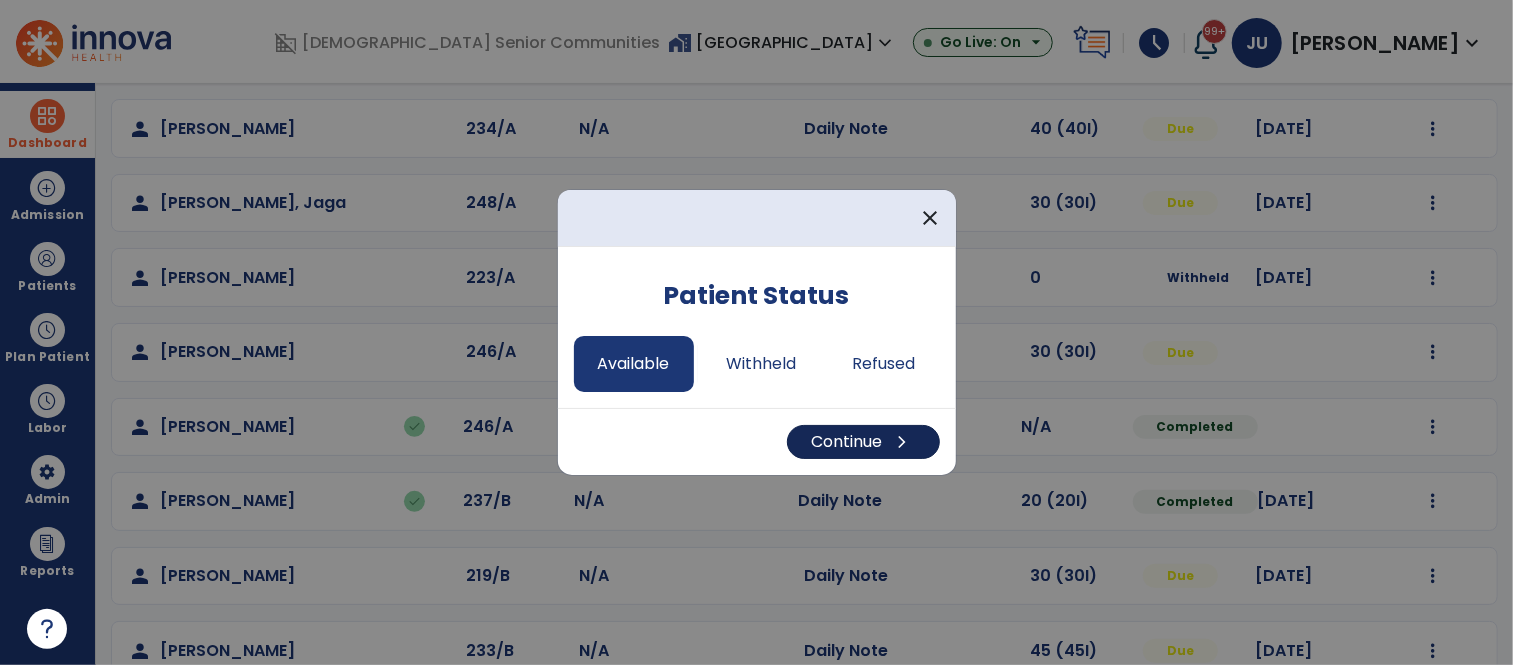 click on "Continue   chevron_right" at bounding box center [863, 442] 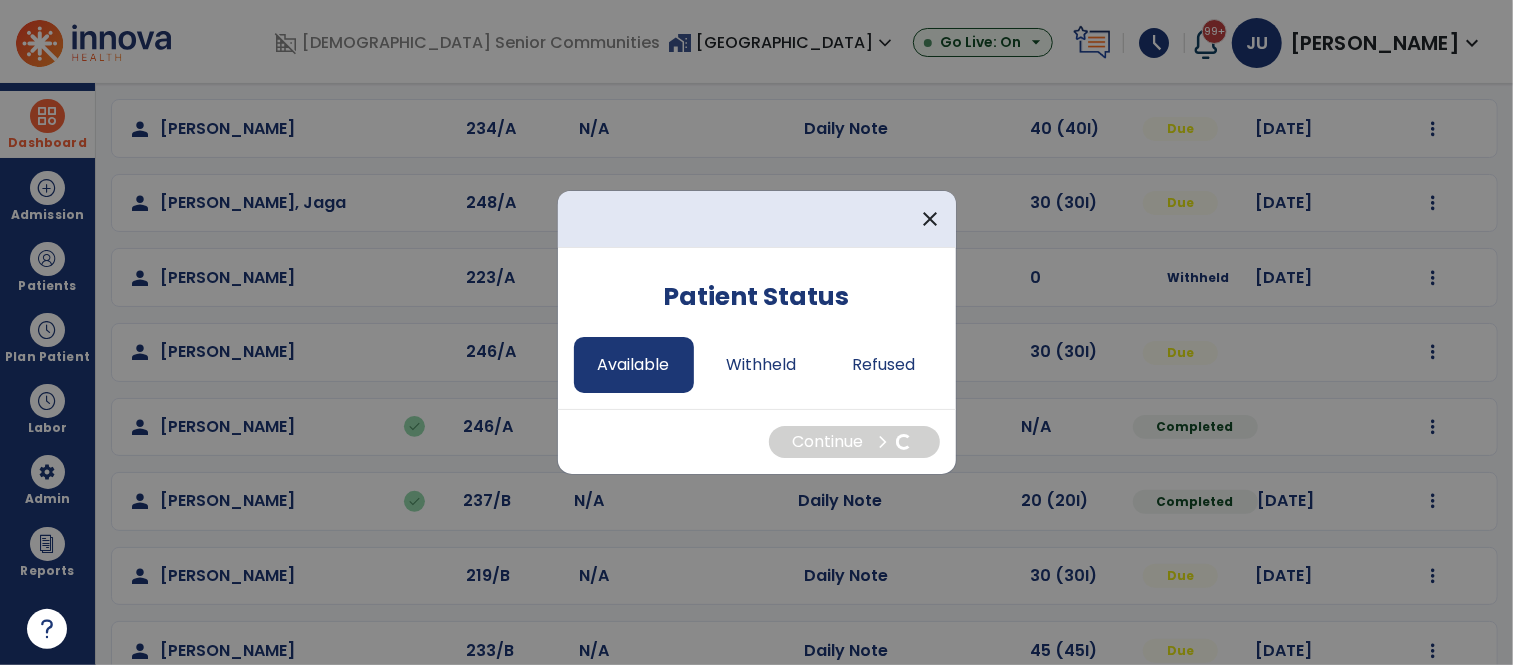 select on "*" 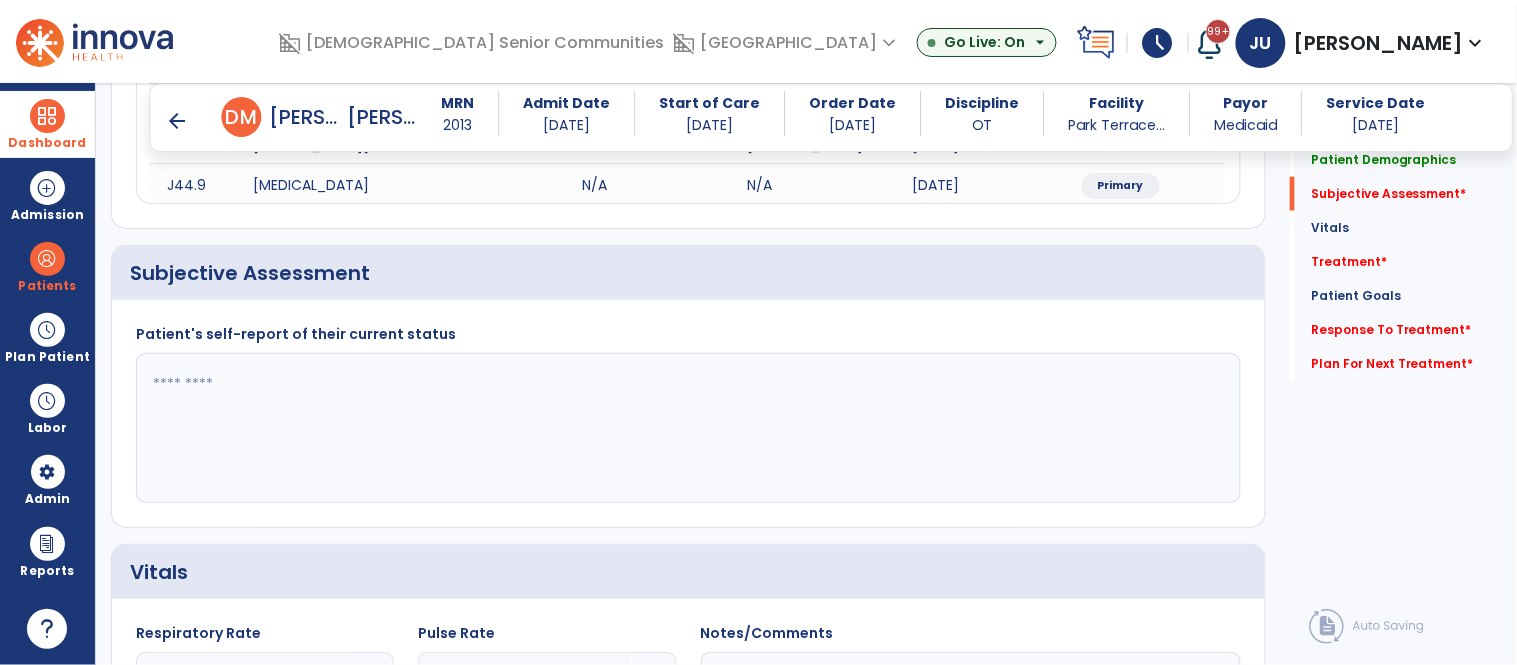 scroll, scrollTop: 482, scrollLeft: 0, axis: vertical 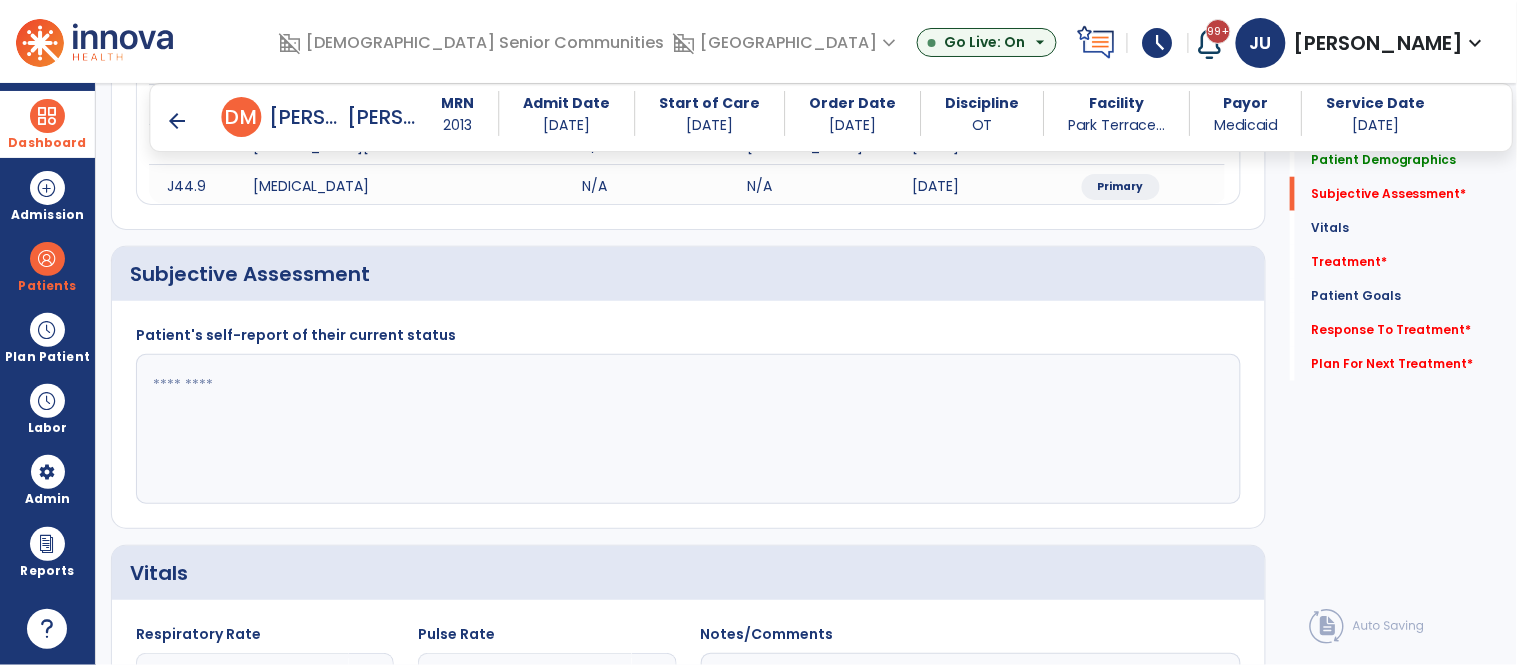 click 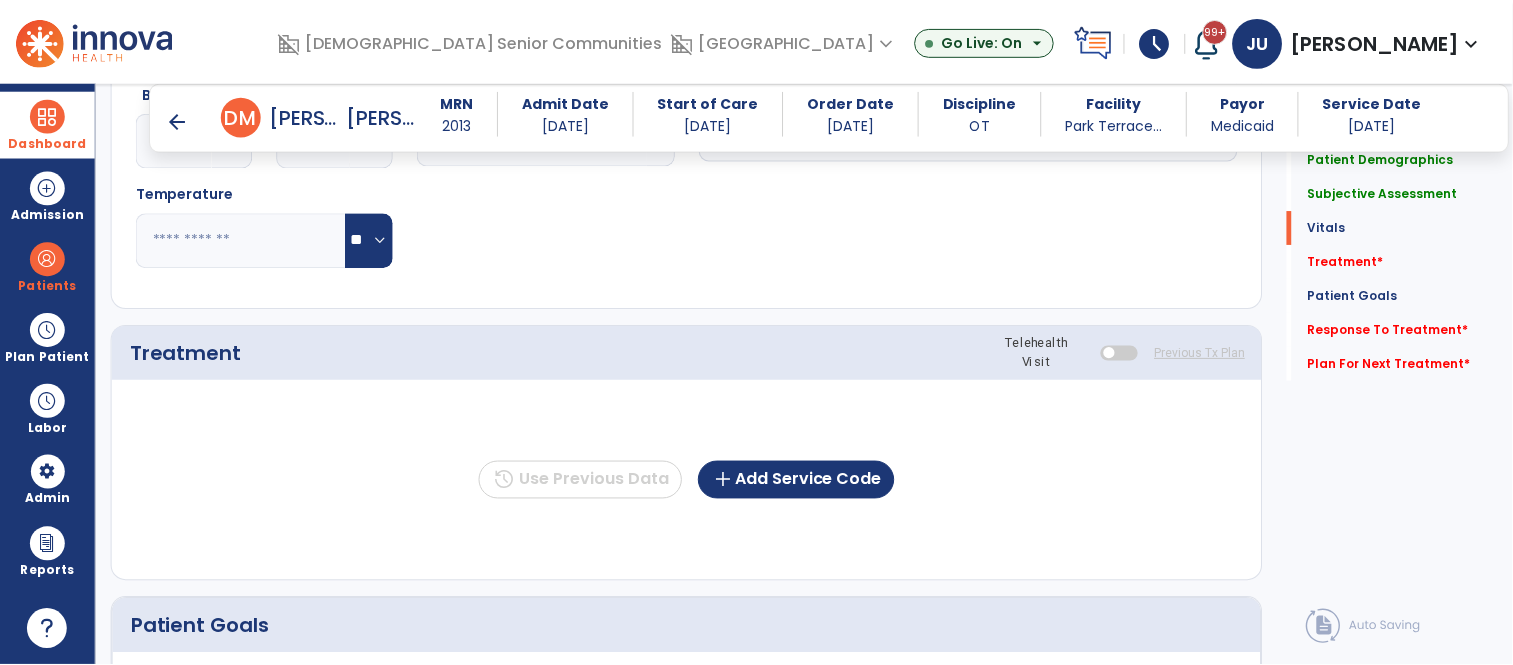 scroll, scrollTop: 1152, scrollLeft: 0, axis: vertical 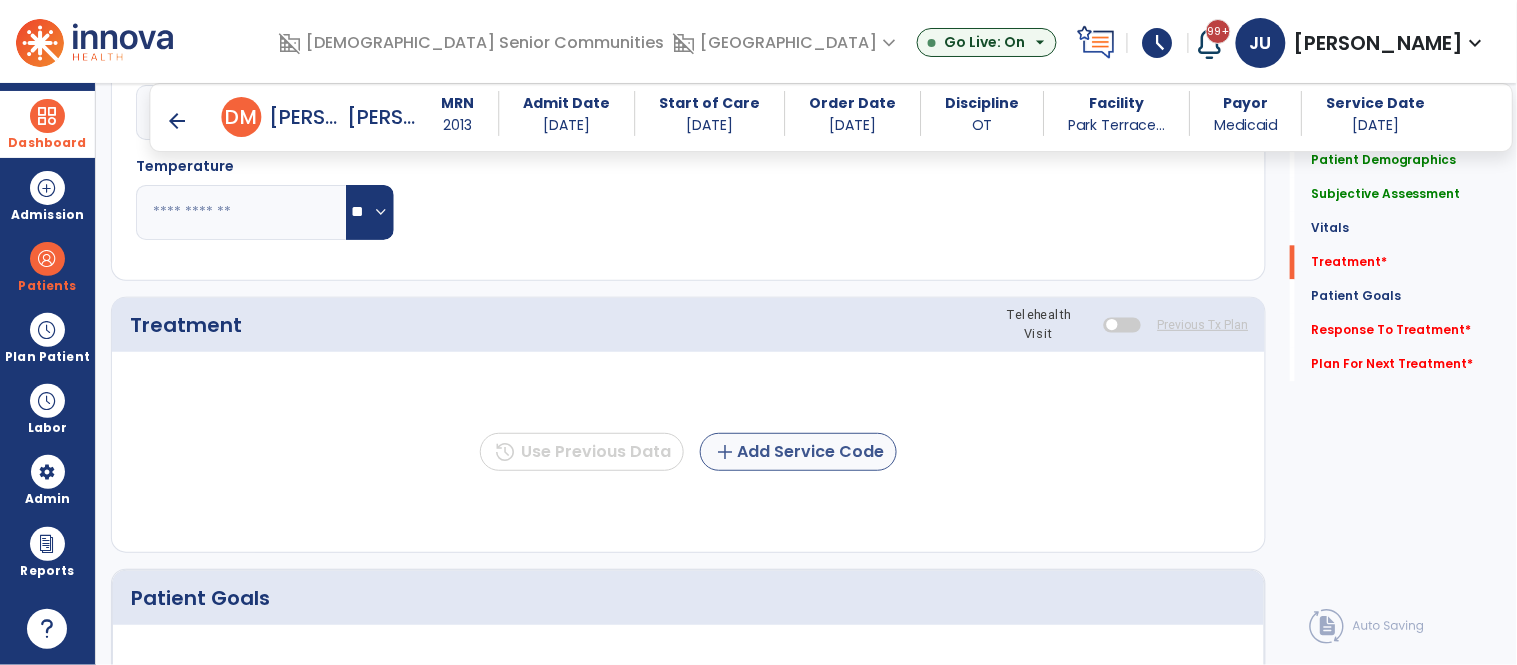 type on "**********" 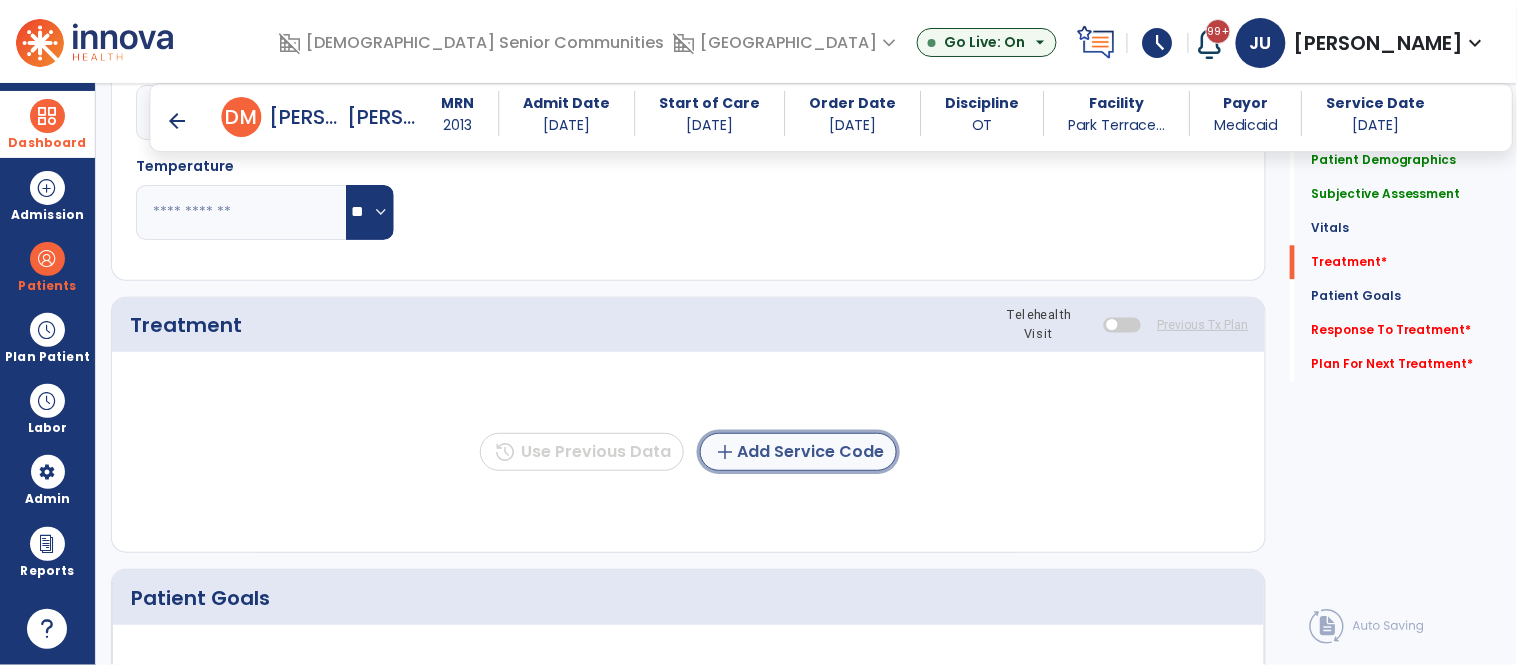 click on "add" 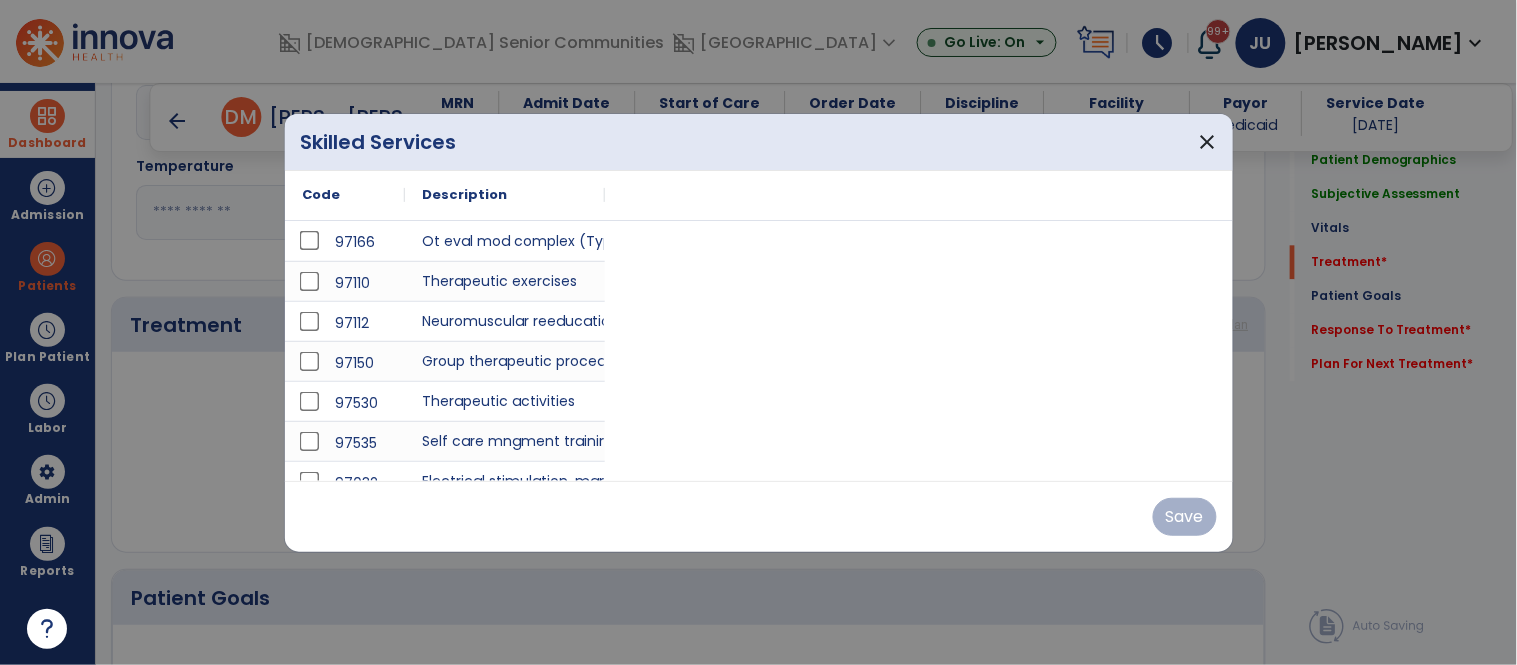 click on "97166 Ot eval mod complex (Typical Face-to-Face Time 45 min)   97110 Therapeutic exercises   97112 Neuromuscular reeducation   97150 Group therapeutic procedures   97530 Therapeutic activities   97535 Self care mngment training   97032 Electrical stimulation, manual   97035 Ultrasound therapy" at bounding box center [759, 381] 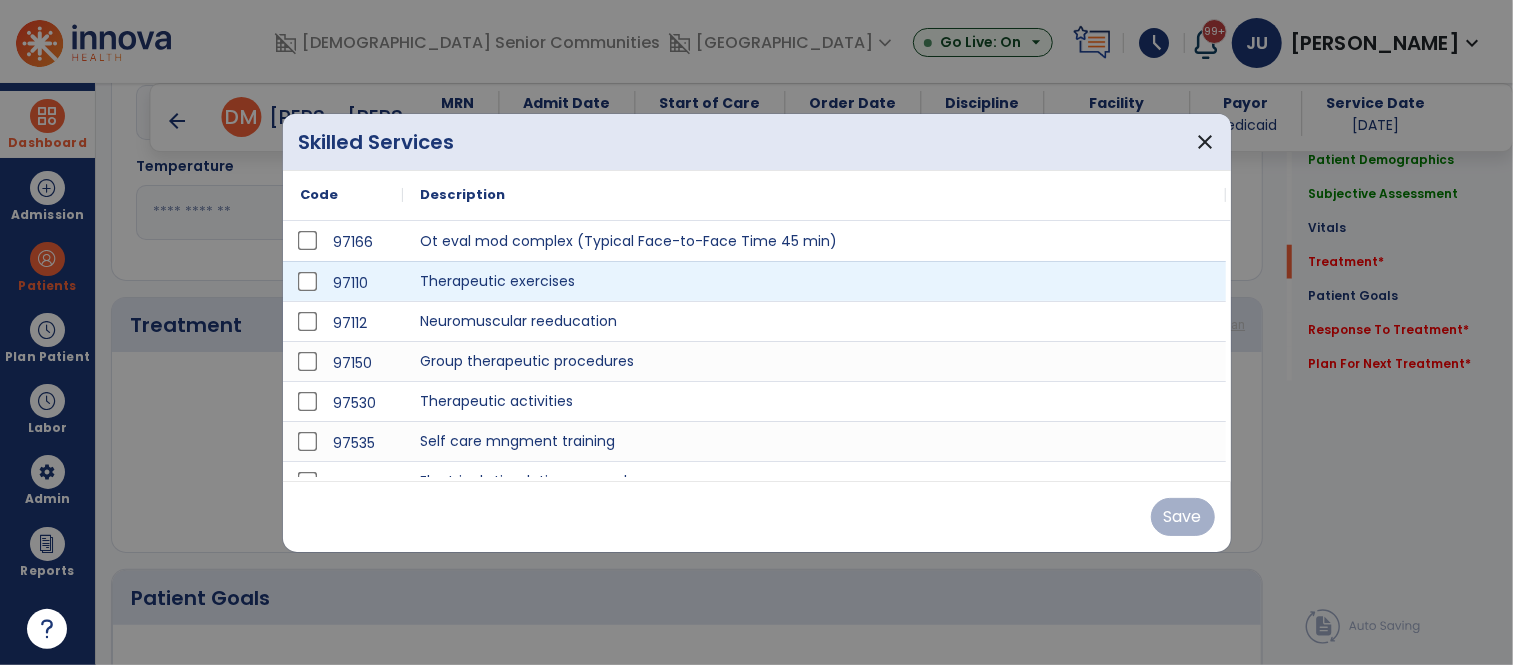 scroll, scrollTop: 1152, scrollLeft: 0, axis: vertical 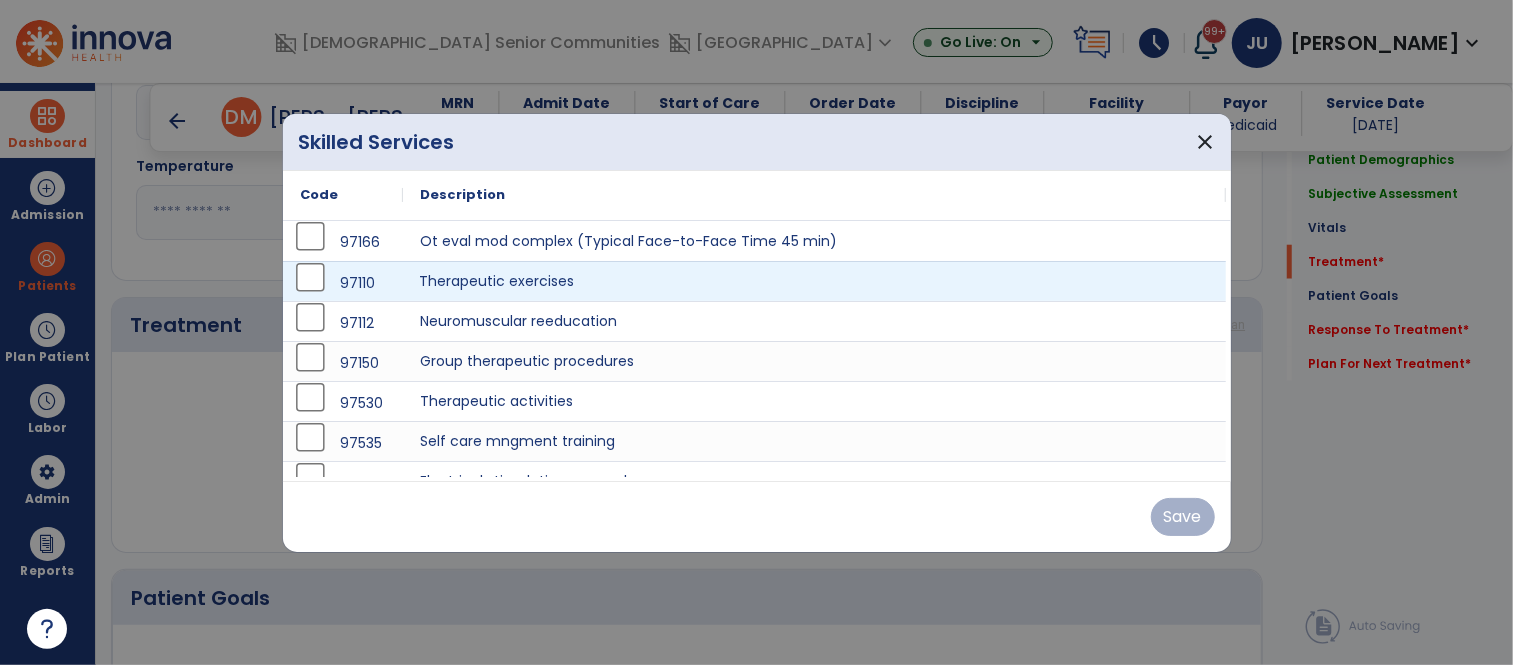 click on "Therapeutic exercises" at bounding box center [815, 281] 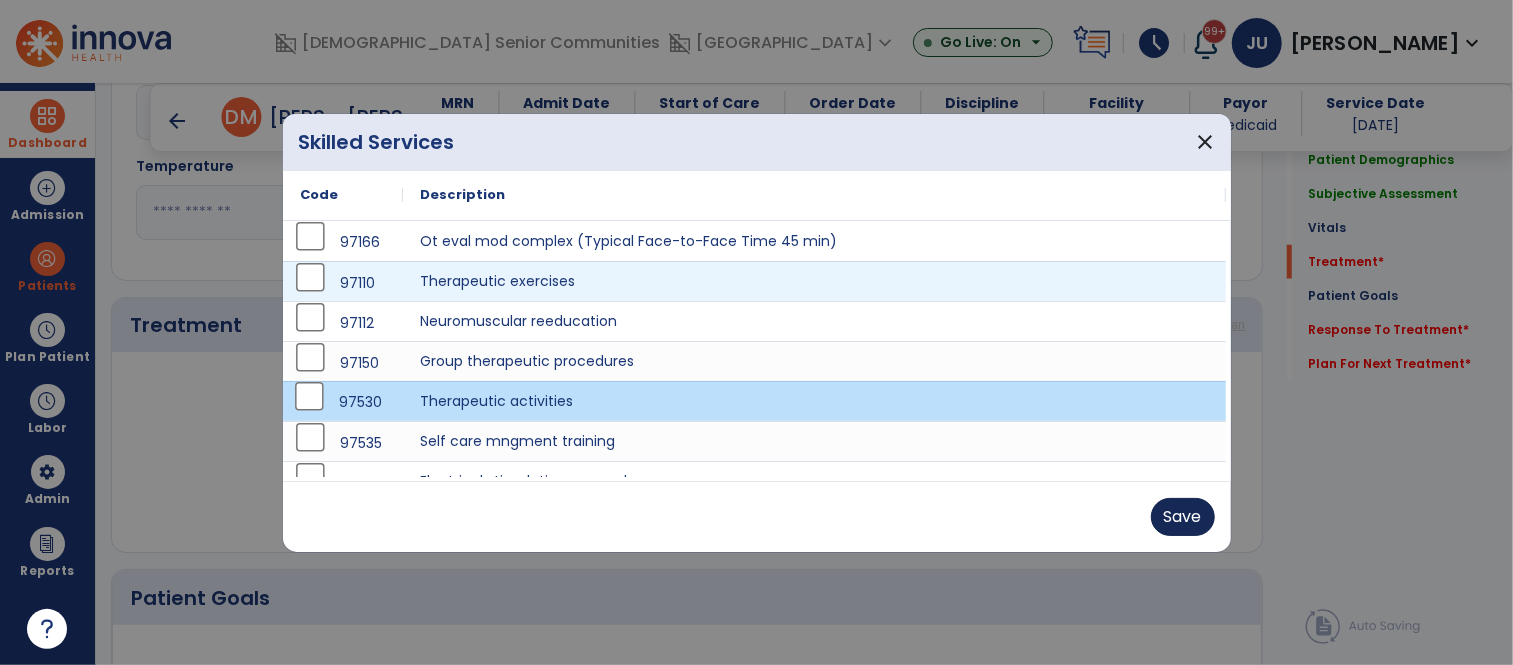click on "Save" at bounding box center (1183, 517) 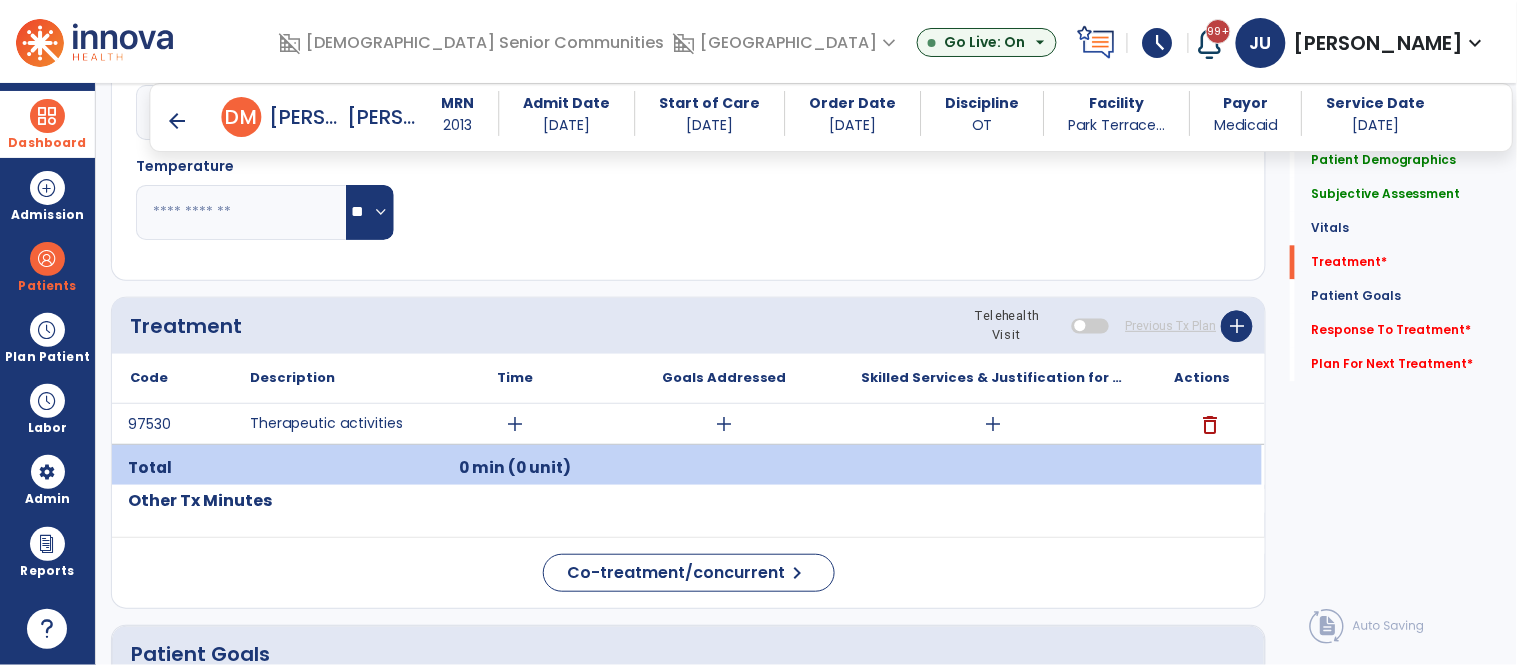 click on "add" at bounding box center (515, 424) 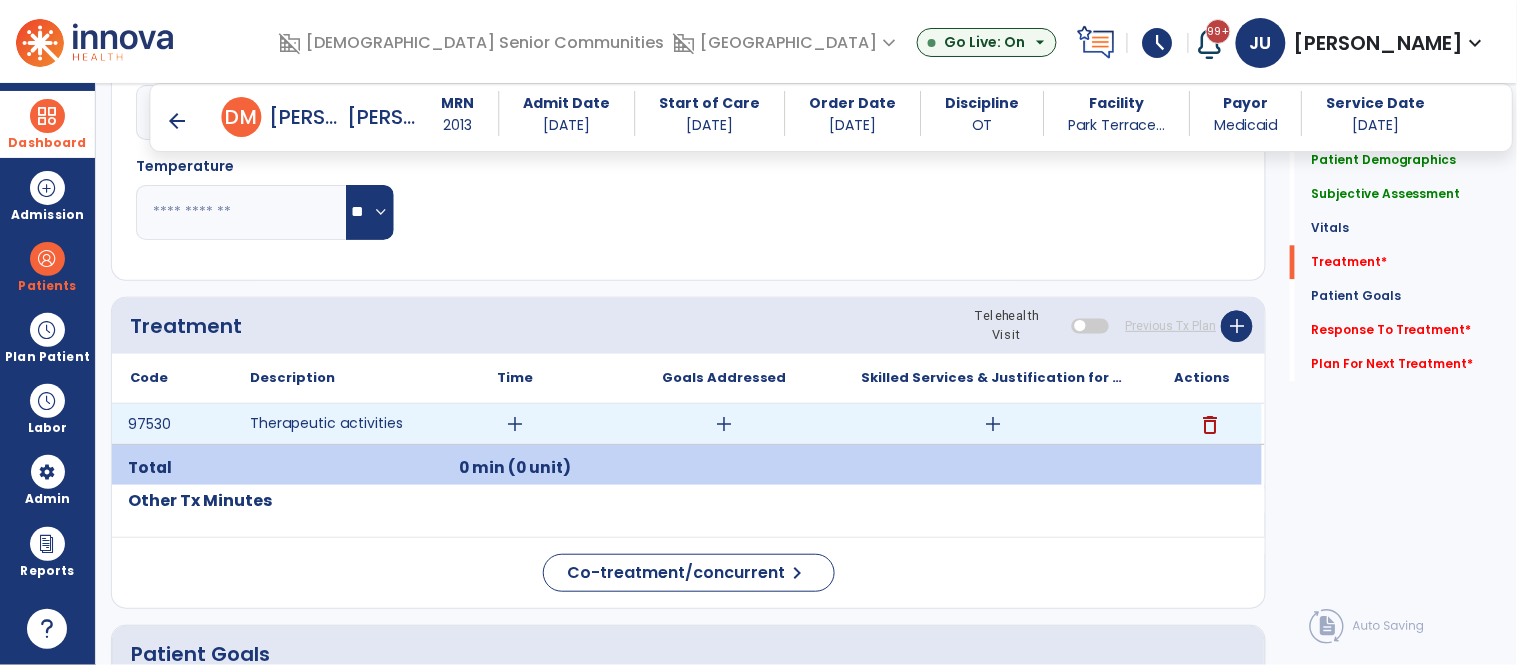 click on "add" at bounding box center [515, 424] 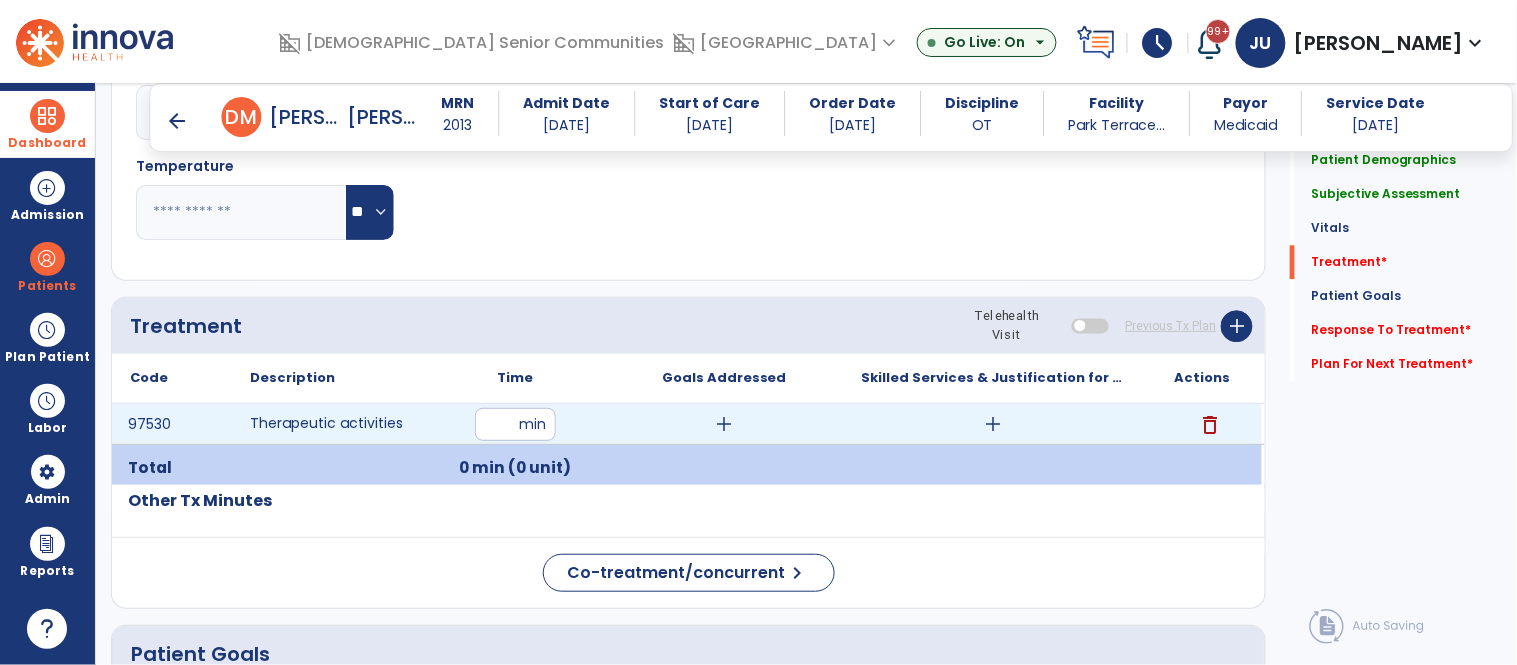 type on "**" 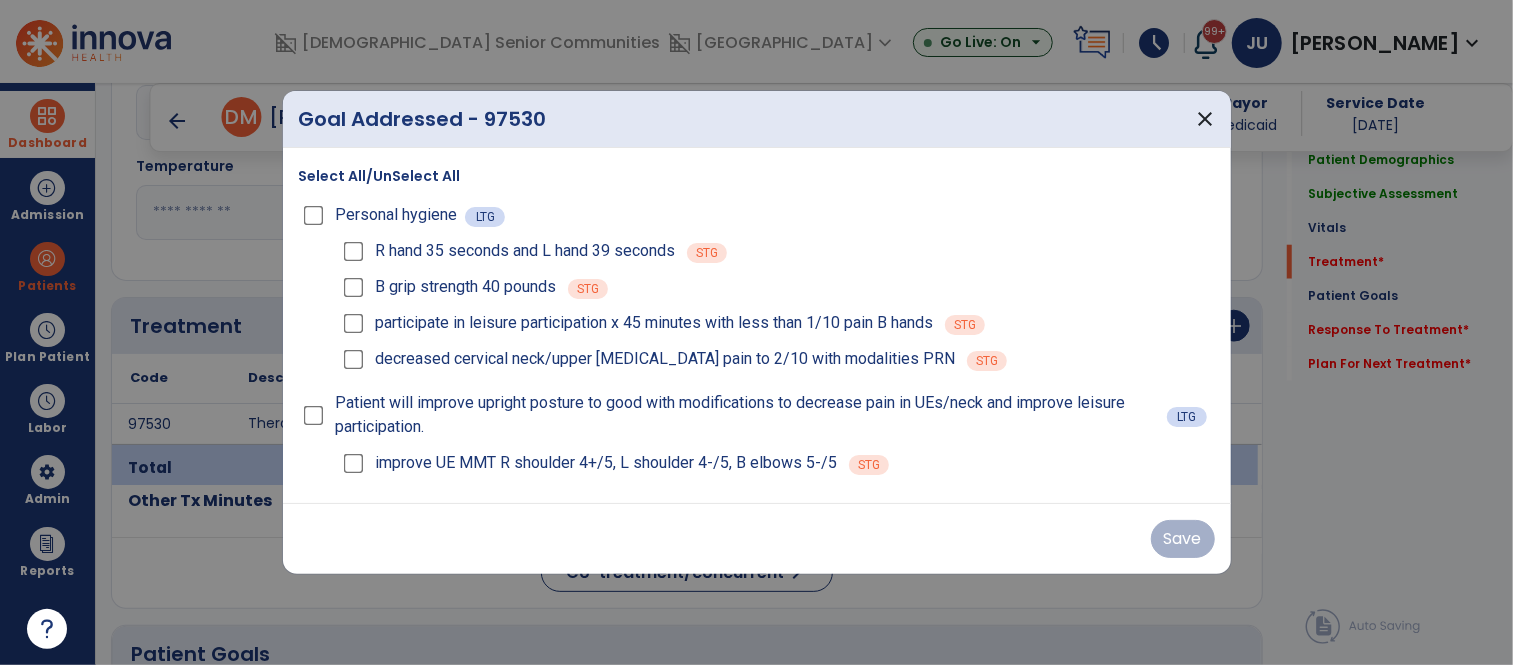 scroll, scrollTop: 1152, scrollLeft: 0, axis: vertical 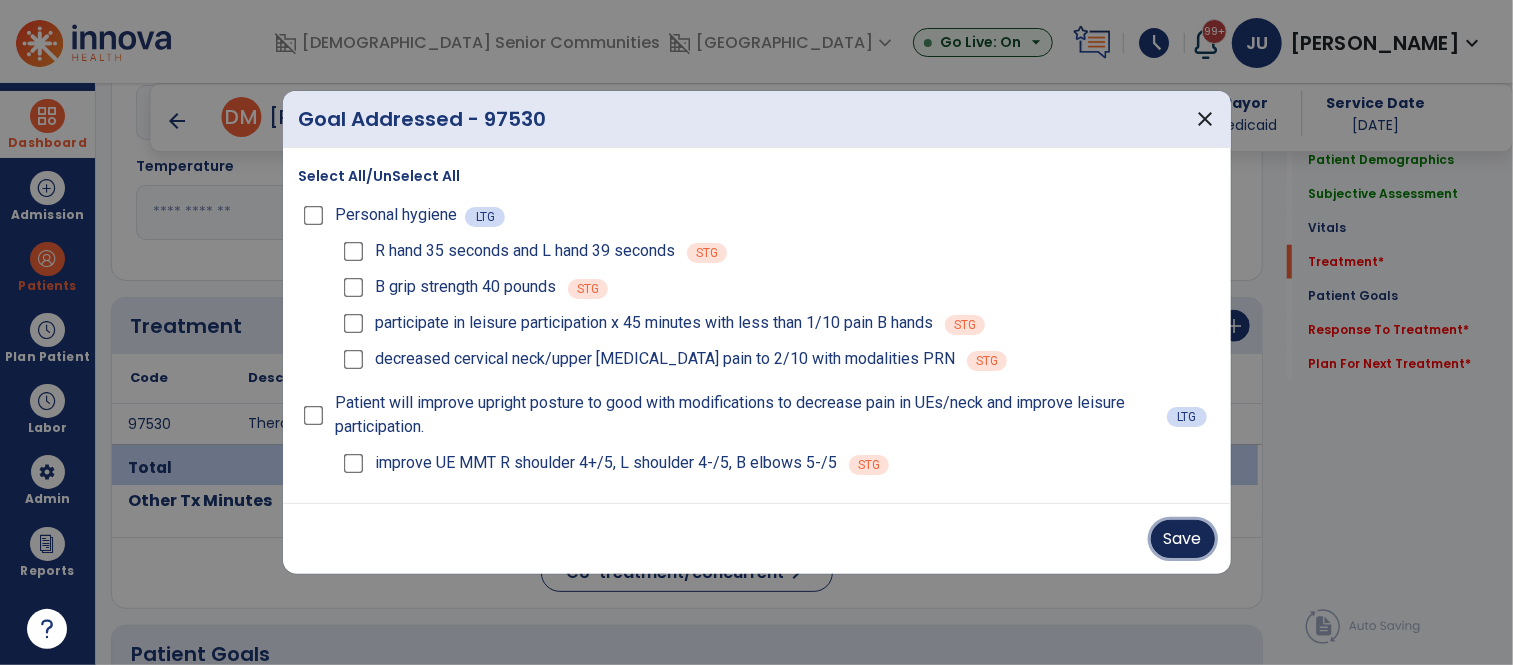 click on "Save" at bounding box center (1183, 539) 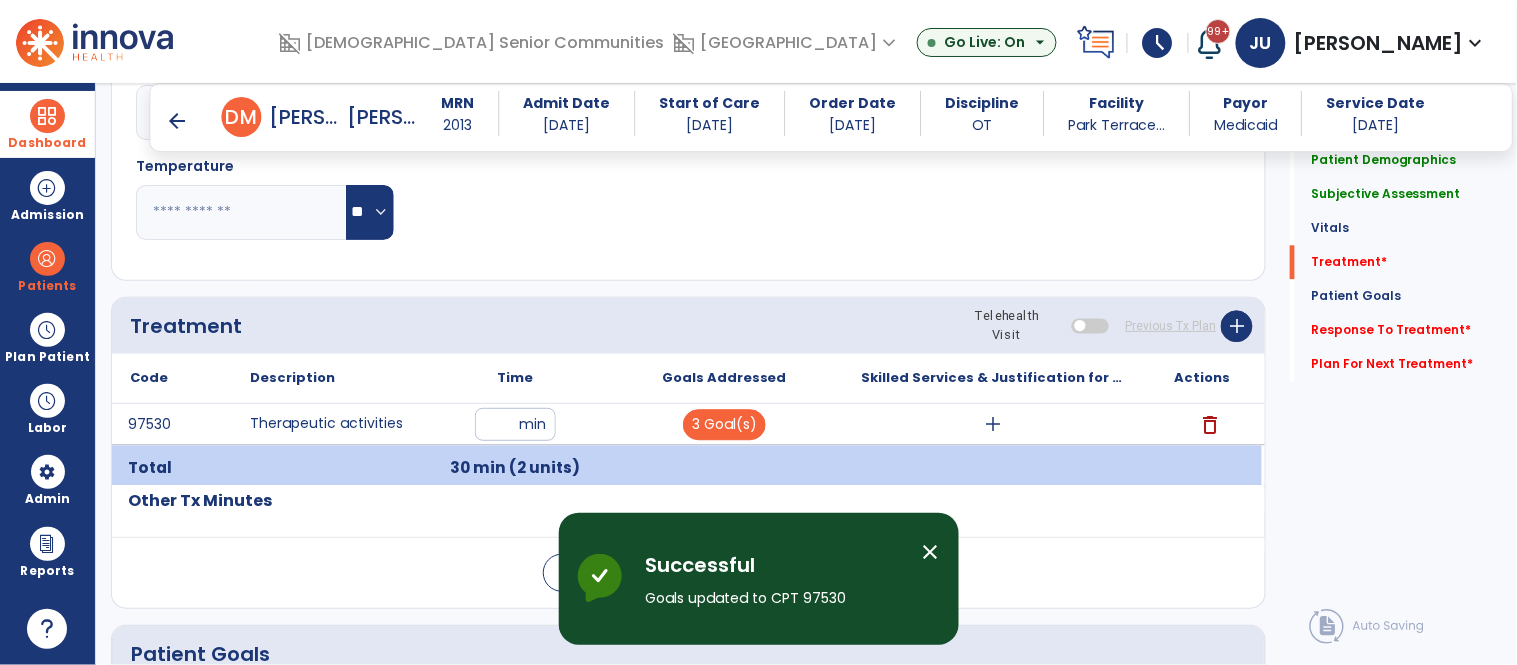 click on "add" at bounding box center [993, 424] 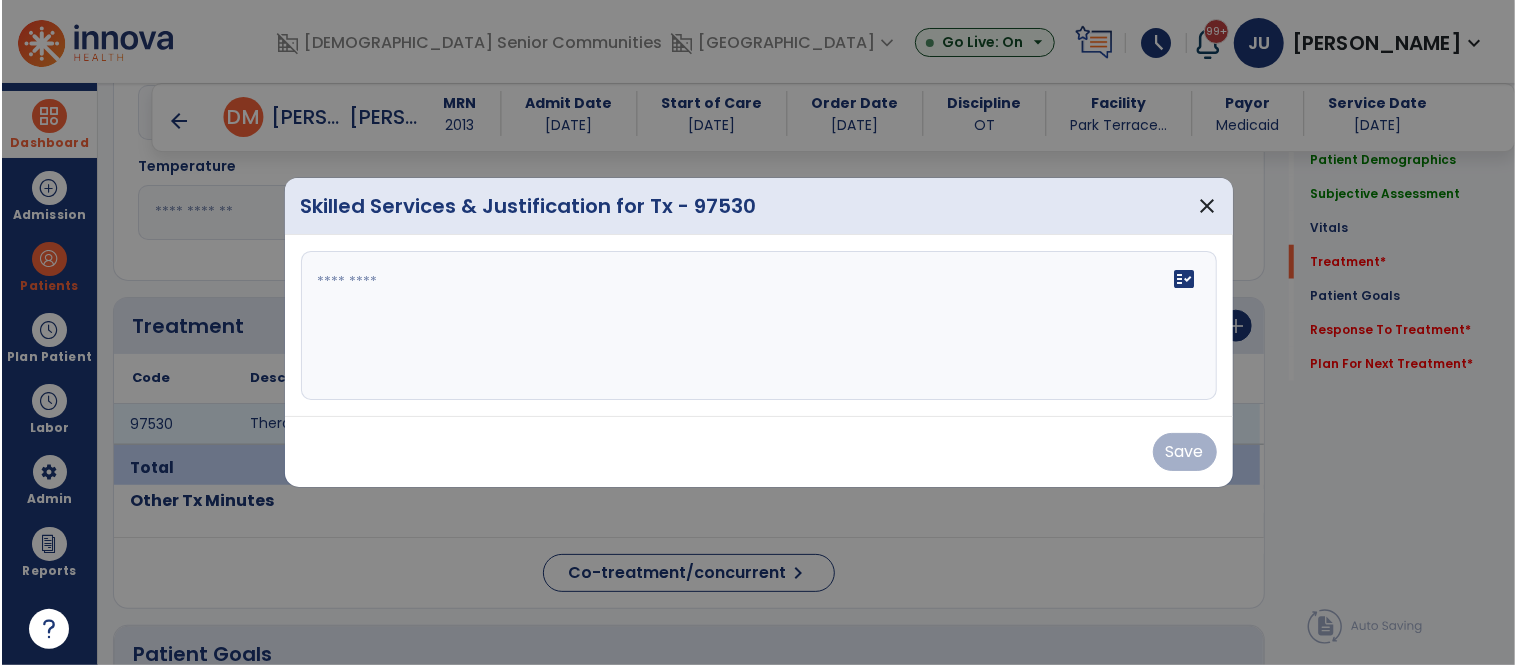 scroll, scrollTop: 1152, scrollLeft: 0, axis: vertical 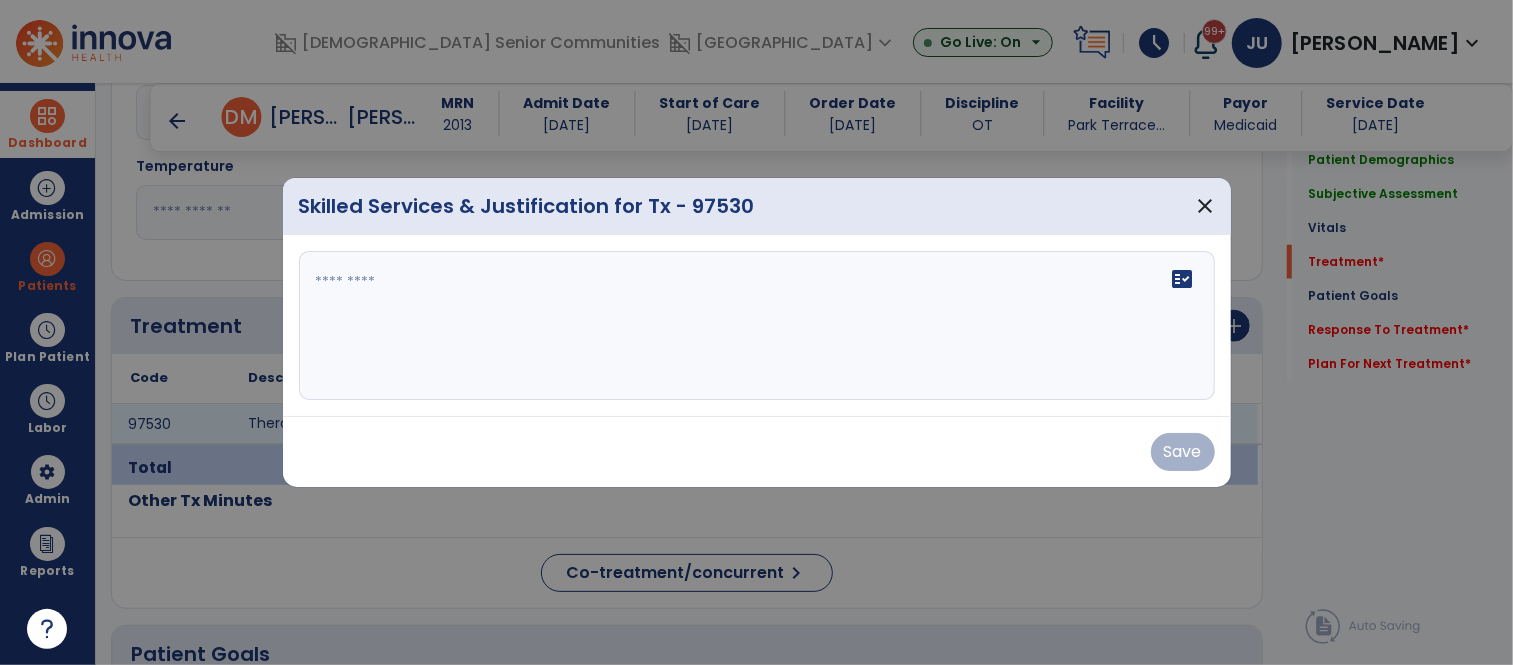 click on "fact_check" at bounding box center (757, 326) 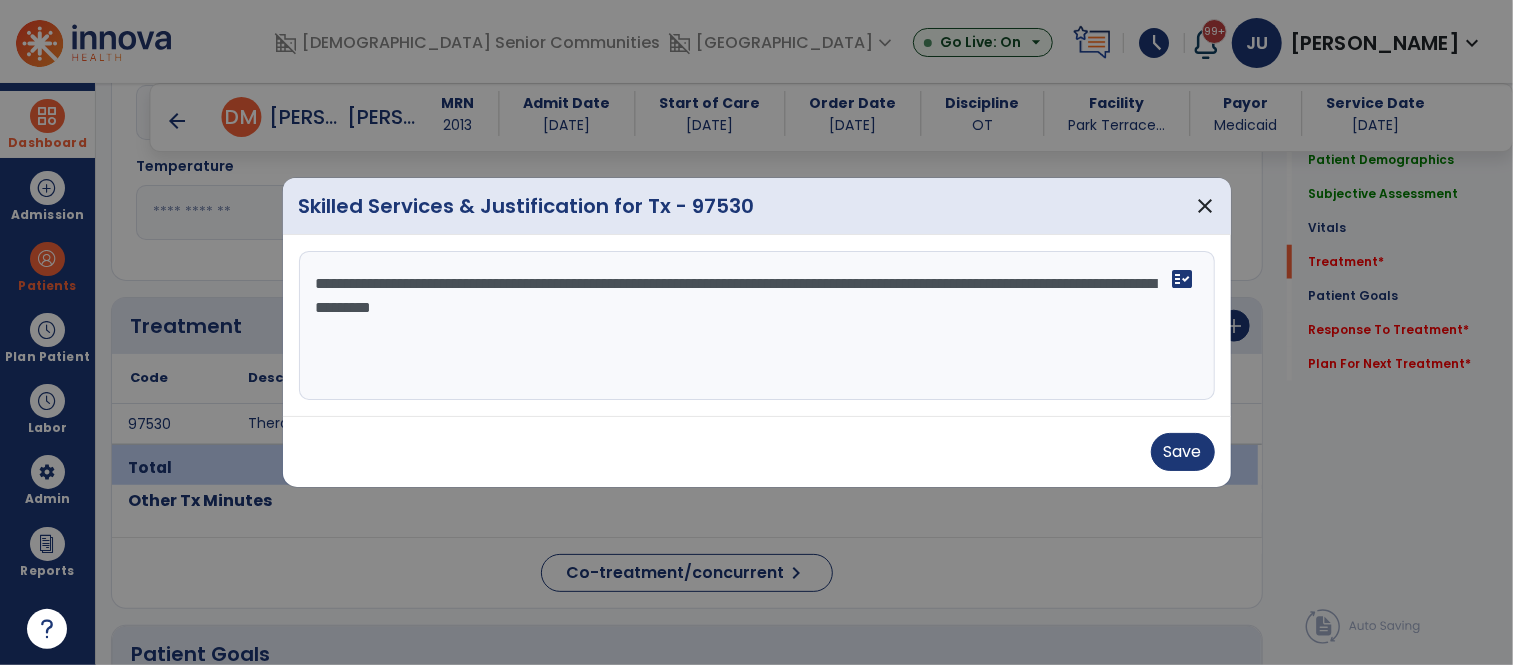 click on "**********" at bounding box center (757, 326) 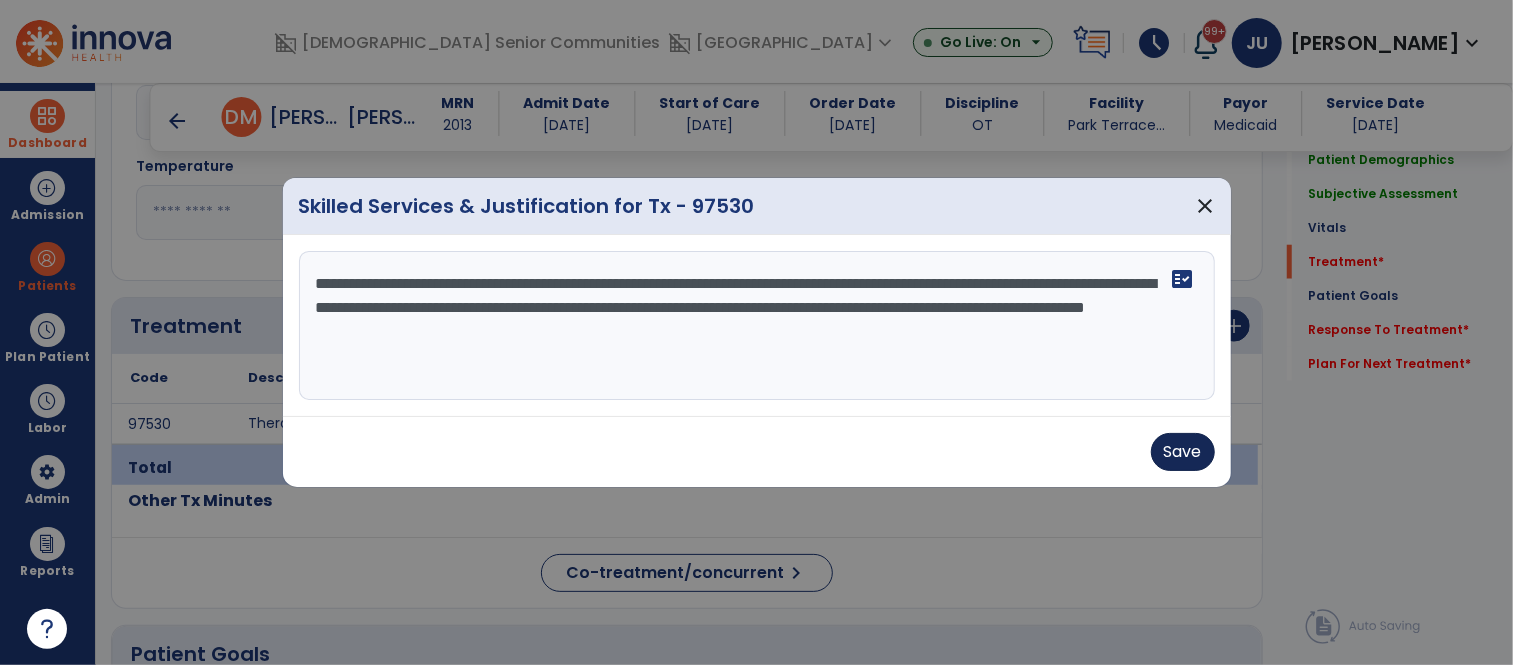 type on "**********" 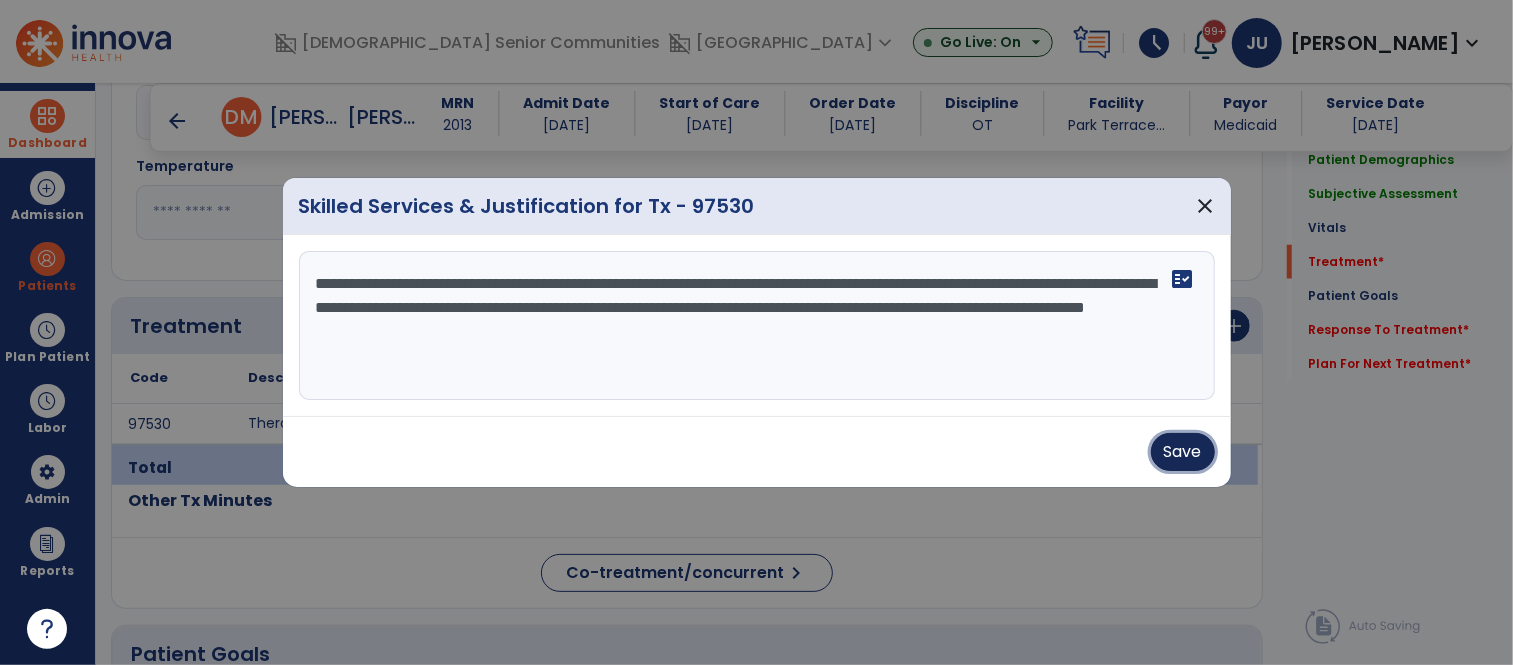 click on "Save" at bounding box center [1183, 452] 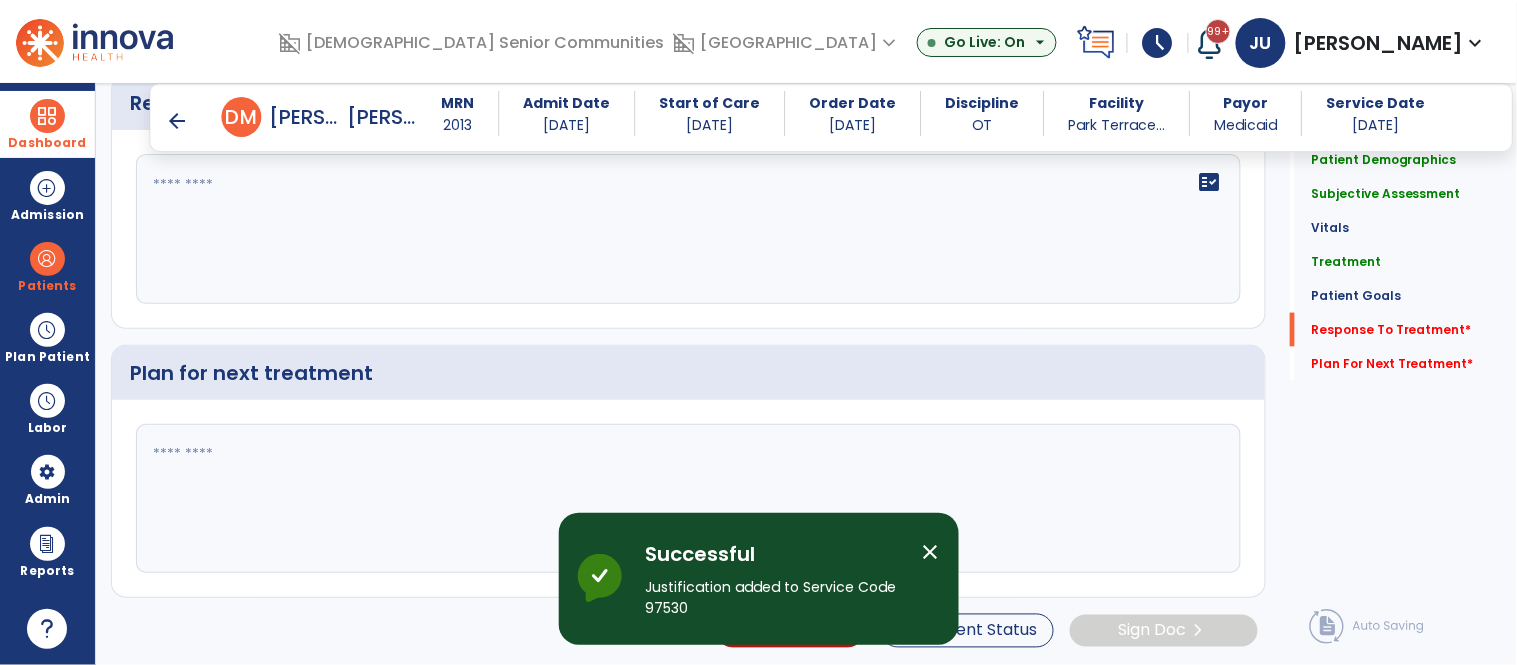 scroll, scrollTop: 4503, scrollLeft: 0, axis: vertical 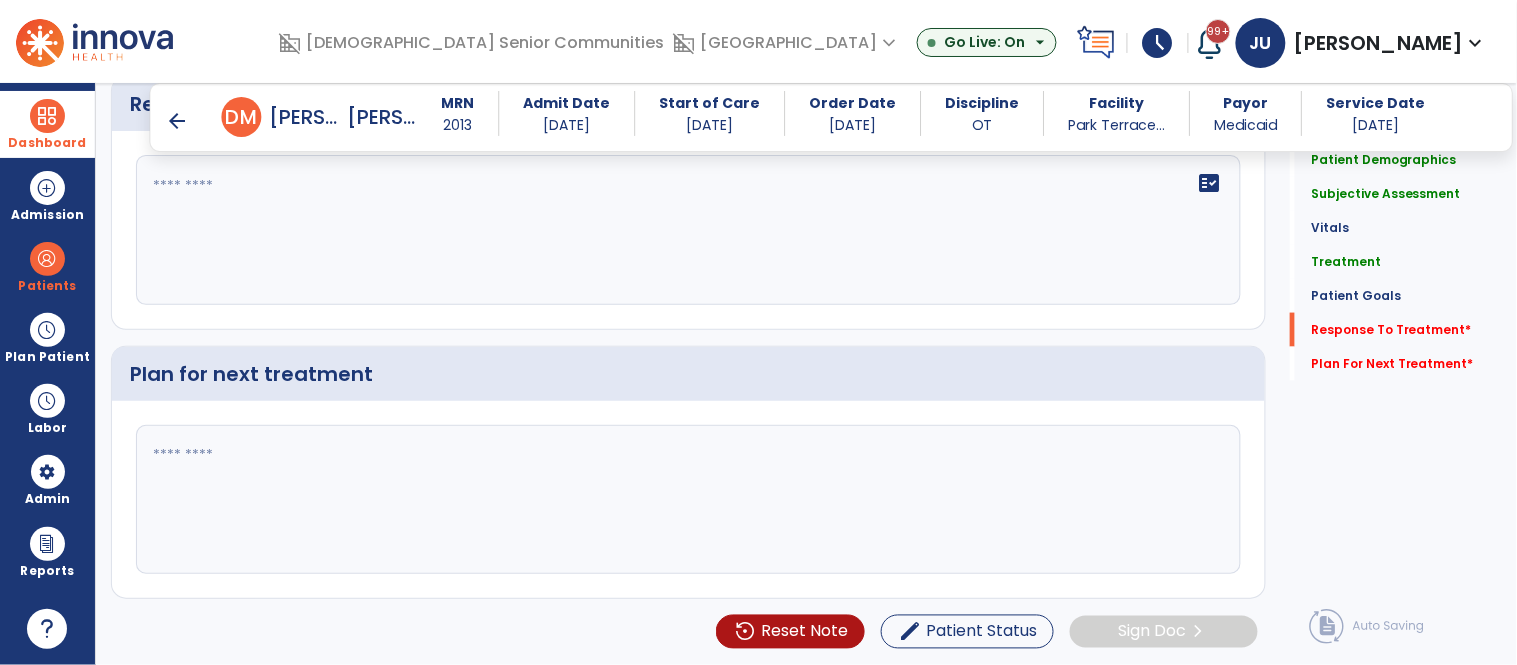 click on "fact_check" 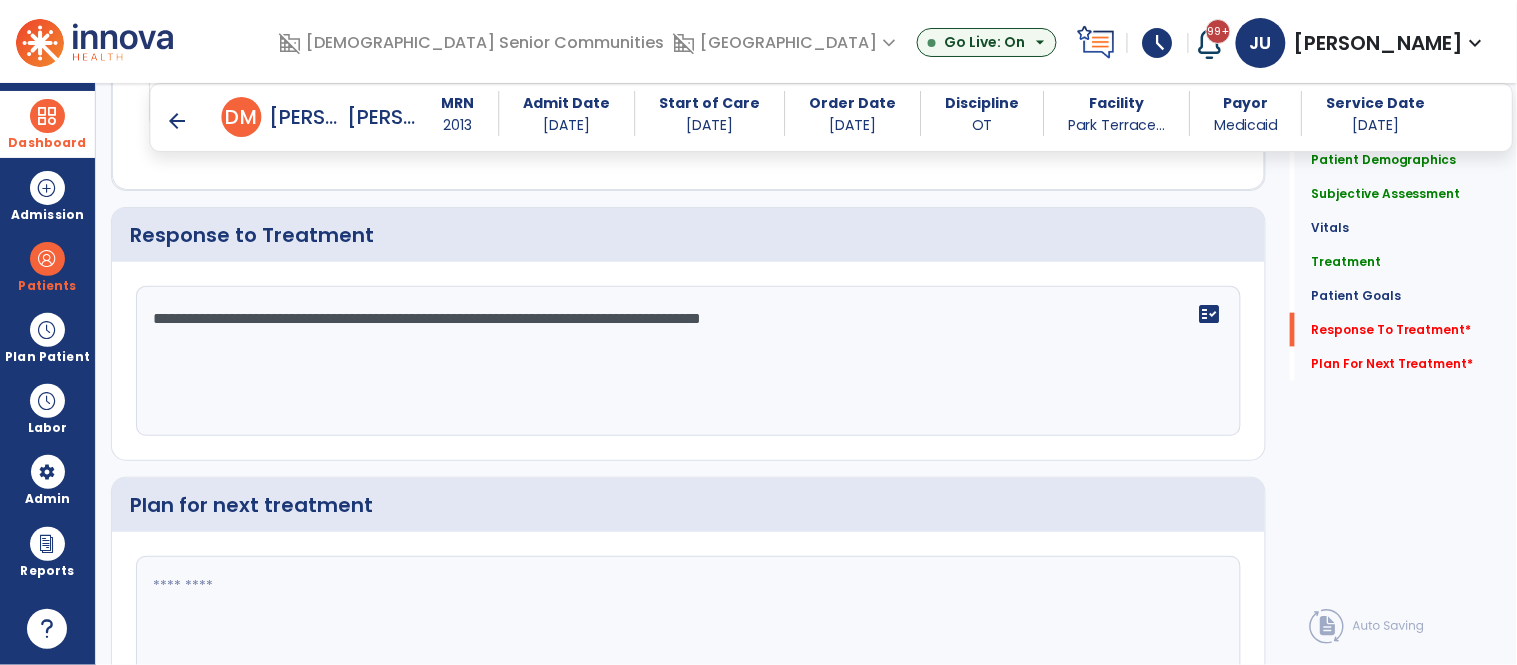 scroll, scrollTop: 4358, scrollLeft: 0, axis: vertical 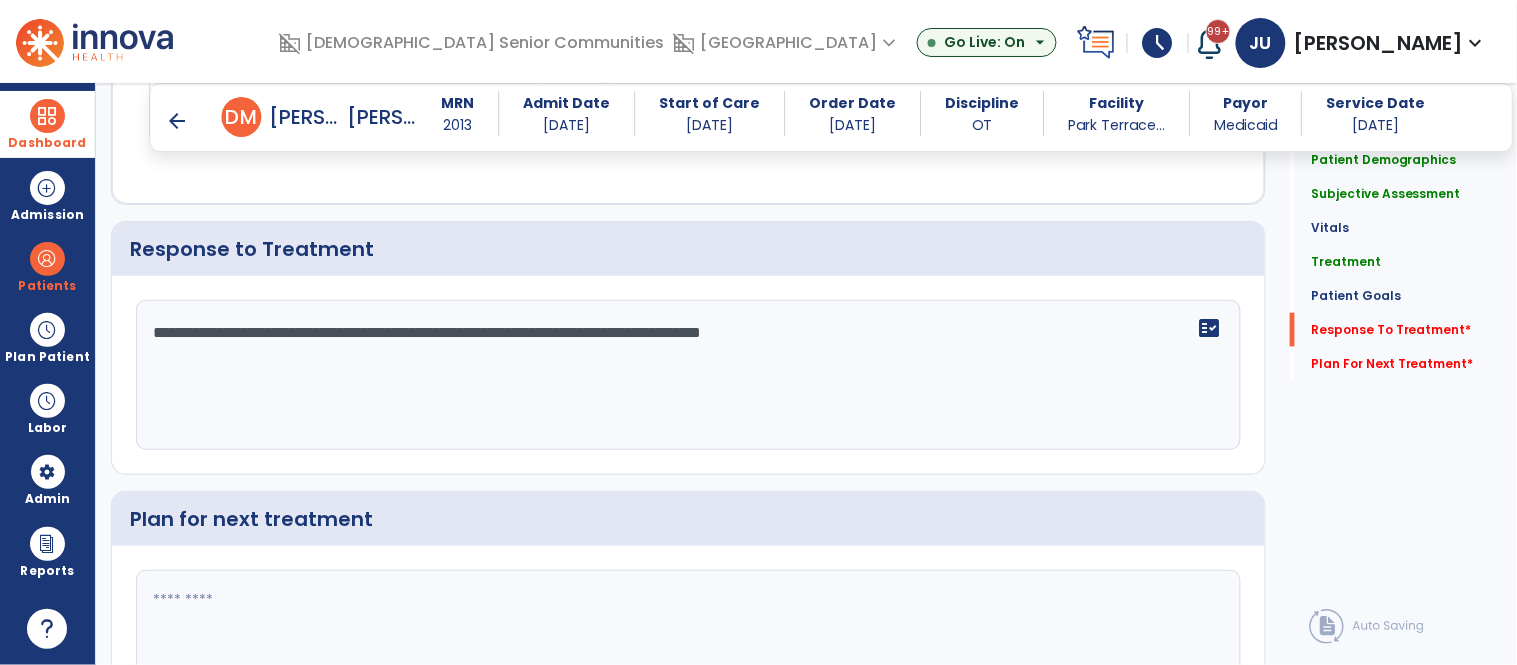 type on "**********" 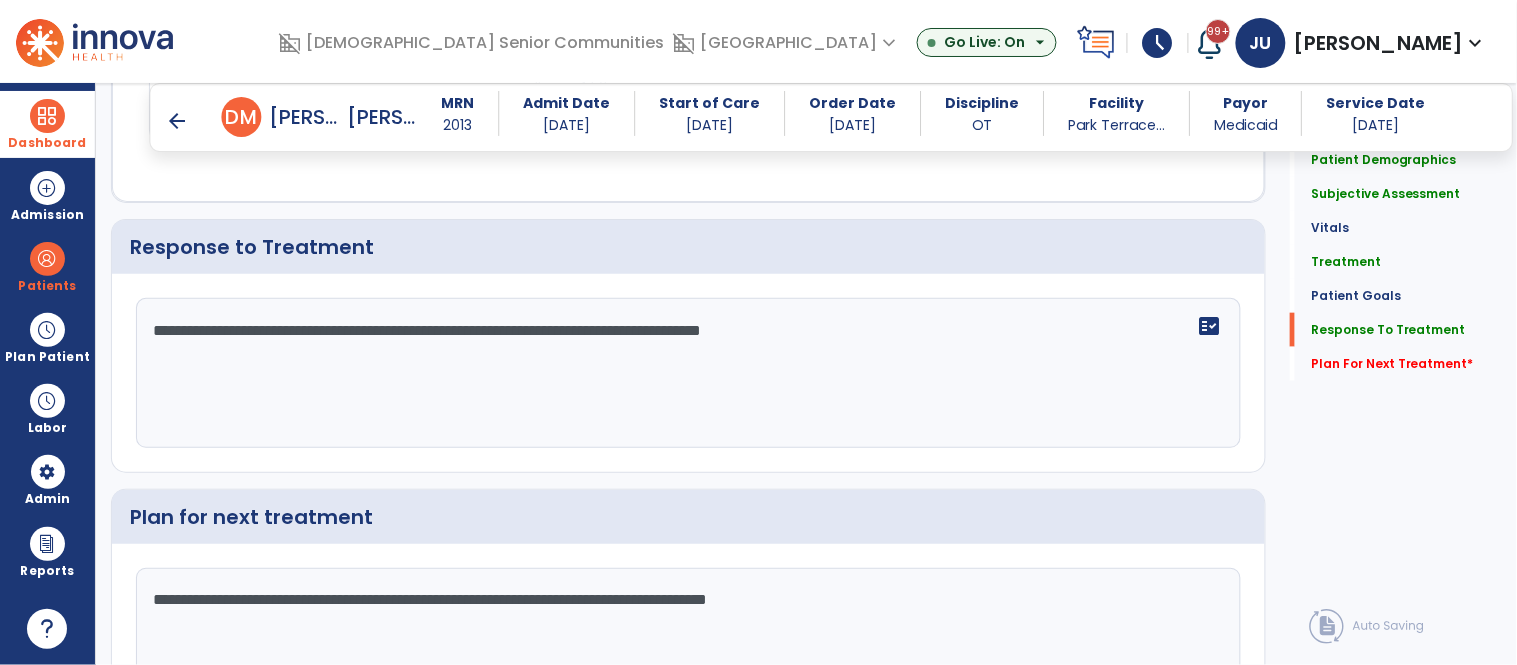 scroll, scrollTop: 4505, scrollLeft: 0, axis: vertical 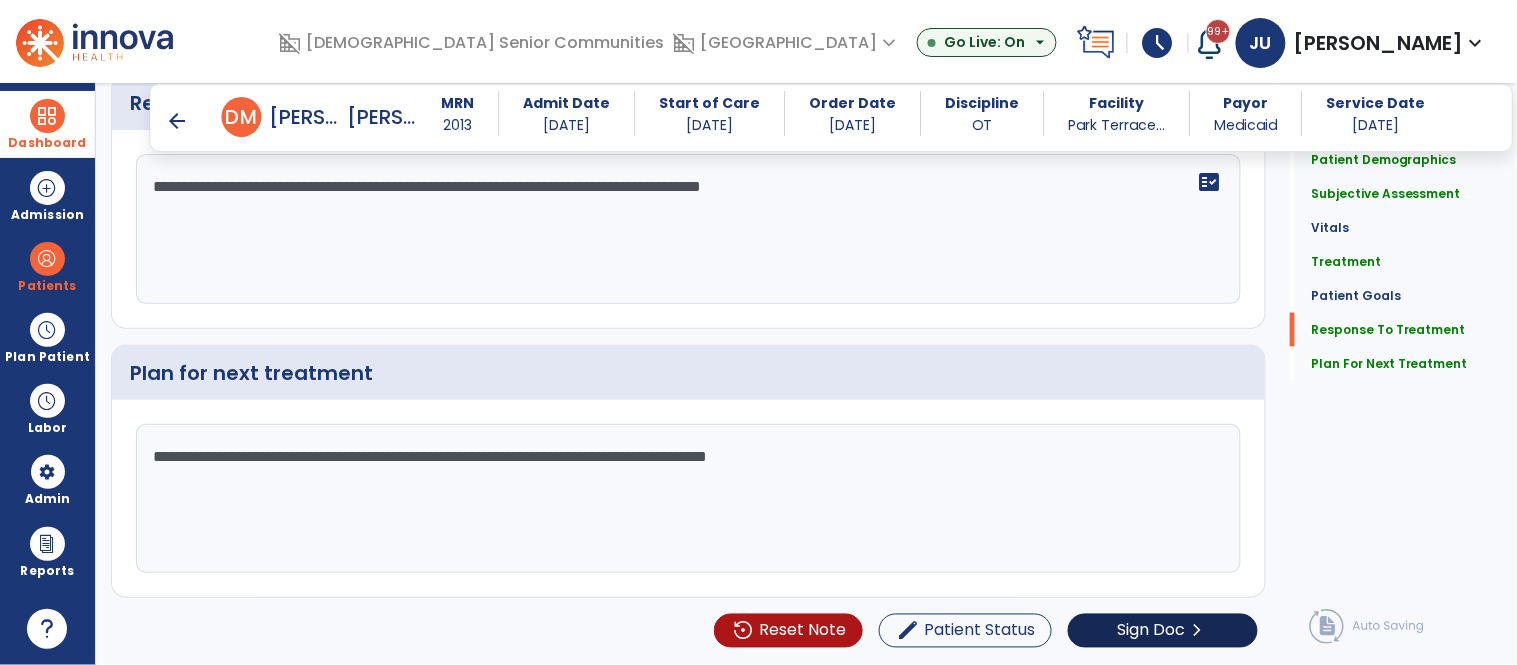 type on "**********" 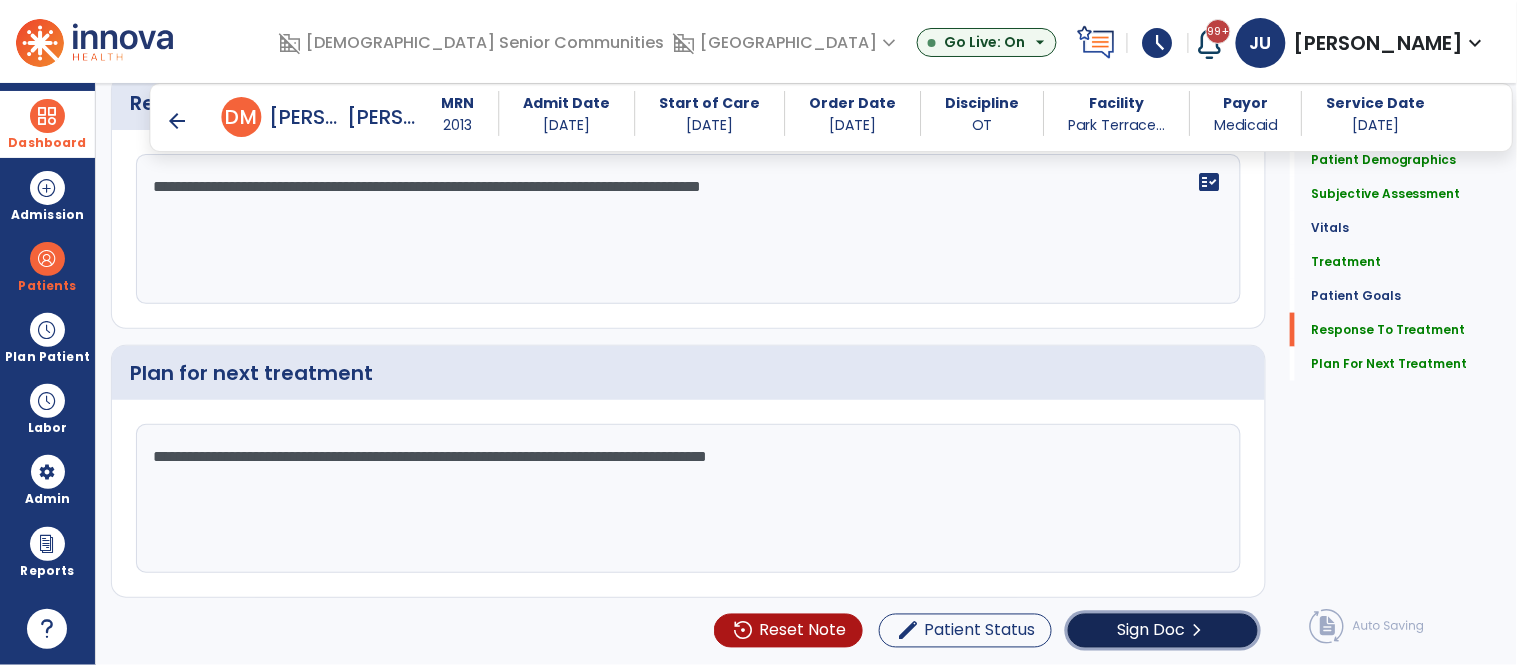 click on "chevron_right" 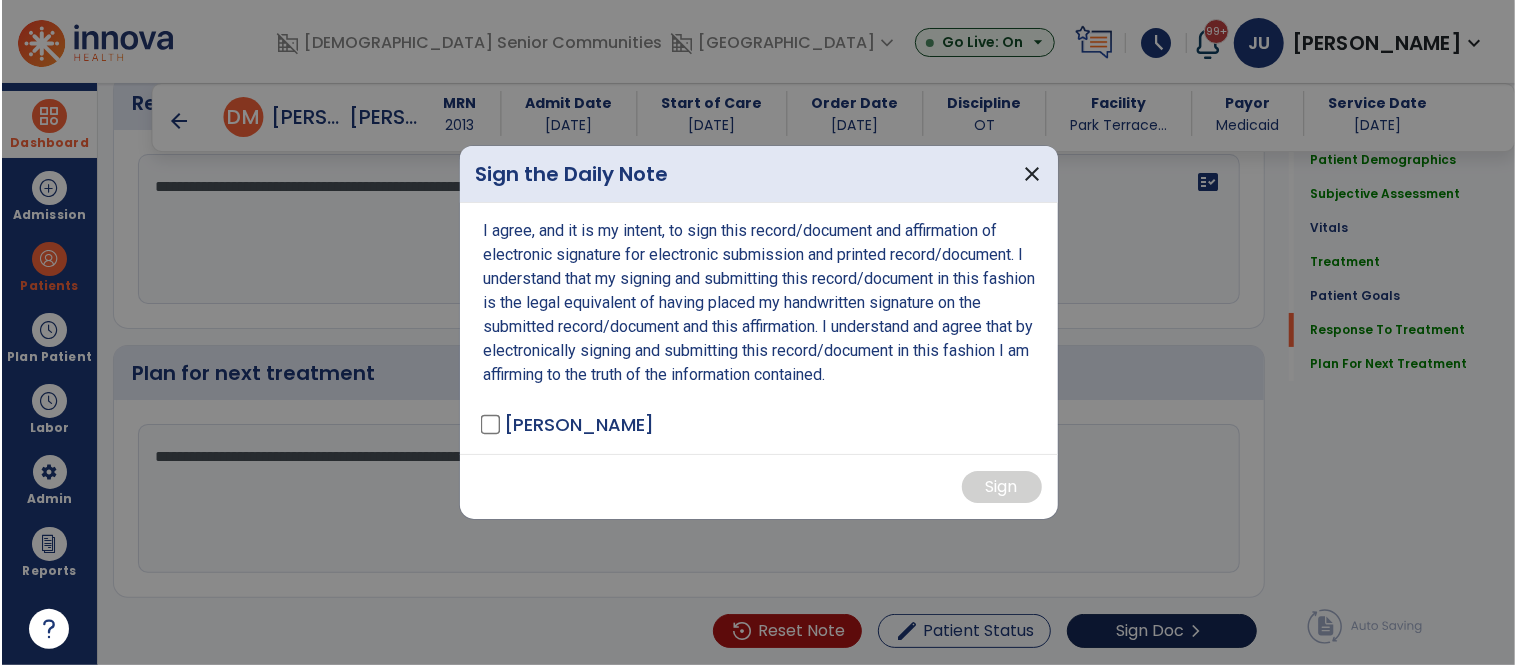 scroll, scrollTop: 4505, scrollLeft: 0, axis: vertical 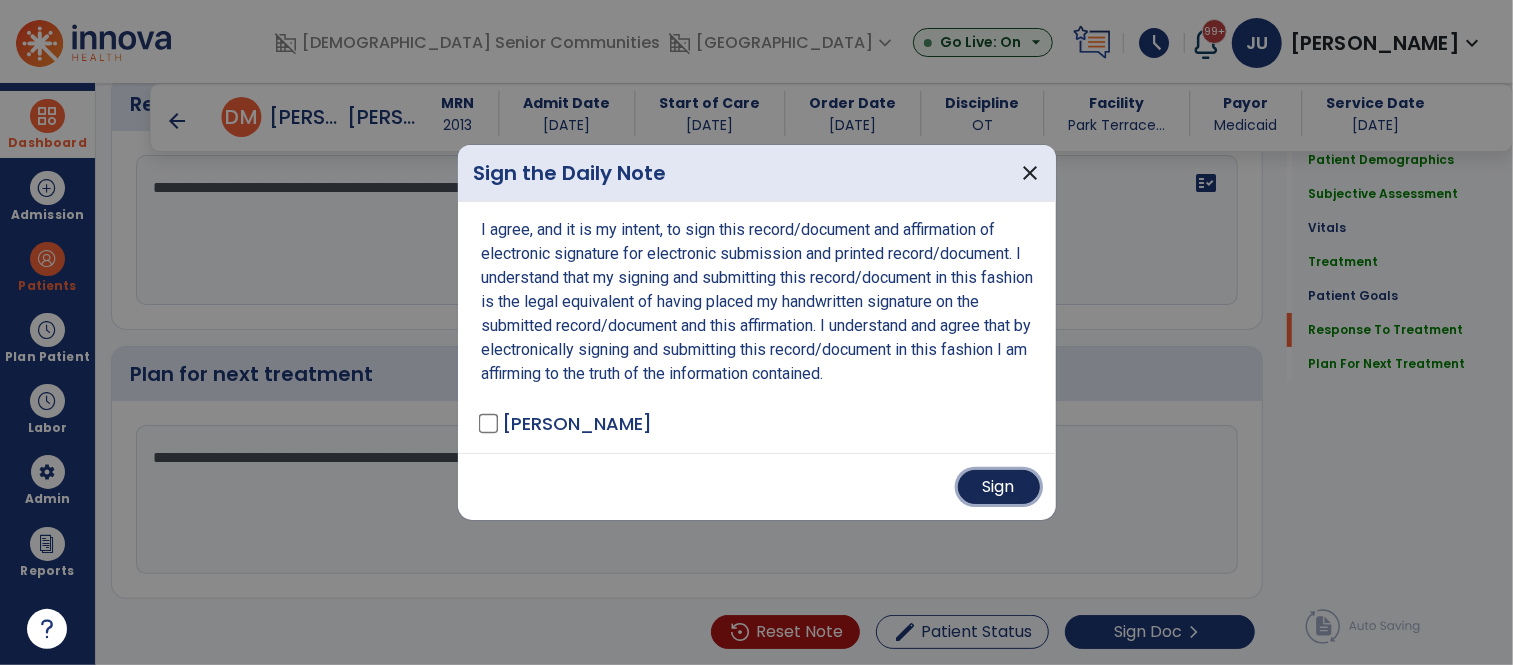 click on "Sign" at bounding box center (999, 487) 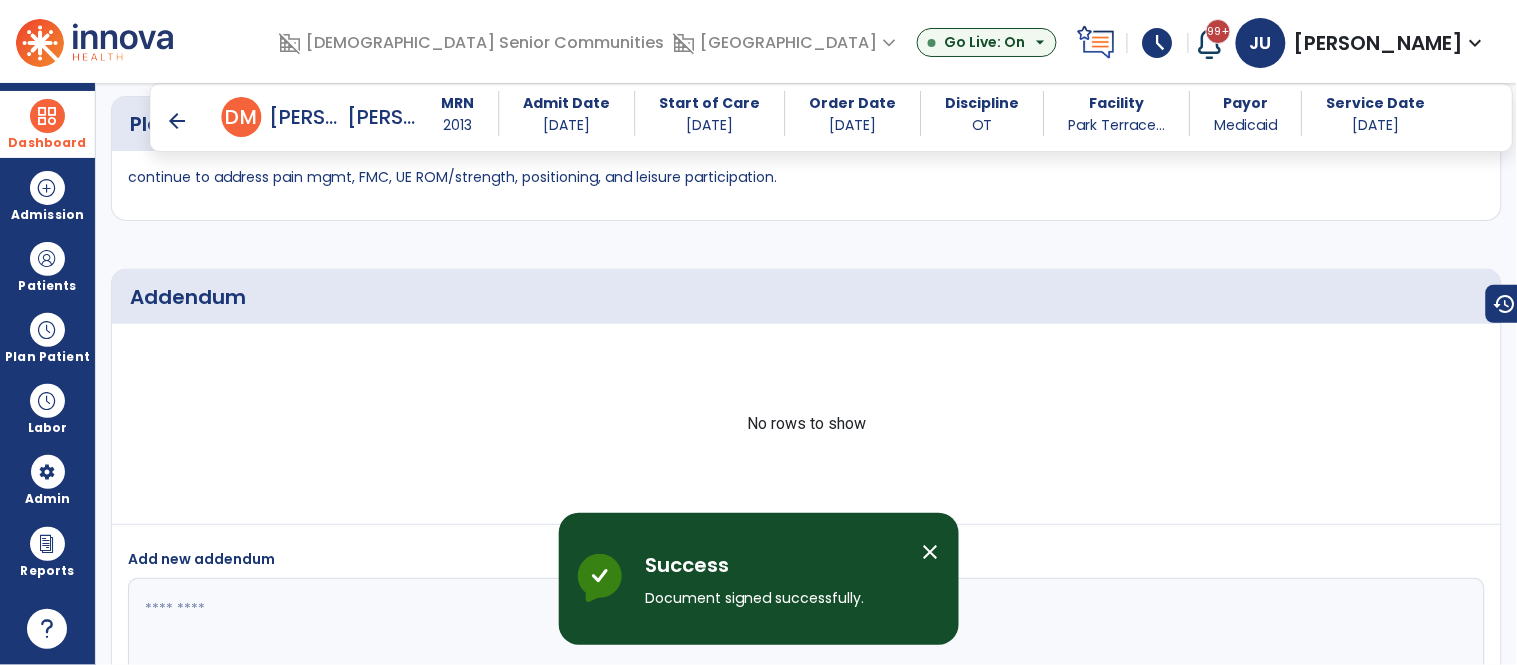 scroll, scrollTop: 6312, scrollLeft: 0, axis: vertical 